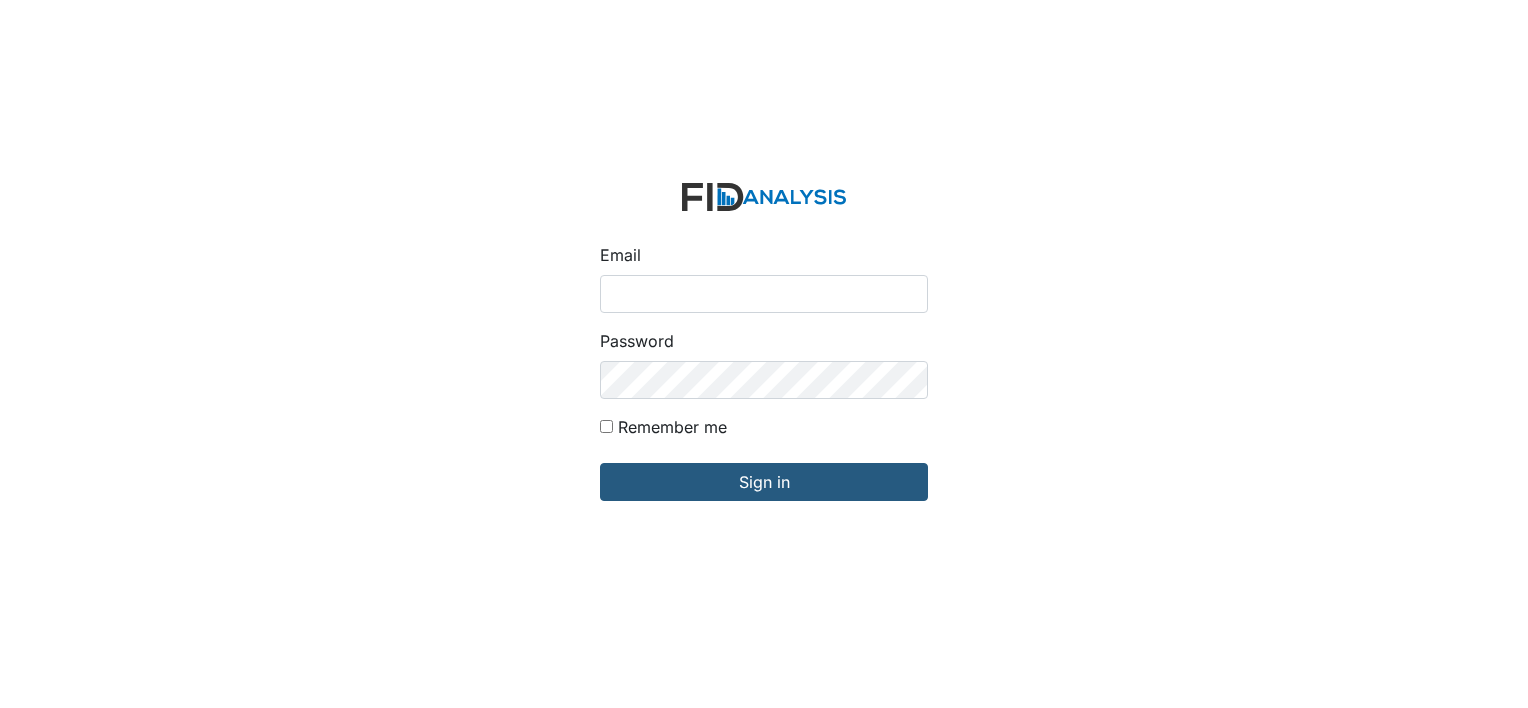 scroll, scrollTop: 0, scrollLeft: 0, axis: both 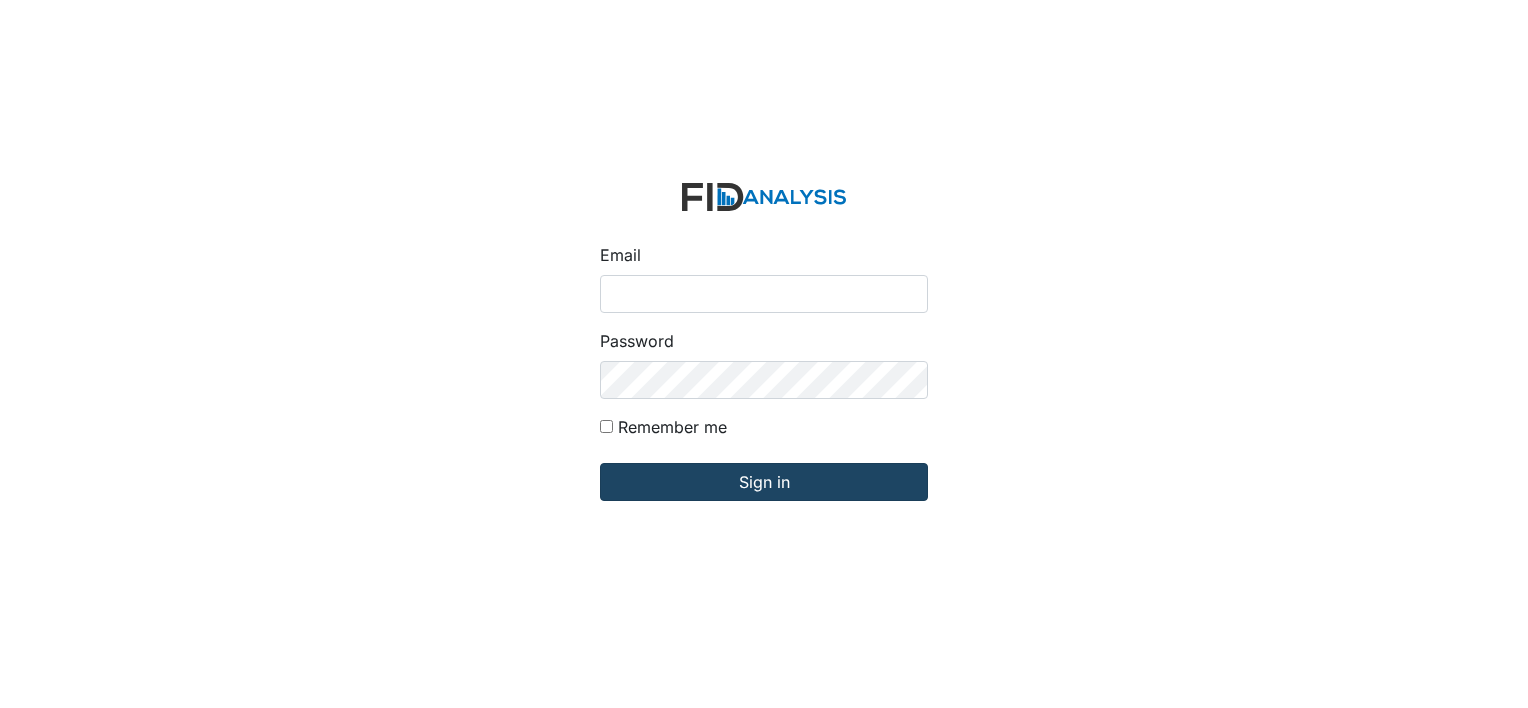 type on "[USERNAME]@example.com" 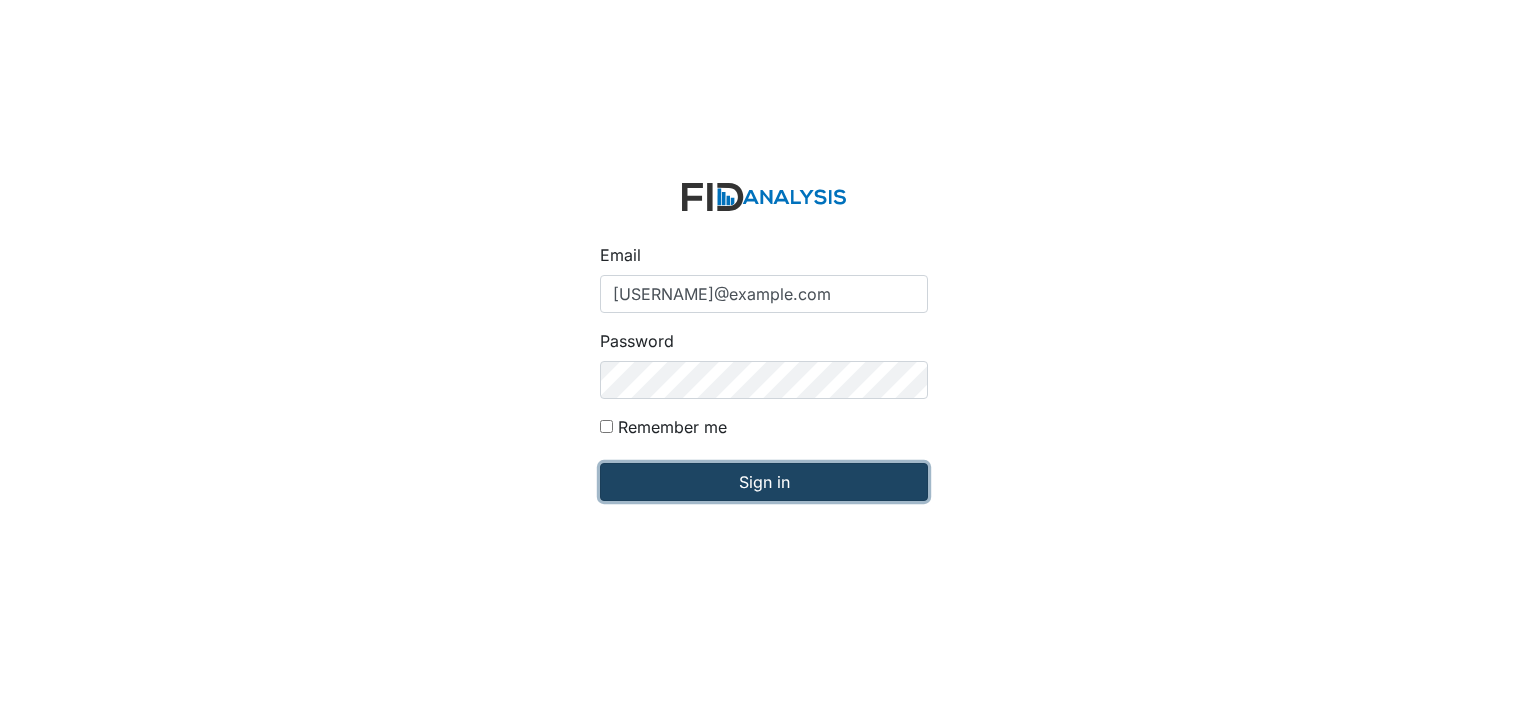 click on "Sign in" at bounding box center [764, 482] 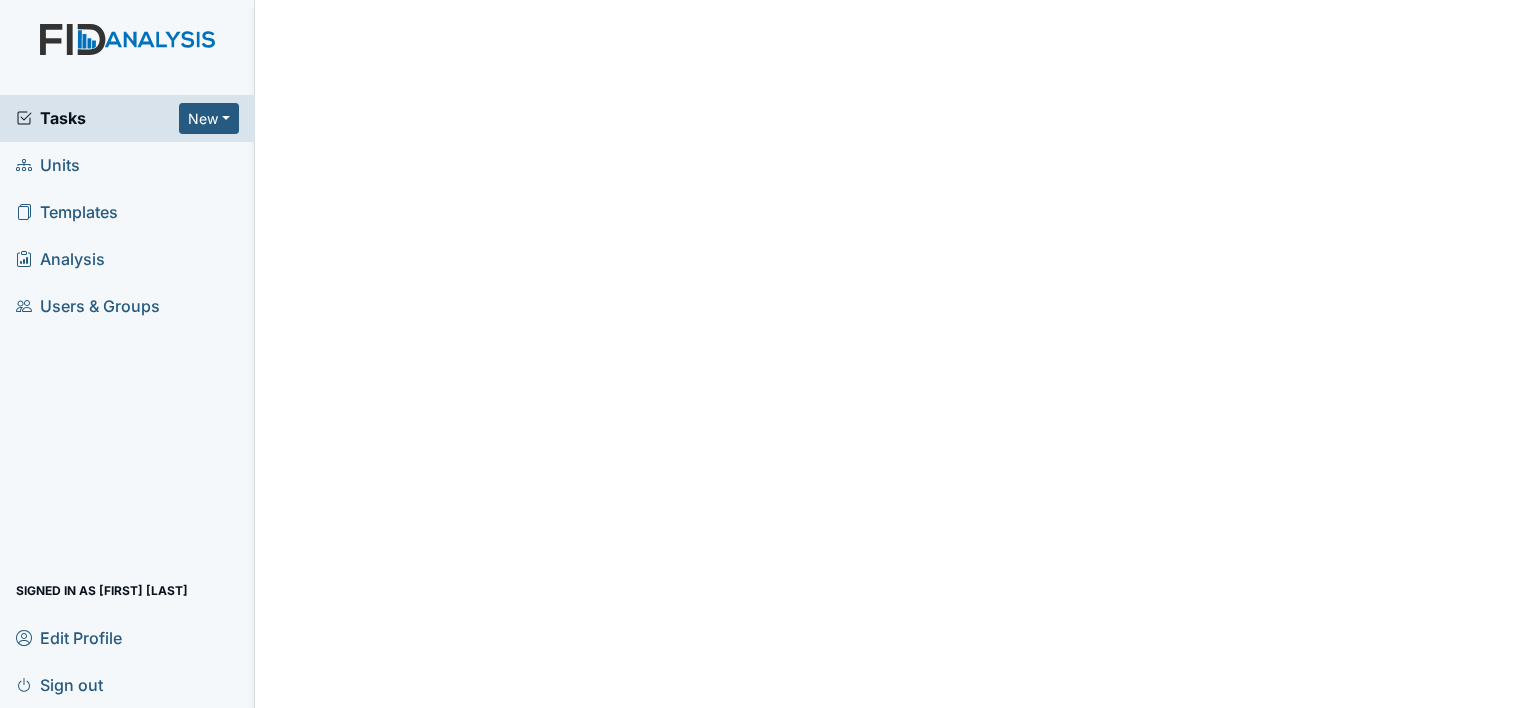 scroll, scrollTop: 0, scrollLeft: 0, axis: both 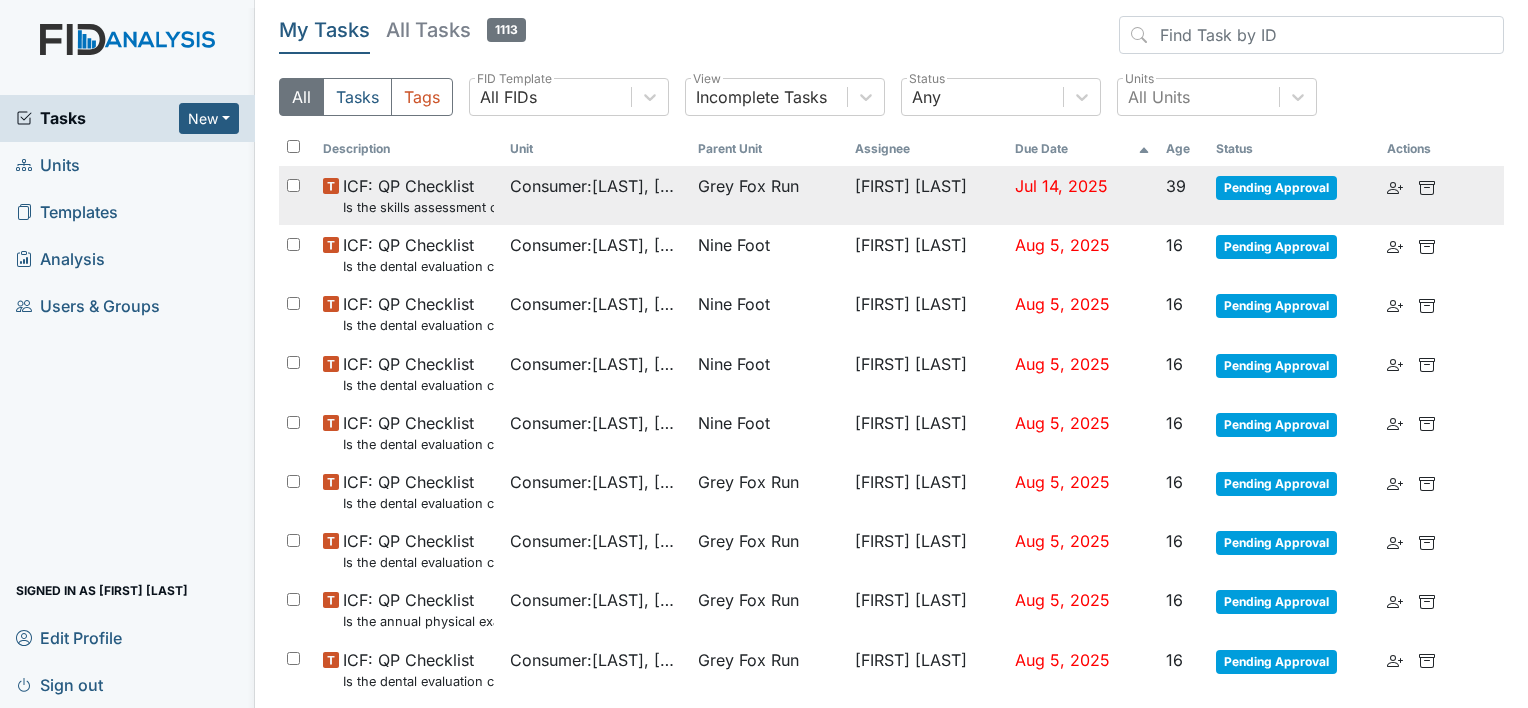 click on "Grey Fox Run" at bounding box center [768, 195] 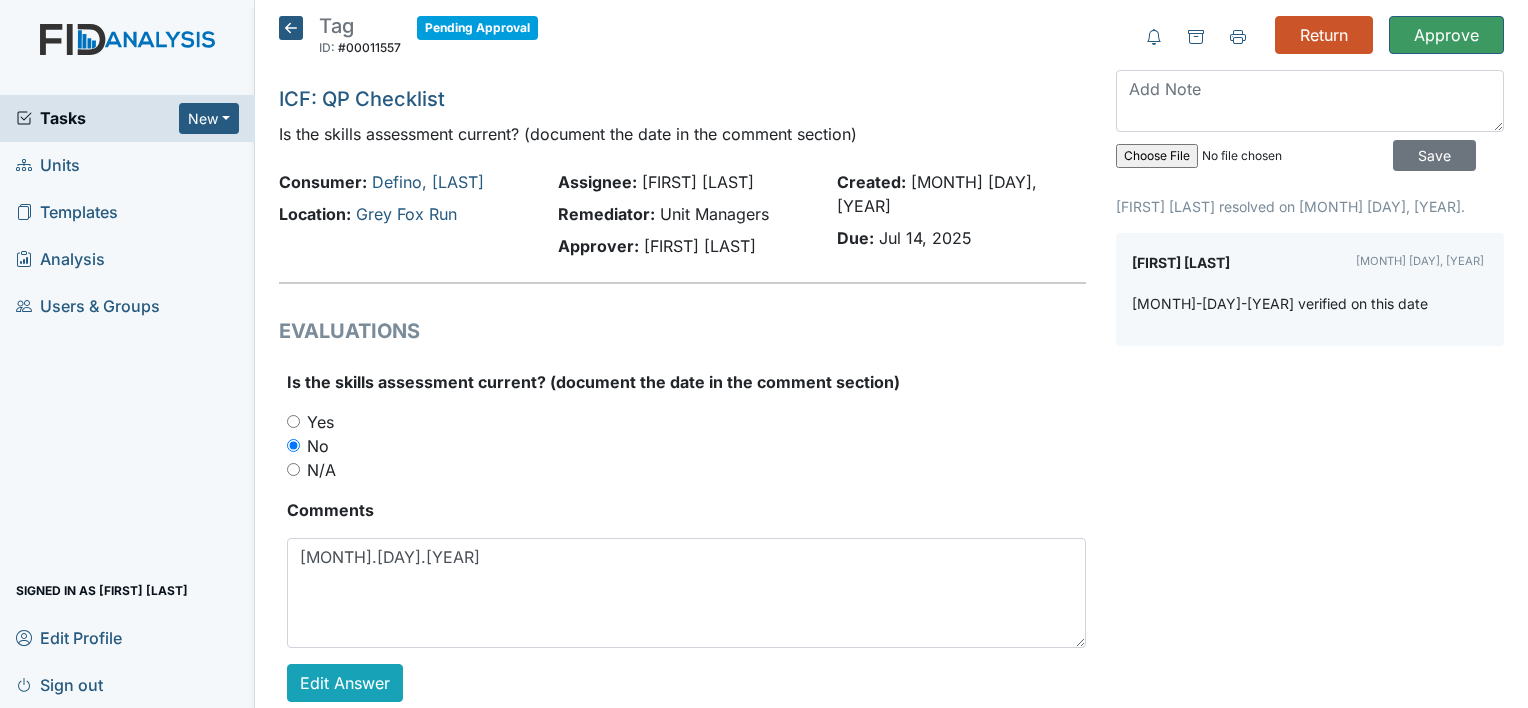 scroll, scrollTop: 0, scrollLeft: 0, axis: both 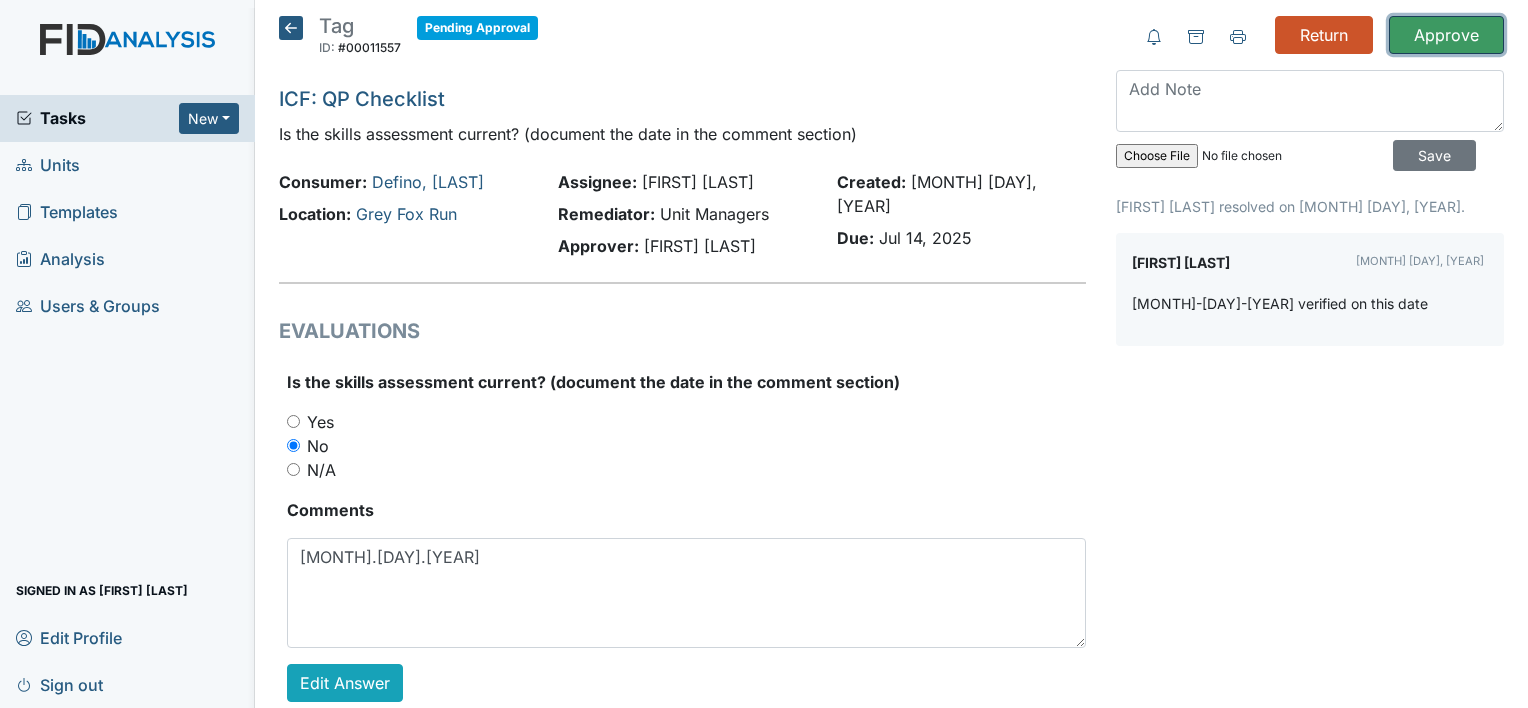 click on "Approve" at bounding box center [1446, 35] 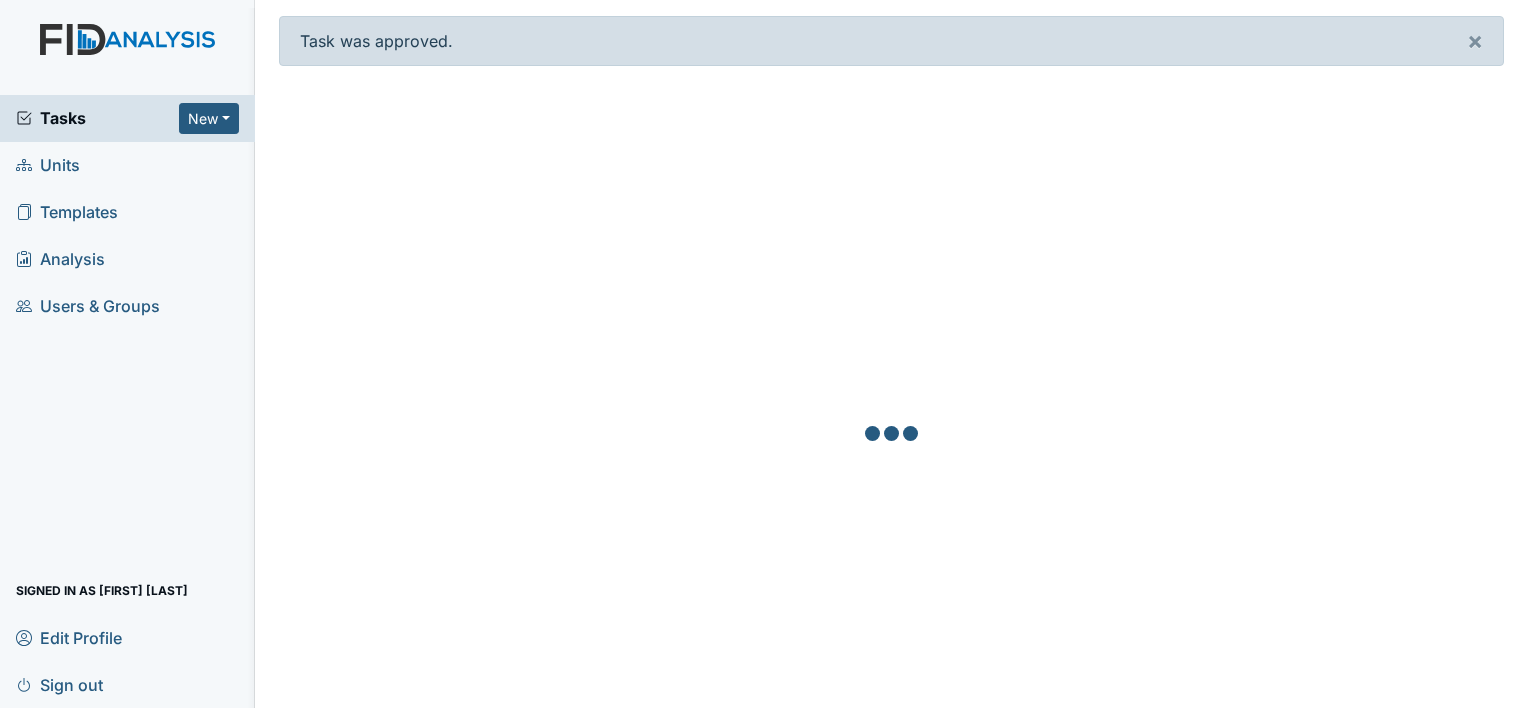 scroll, scrollTop: 0, scrollLeft: 0, axis: both 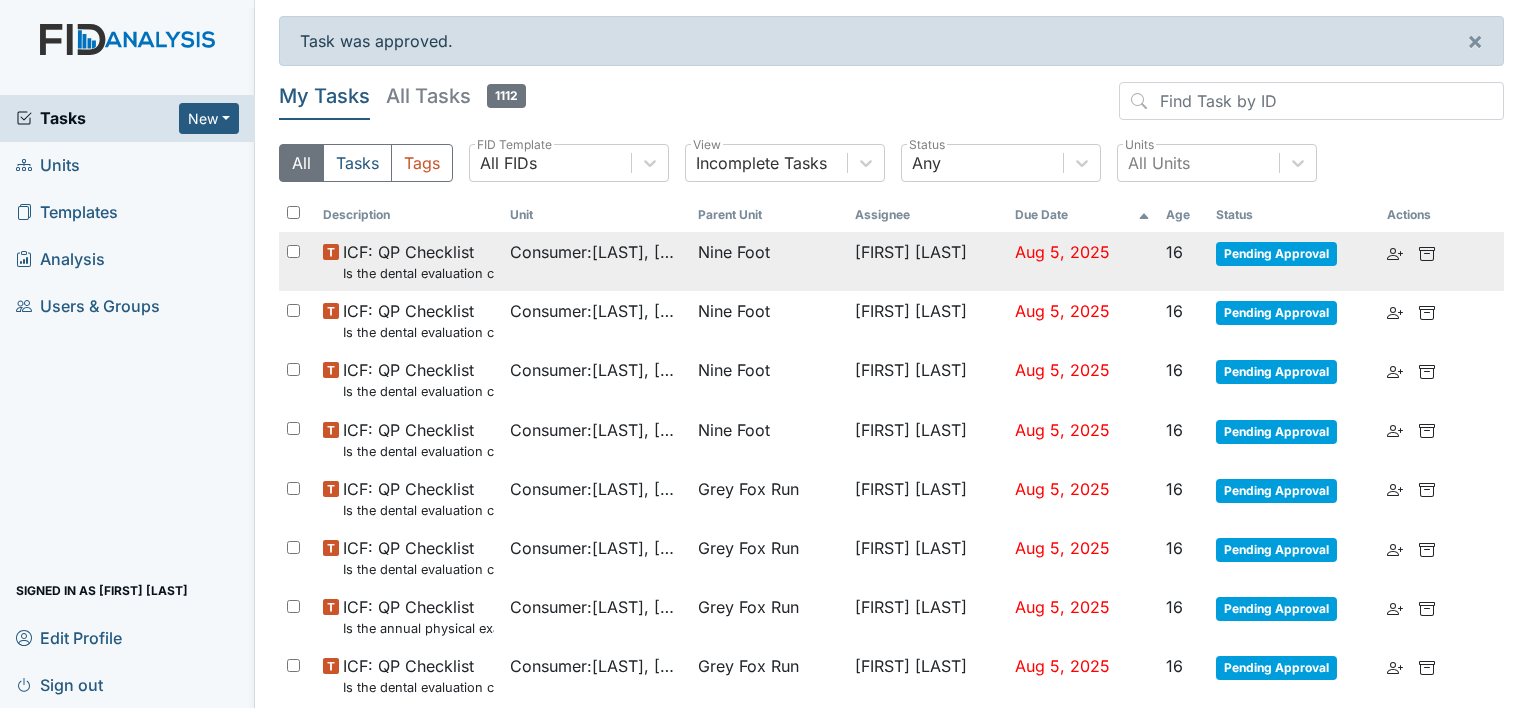 click on "Aug 5, 2025" at bounding box center (1082, 261) 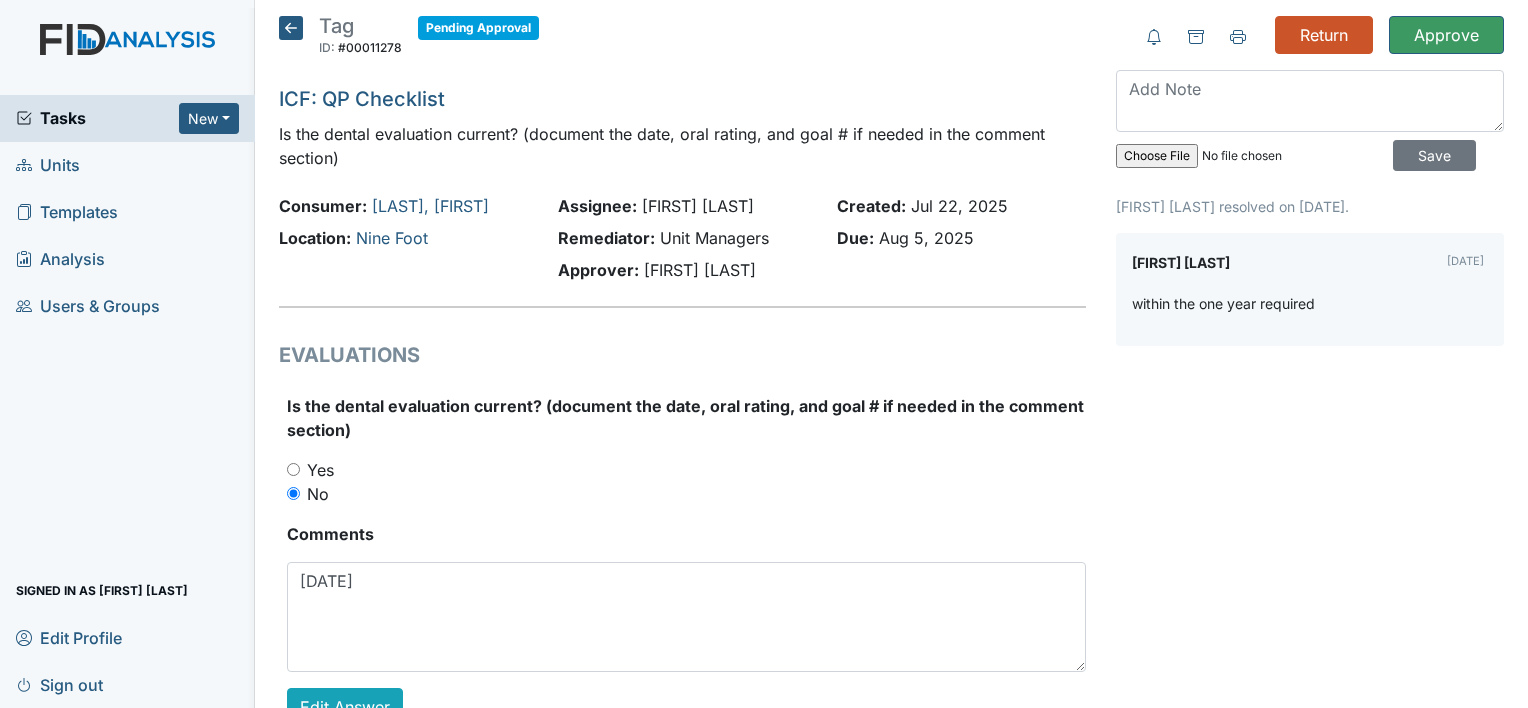 scroll, scrollTop: 0, scrollLeft: 0, axis: both 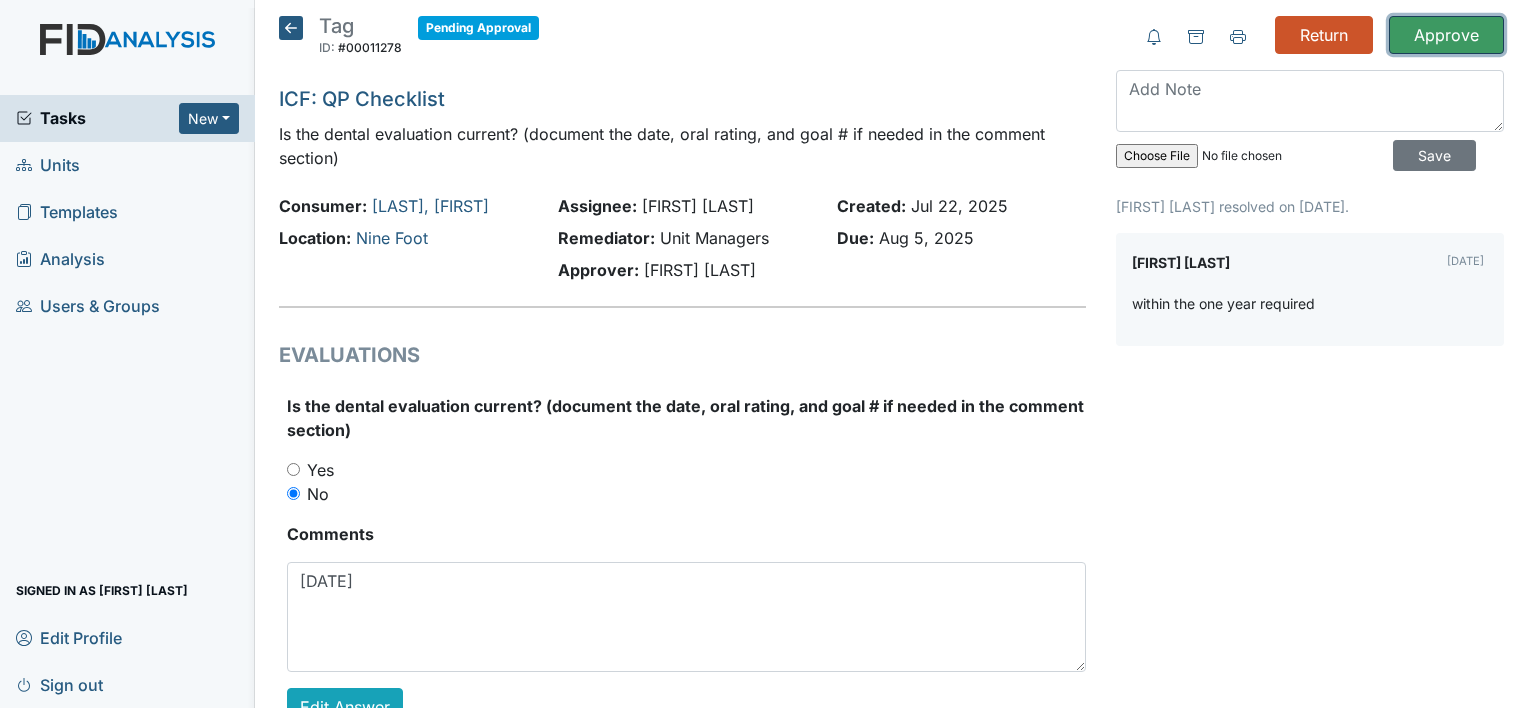 click on "Approve" at bounding box center (1446, 35) 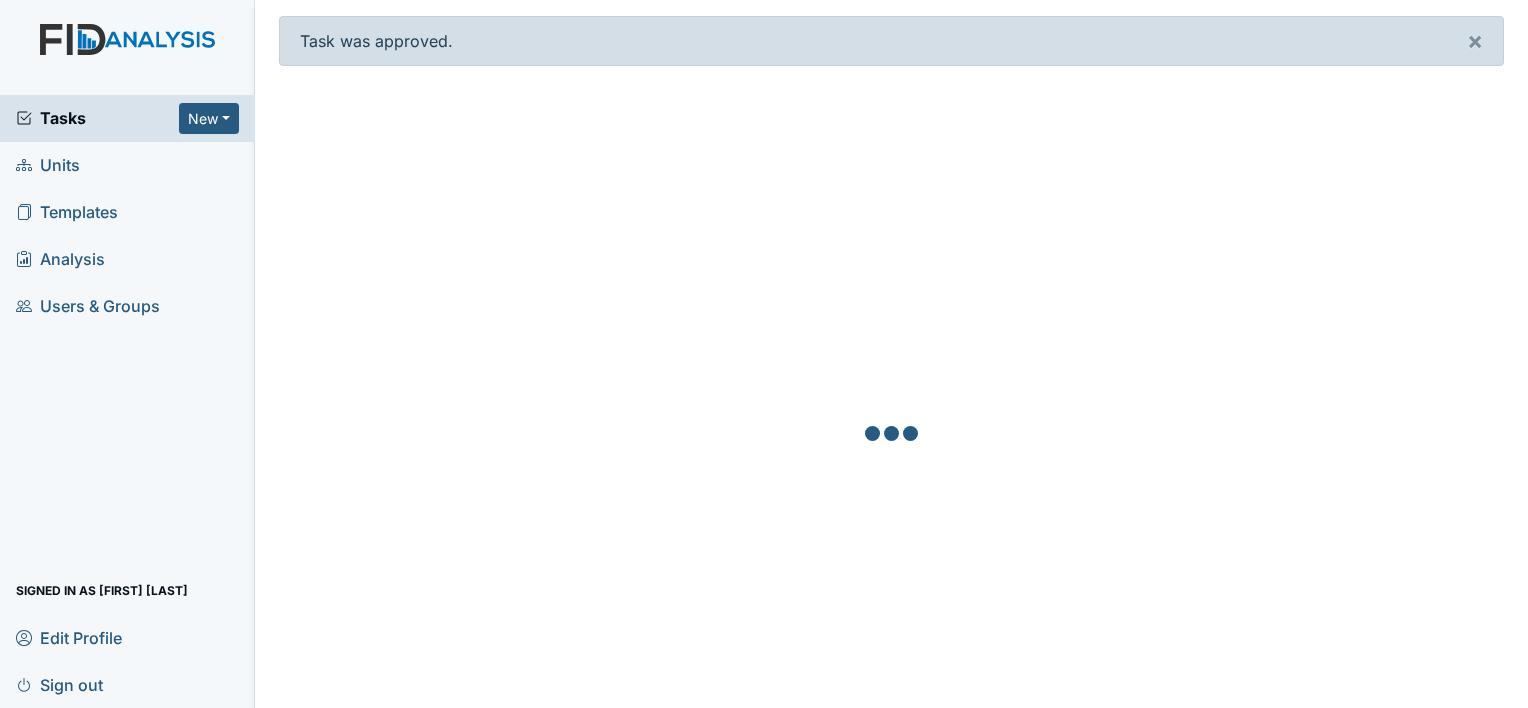 scroll, scrollTop: 0, scrollLeft: 0, axis: both 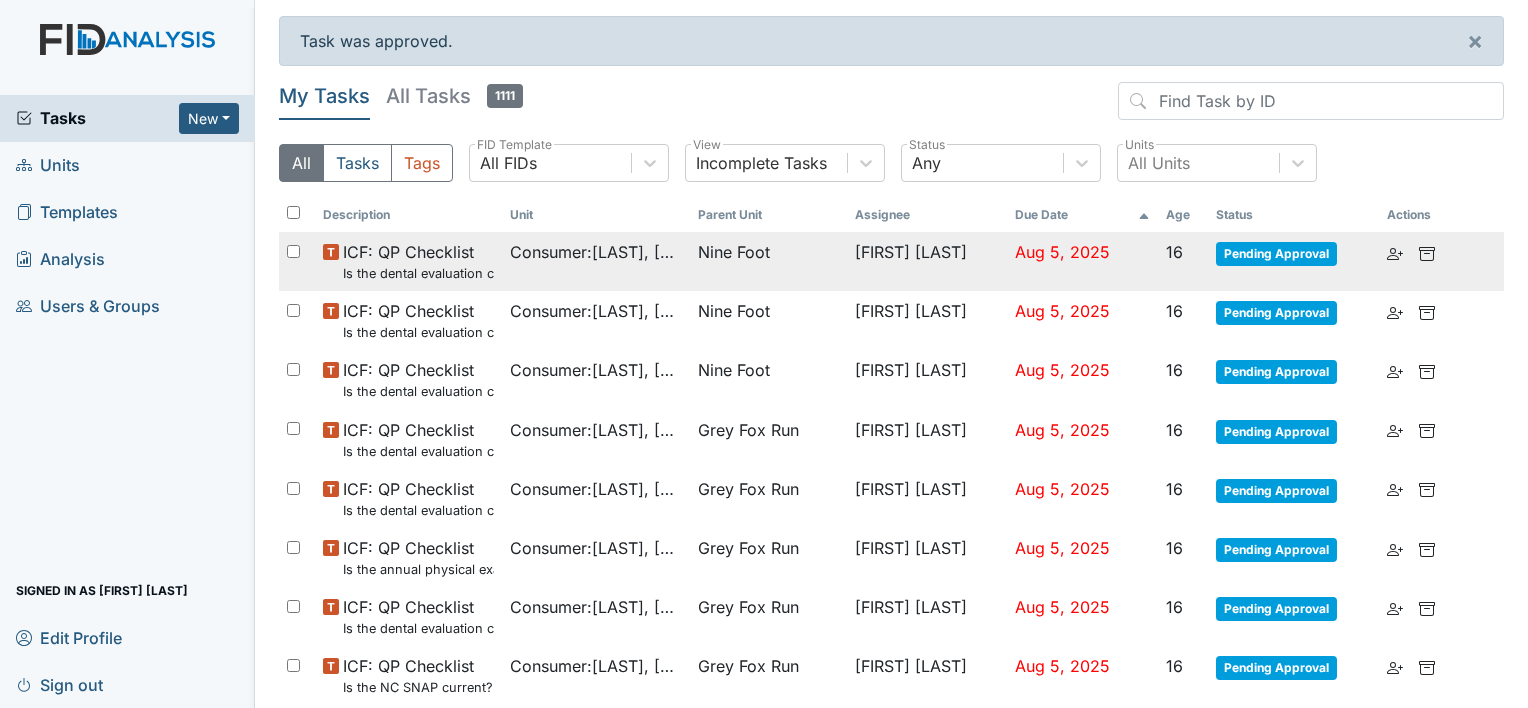 click on "Nine Foot" at bounding box center [734, 252] 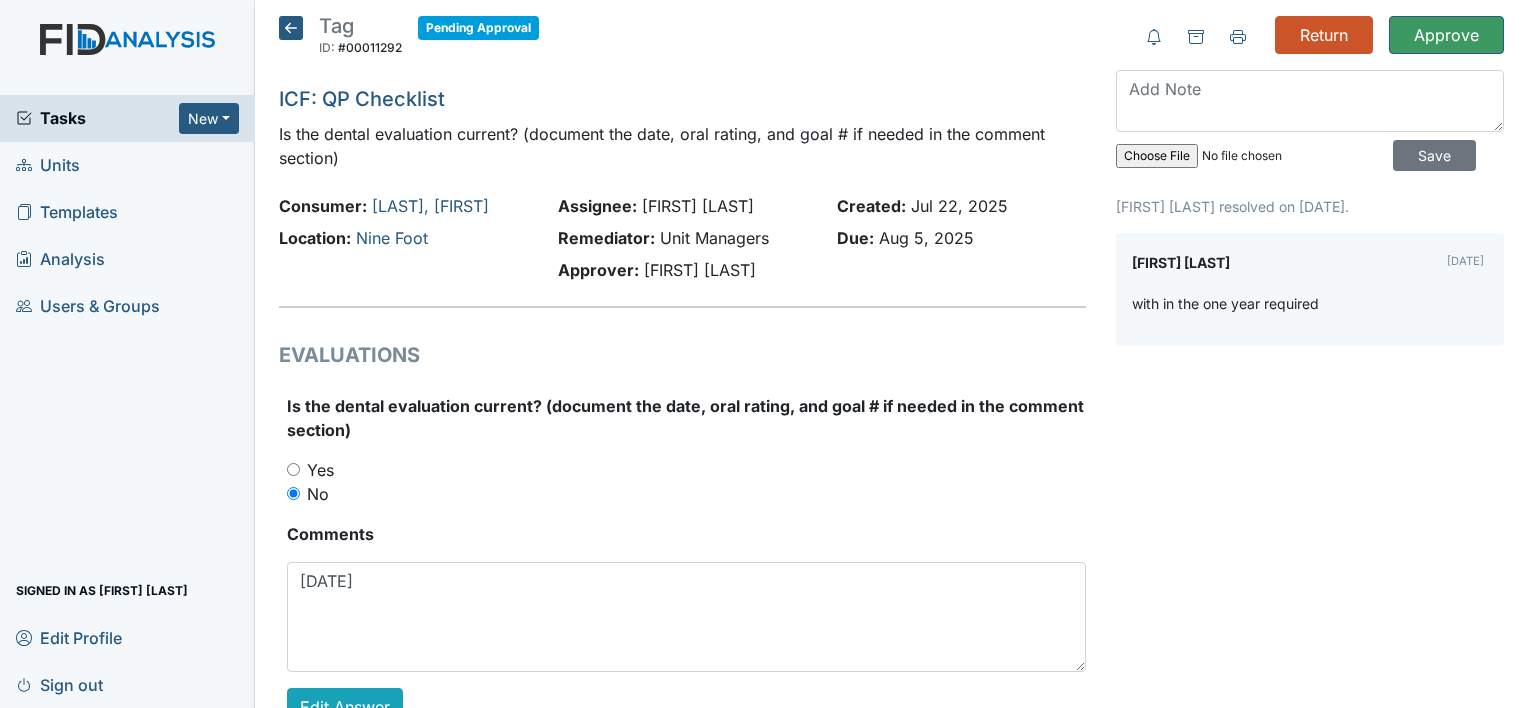 scroll, scrollTop: 0, scrollLeft: 0, axis: both 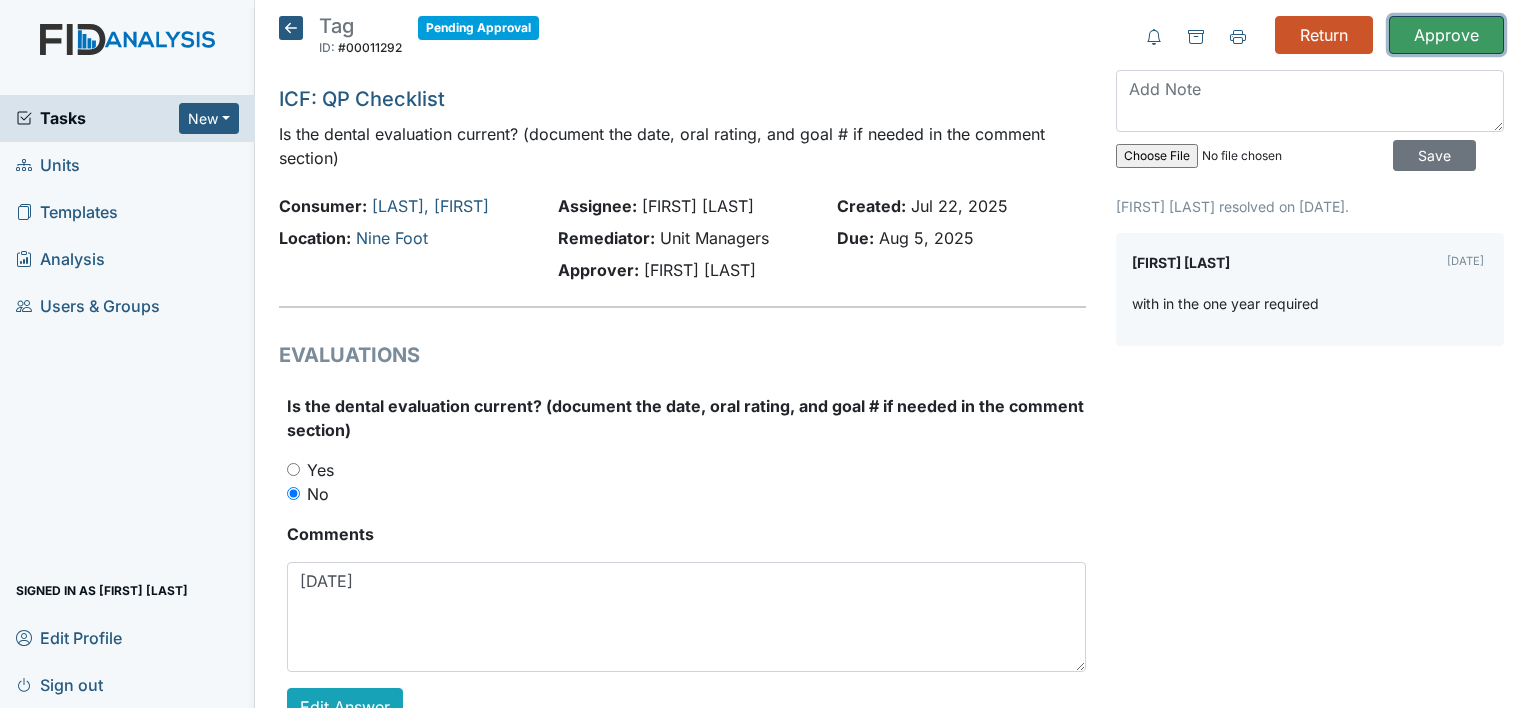 click on "Approve" at bounding box center [1446, 35] 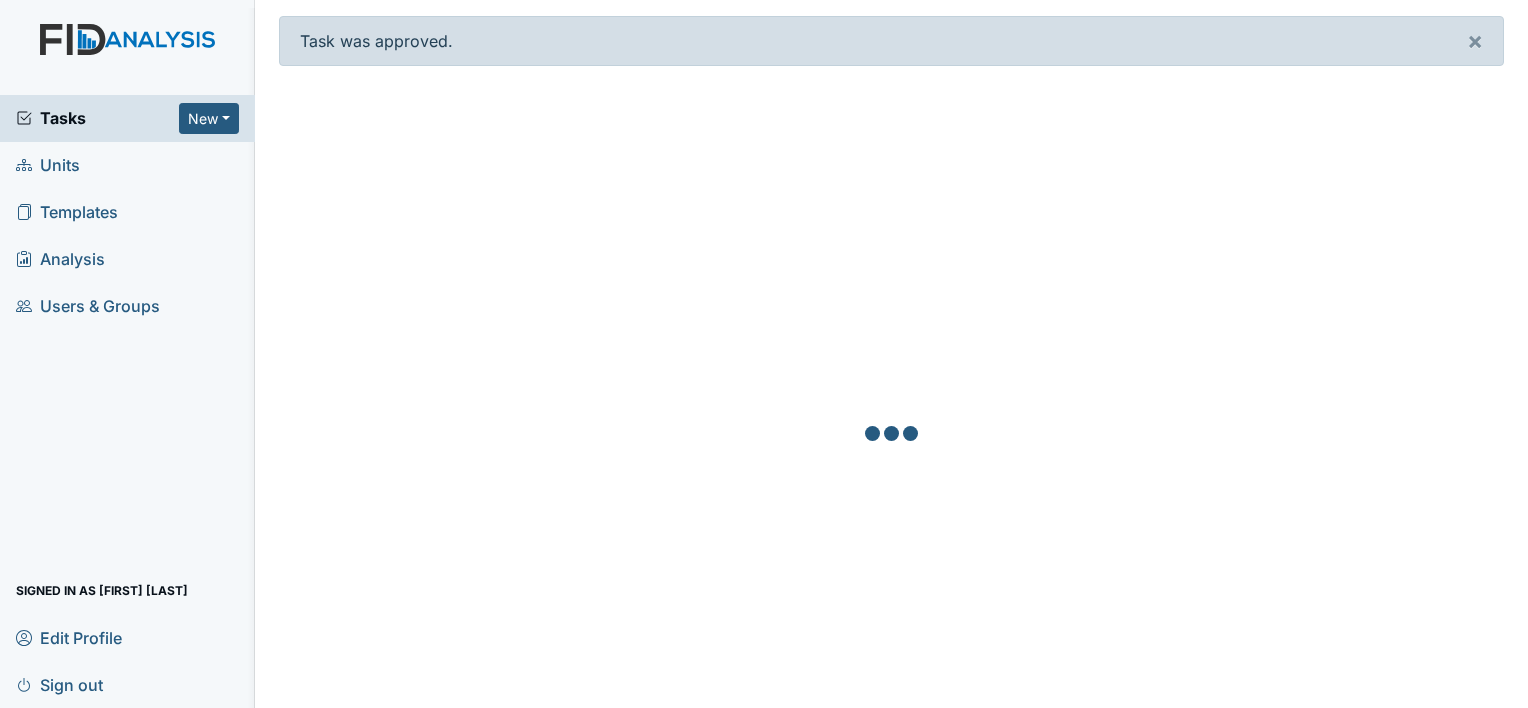 scroll, scrollTop: 0, scrollLeft: 0, axis: both 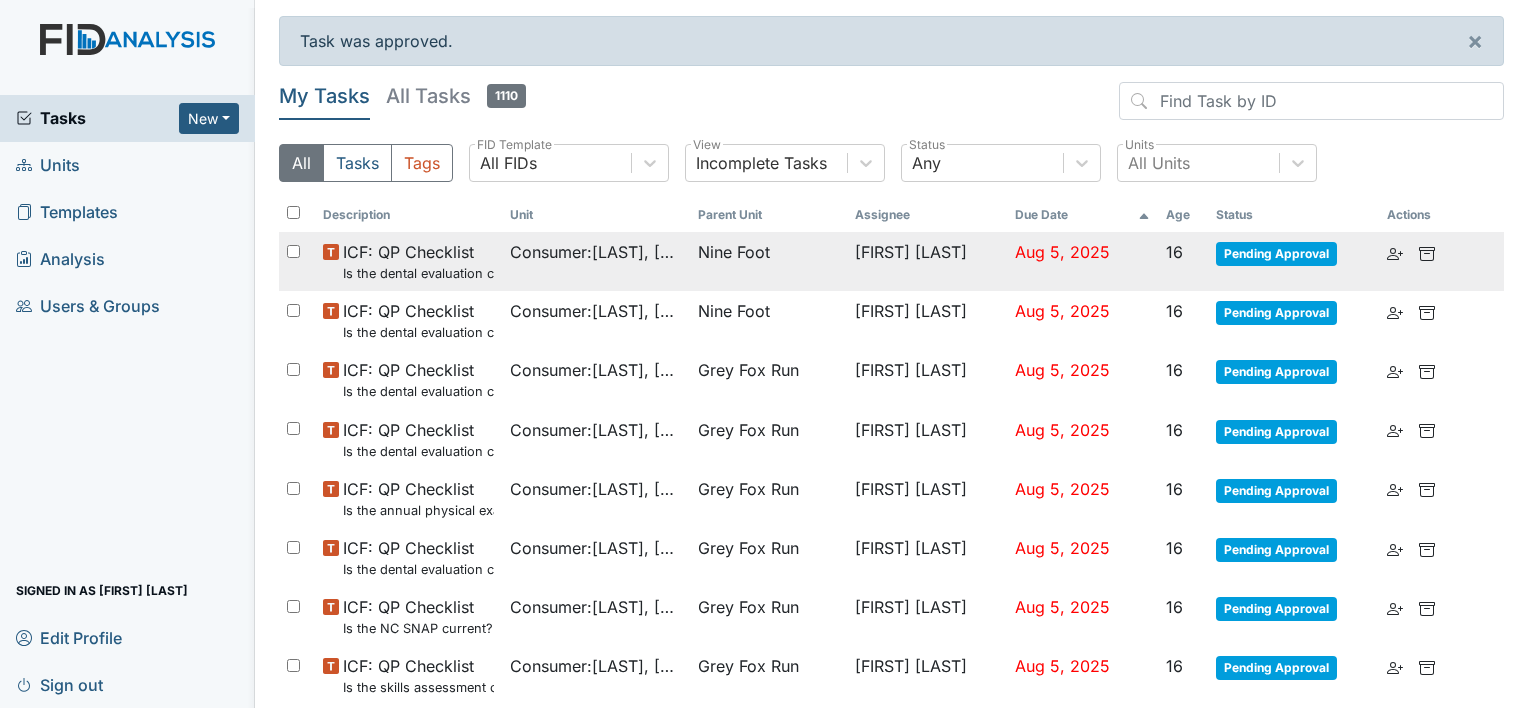 click on "Aug 5, 2025" at bounding box center [1082, 261] 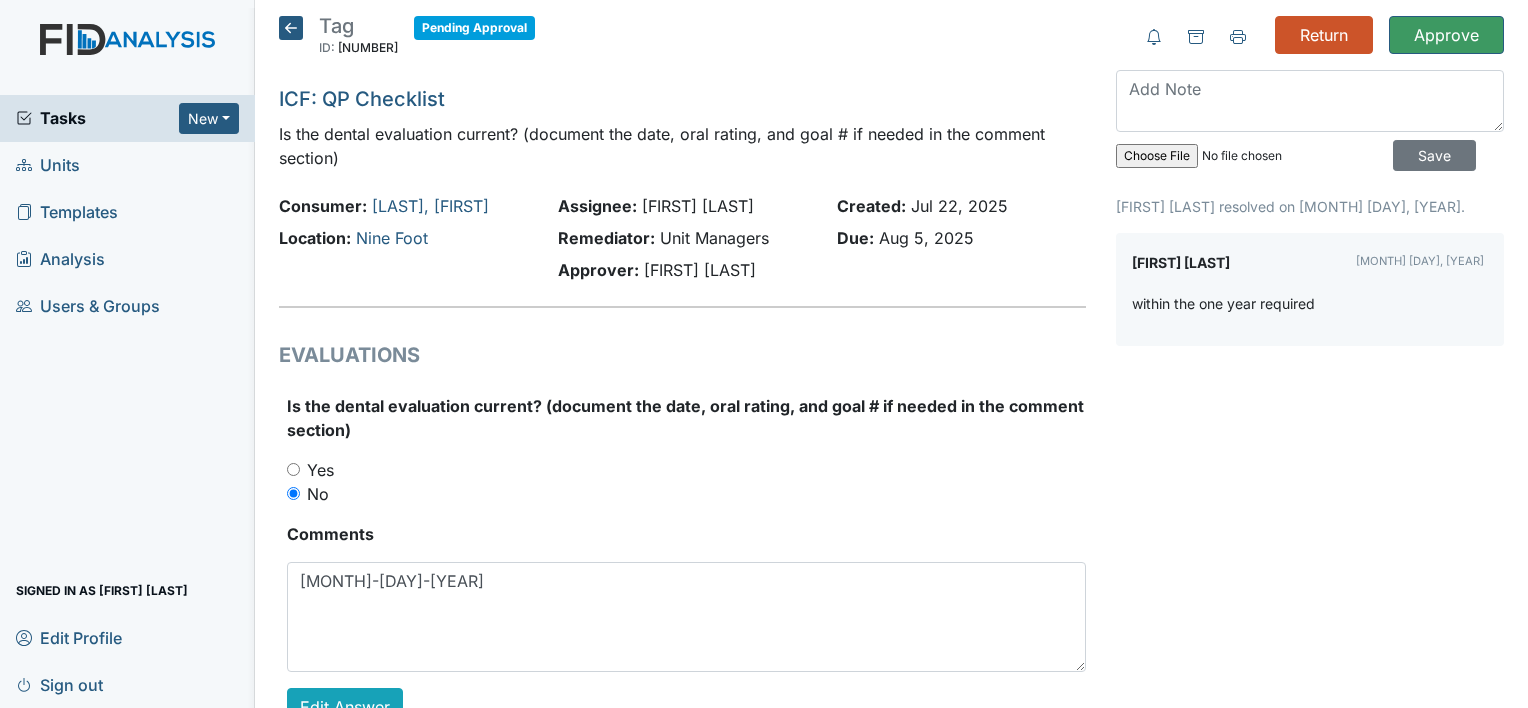 scroll, scrollTop: 0, scrollLeft: 0, axis: both 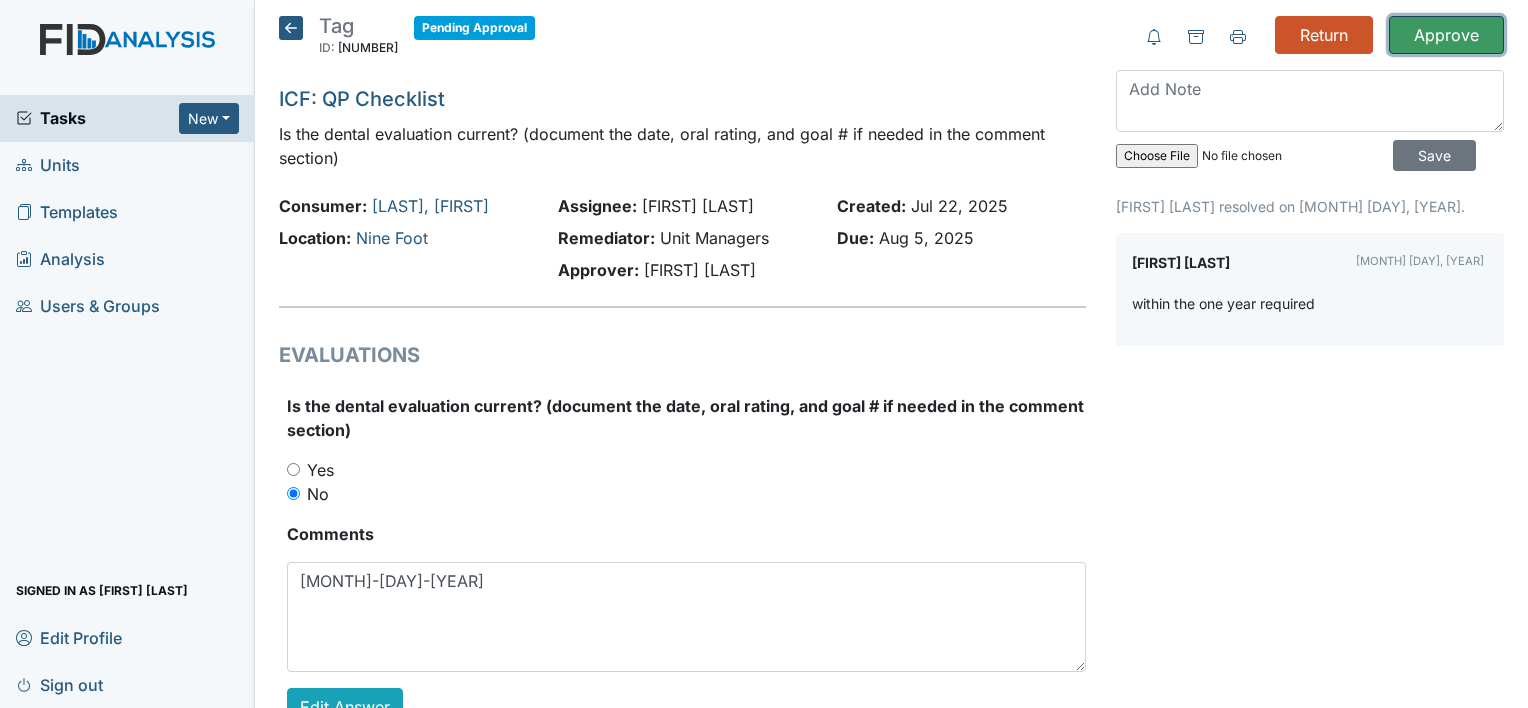 click on "Approve" at bounding box center [1446, 35] 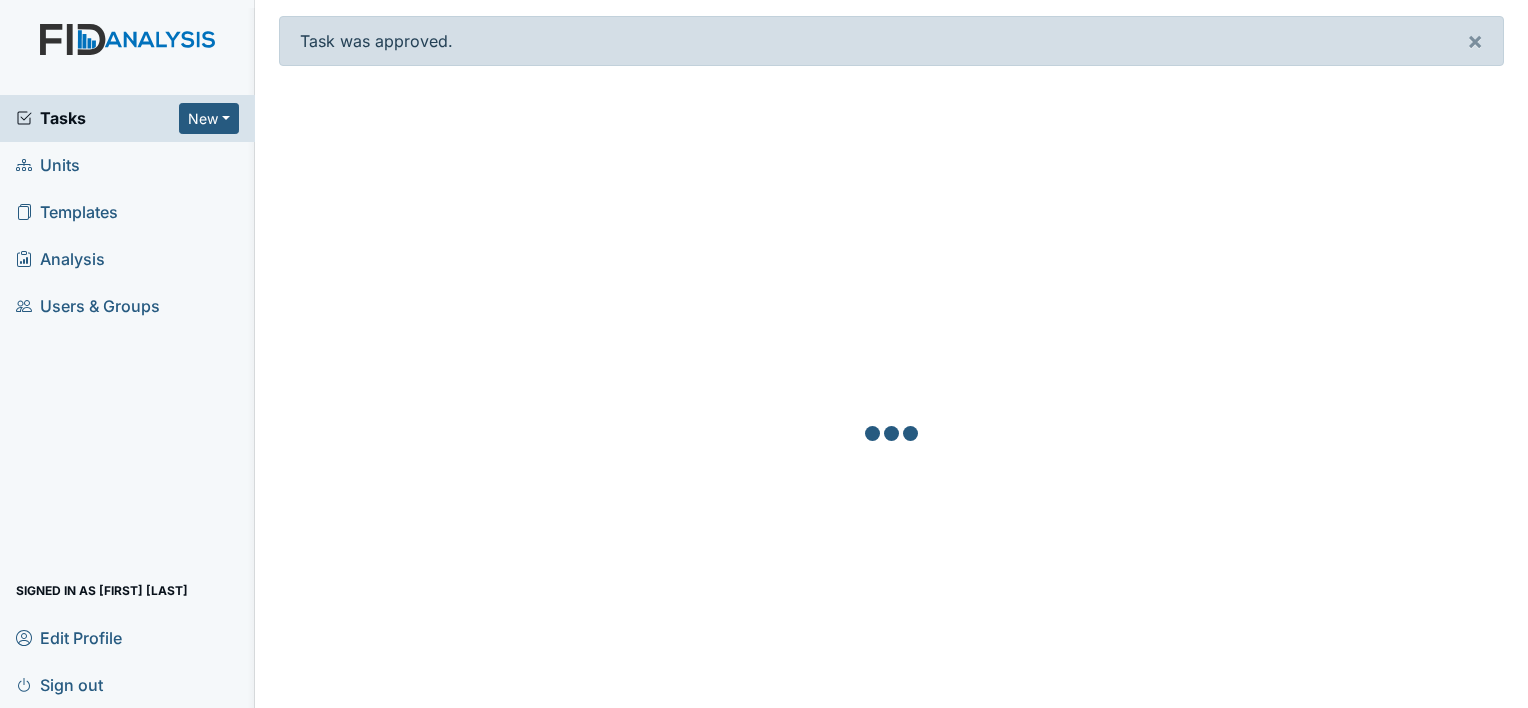 scroll, scrollTop: 0, scrollLeft: 0, axis: both 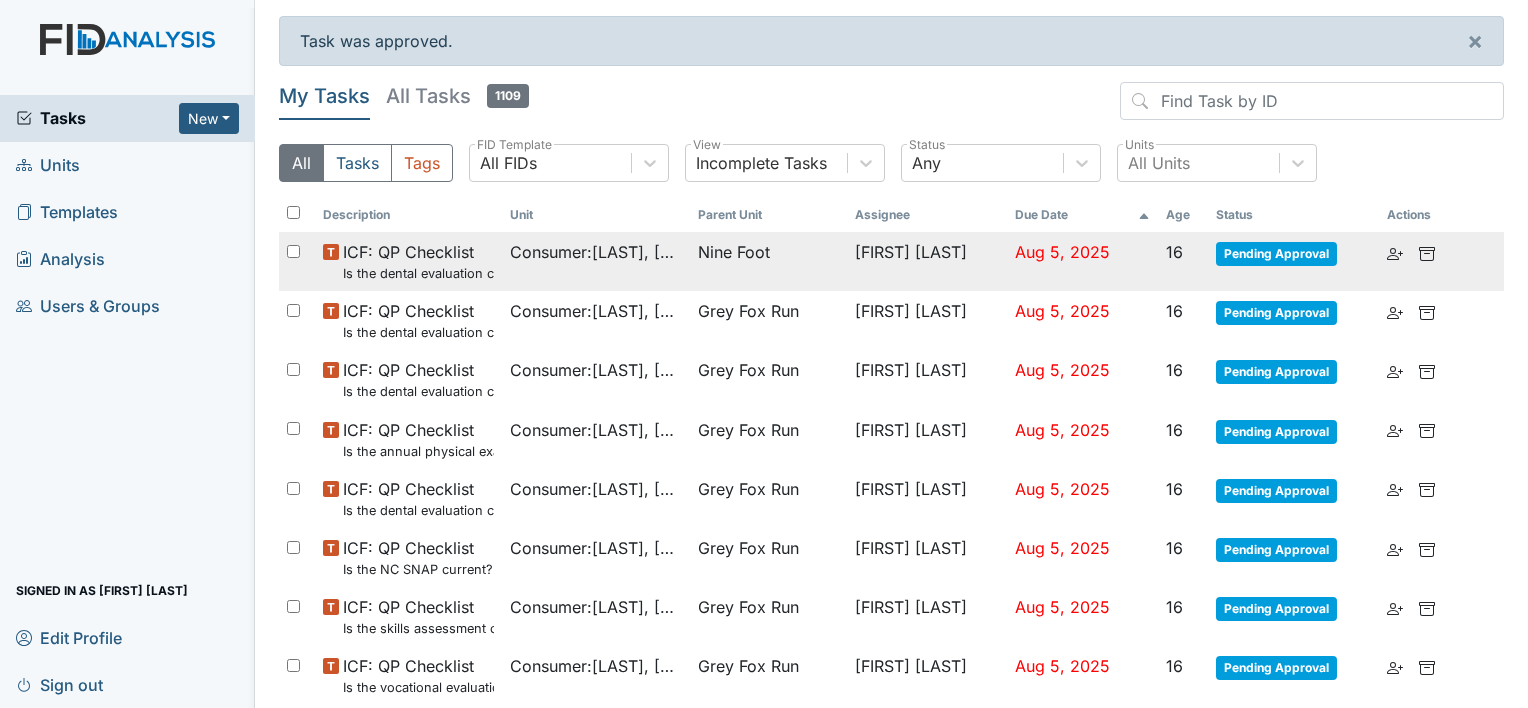 click on "Consumer :  Jones, John" at bounding box center [595, 261] 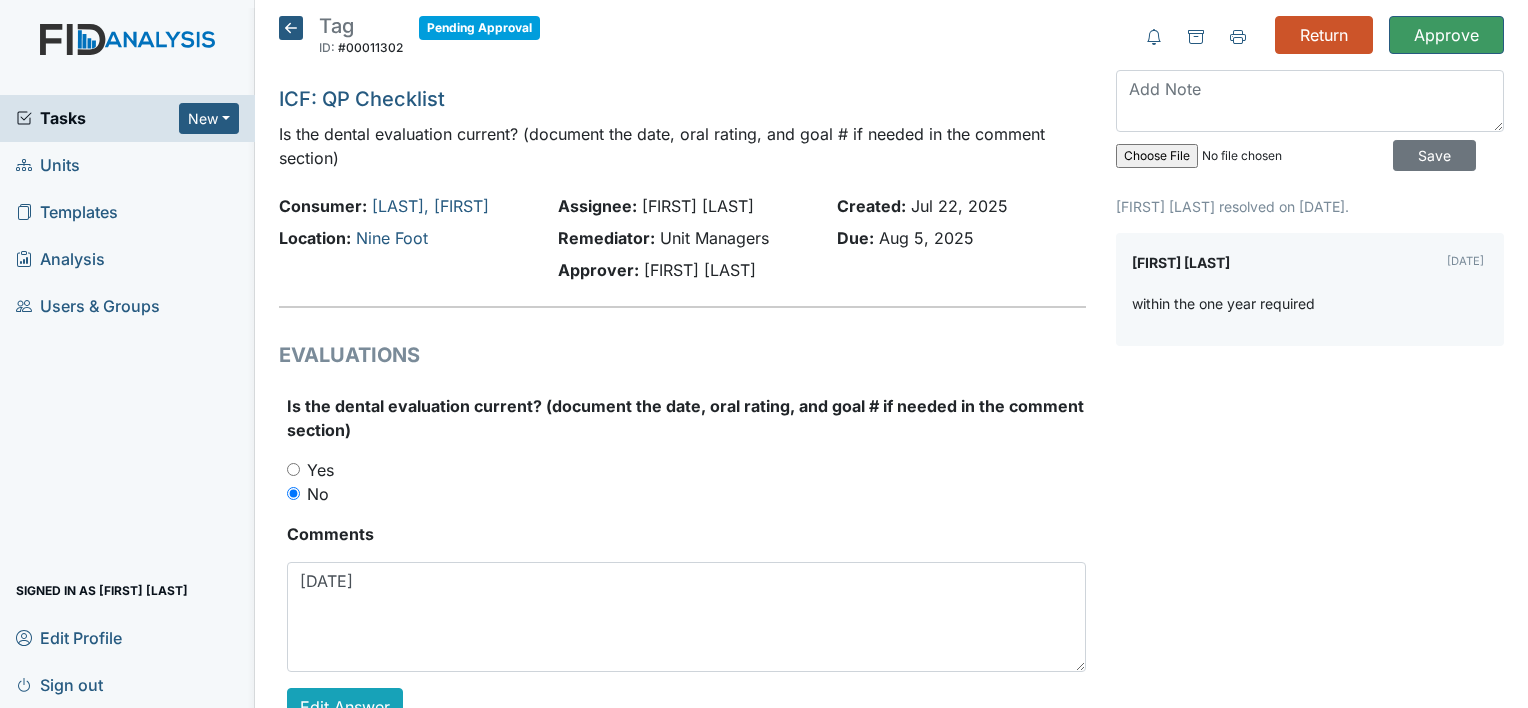 scroll, scrollTop: 0, scrollLeft: 0, axis: both 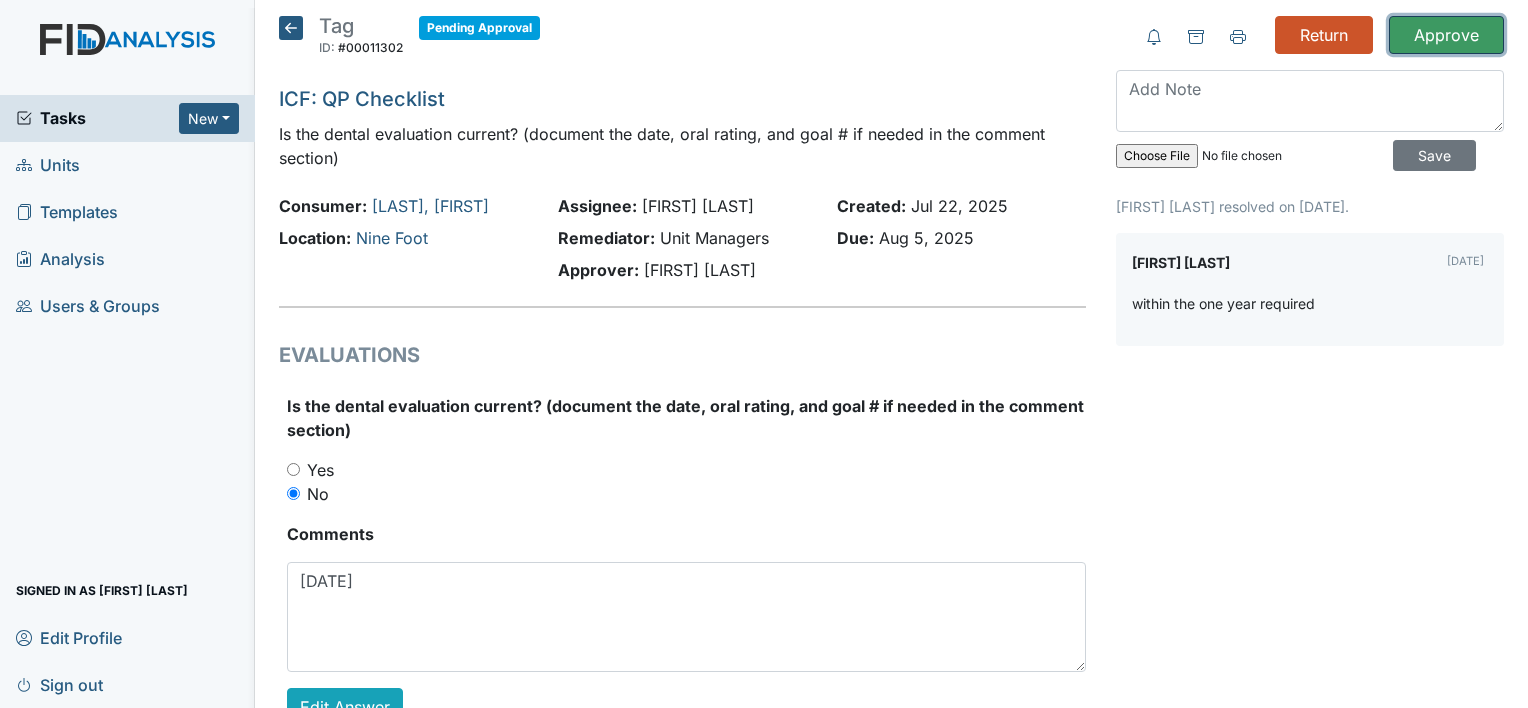 click on "Approve" at bounding box center [1446, 35] 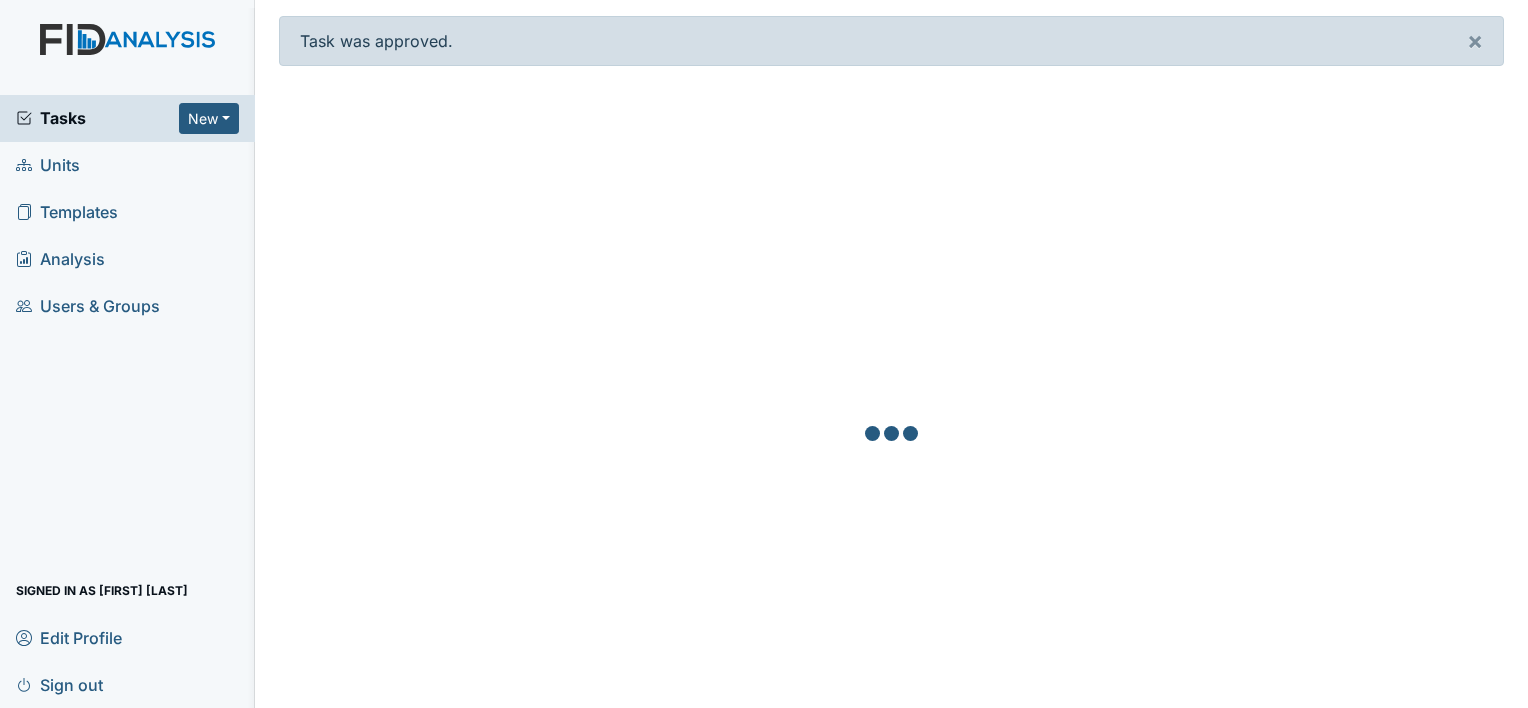 scroll, scrollTop: 0, scrollLeft: 0, axis: both 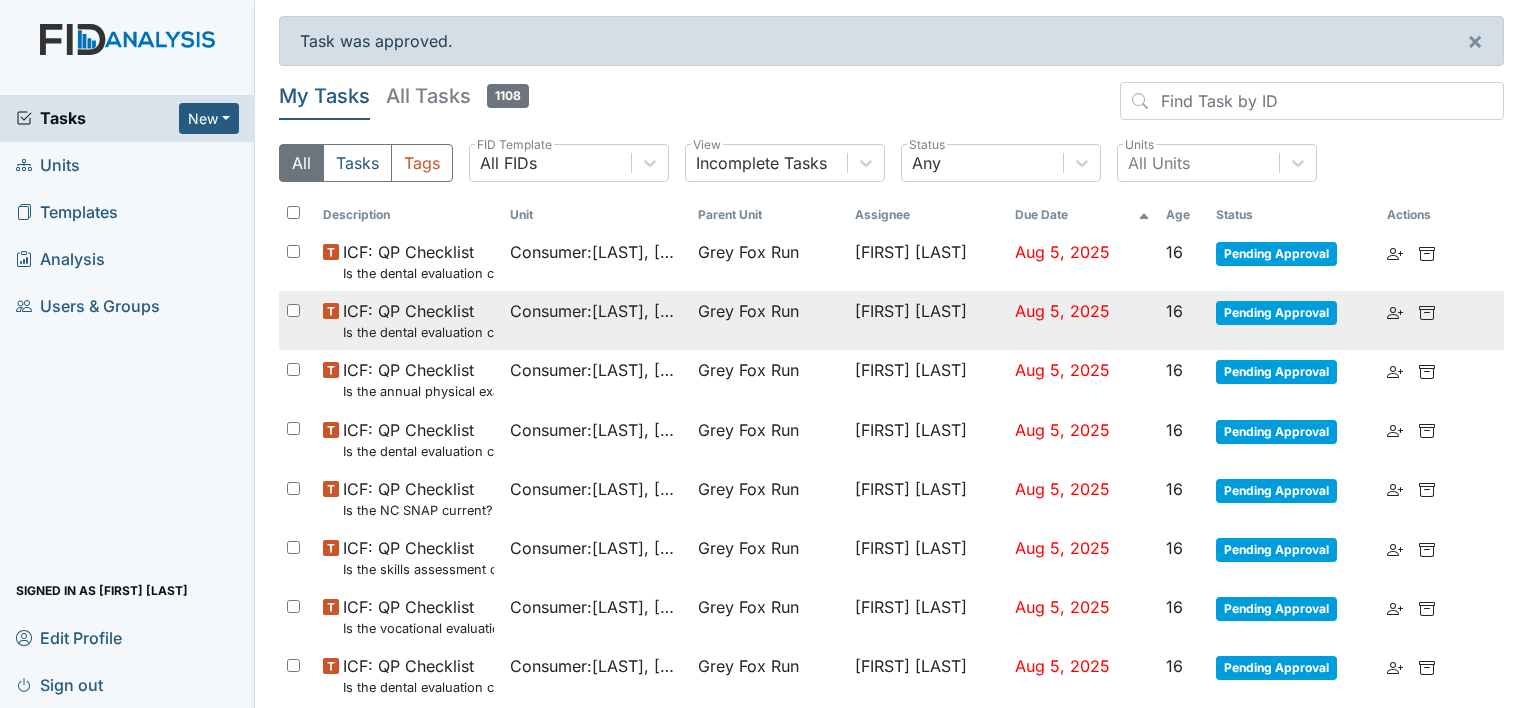 click on "Consumer :  Long, Kenneth" at bounding box center (595, 320) 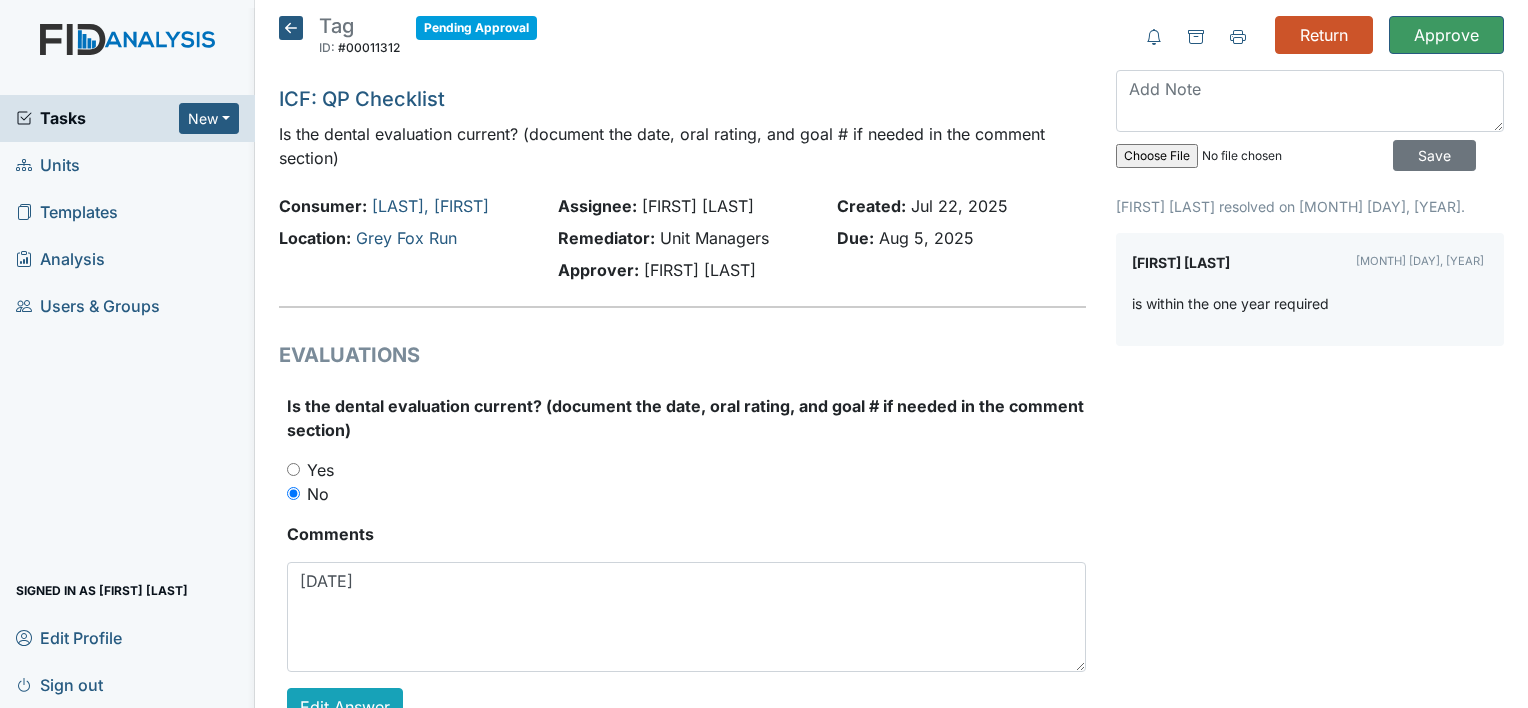 scroll, scrollTop: 0, scrollLeft: 0, axis: both 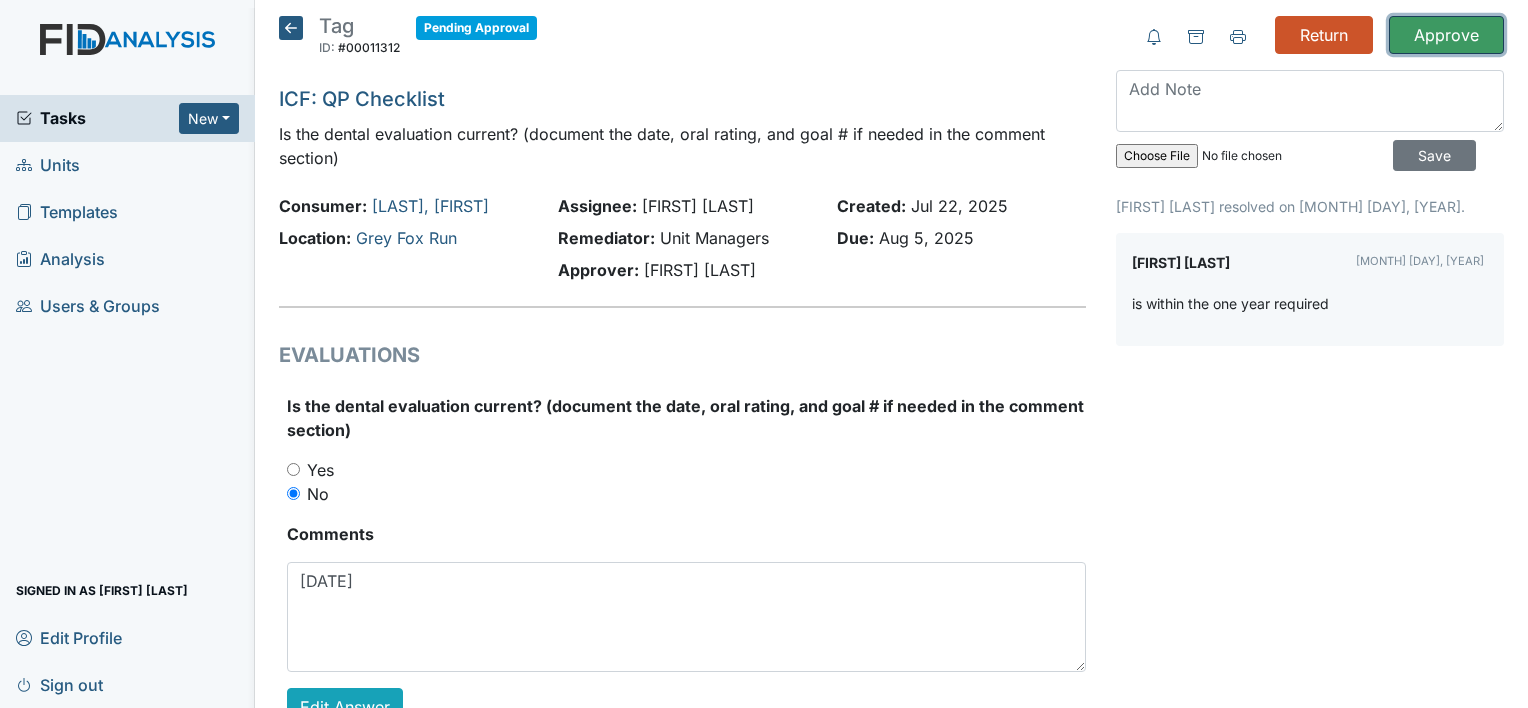 click on "Approve" at bounding box center [1446, 35] 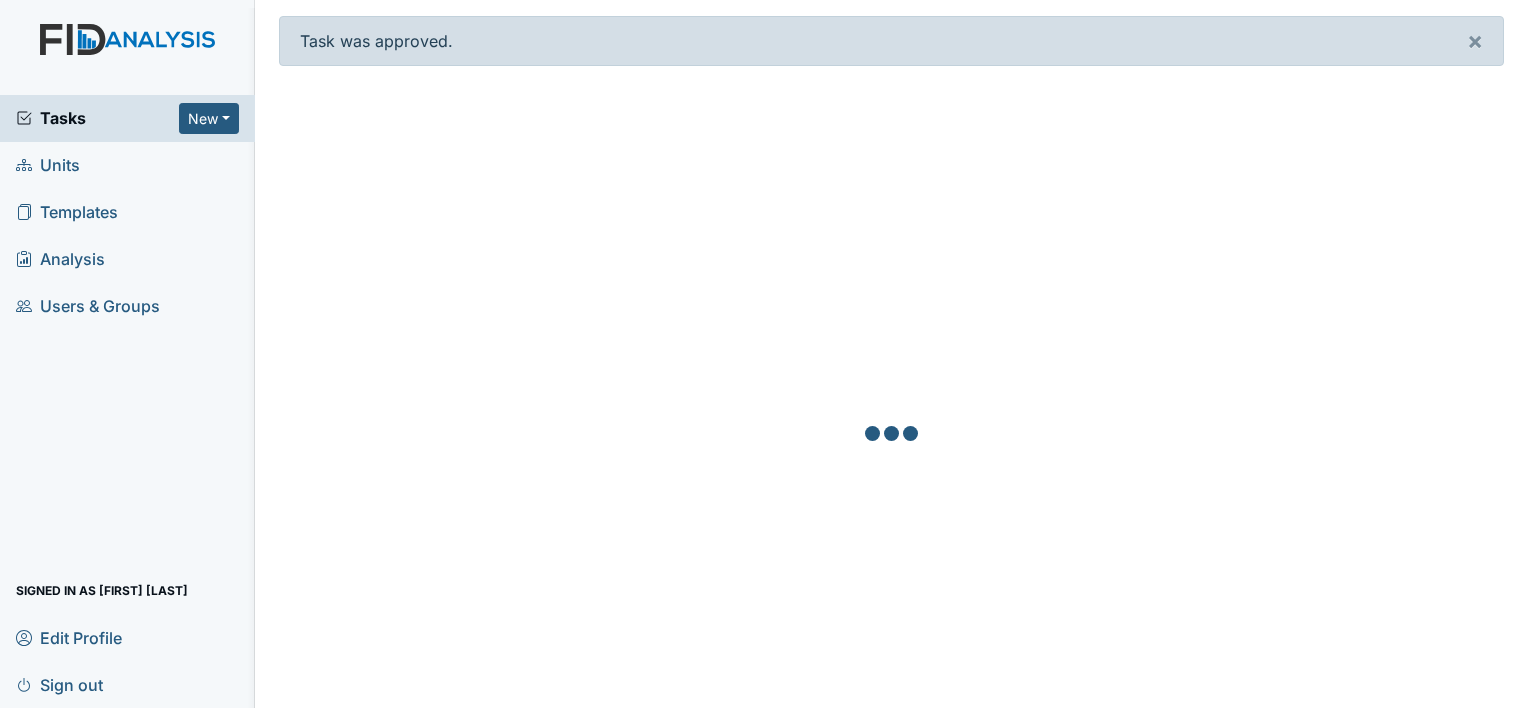 scroll, scrollTop: 0, scrollLeft: 0, axis: both 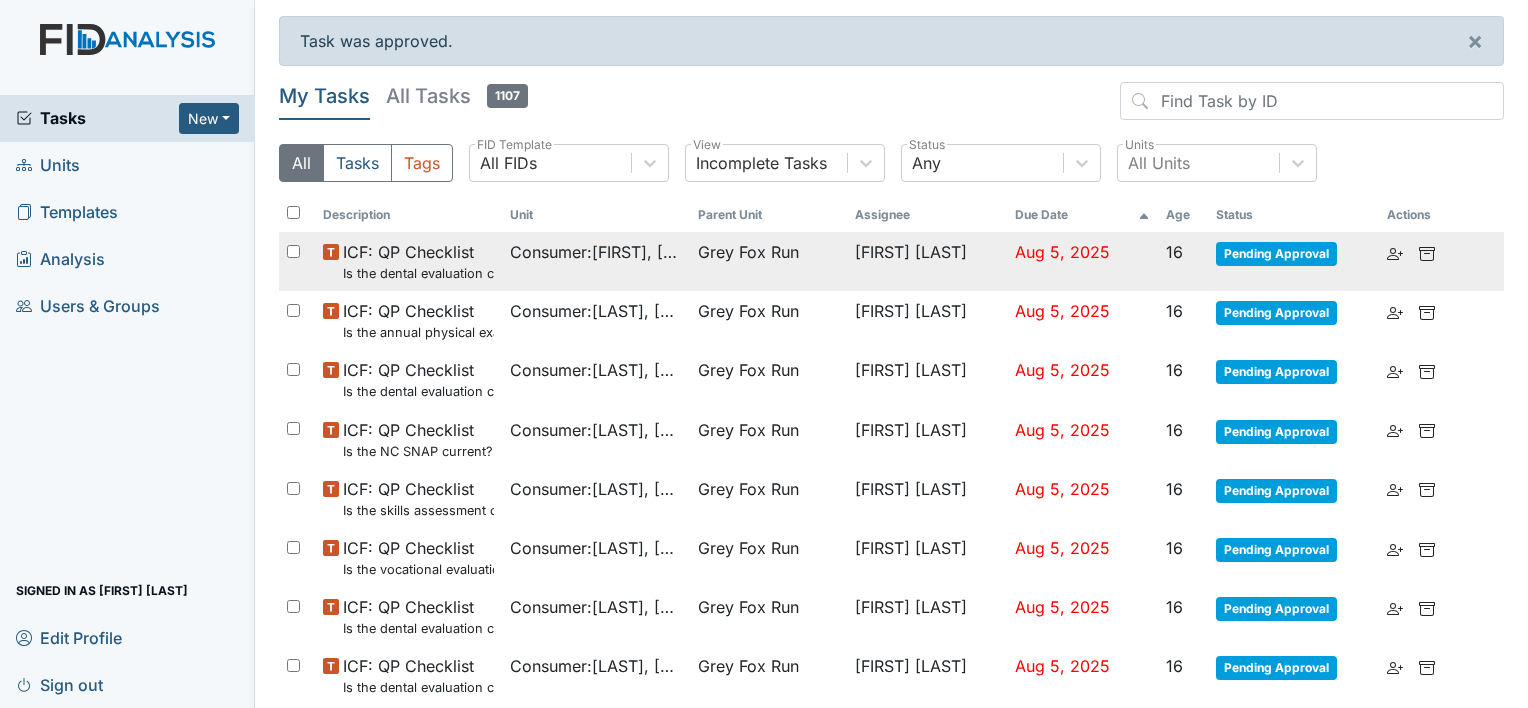 click on "Consumer :  Jack, Jose" at bounding box center [595, 252] 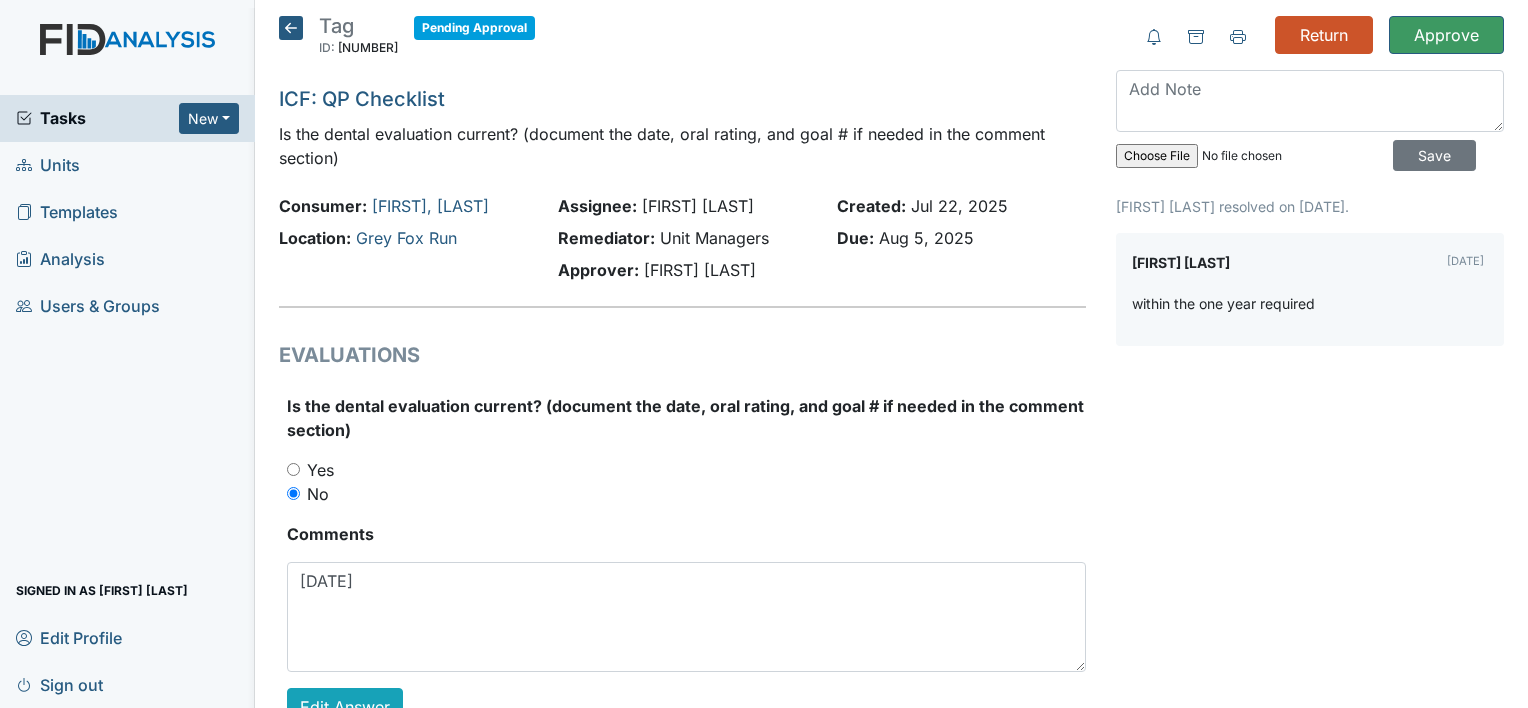 scroll, scrollTop: 0, scrollLeft: 0, axis: both 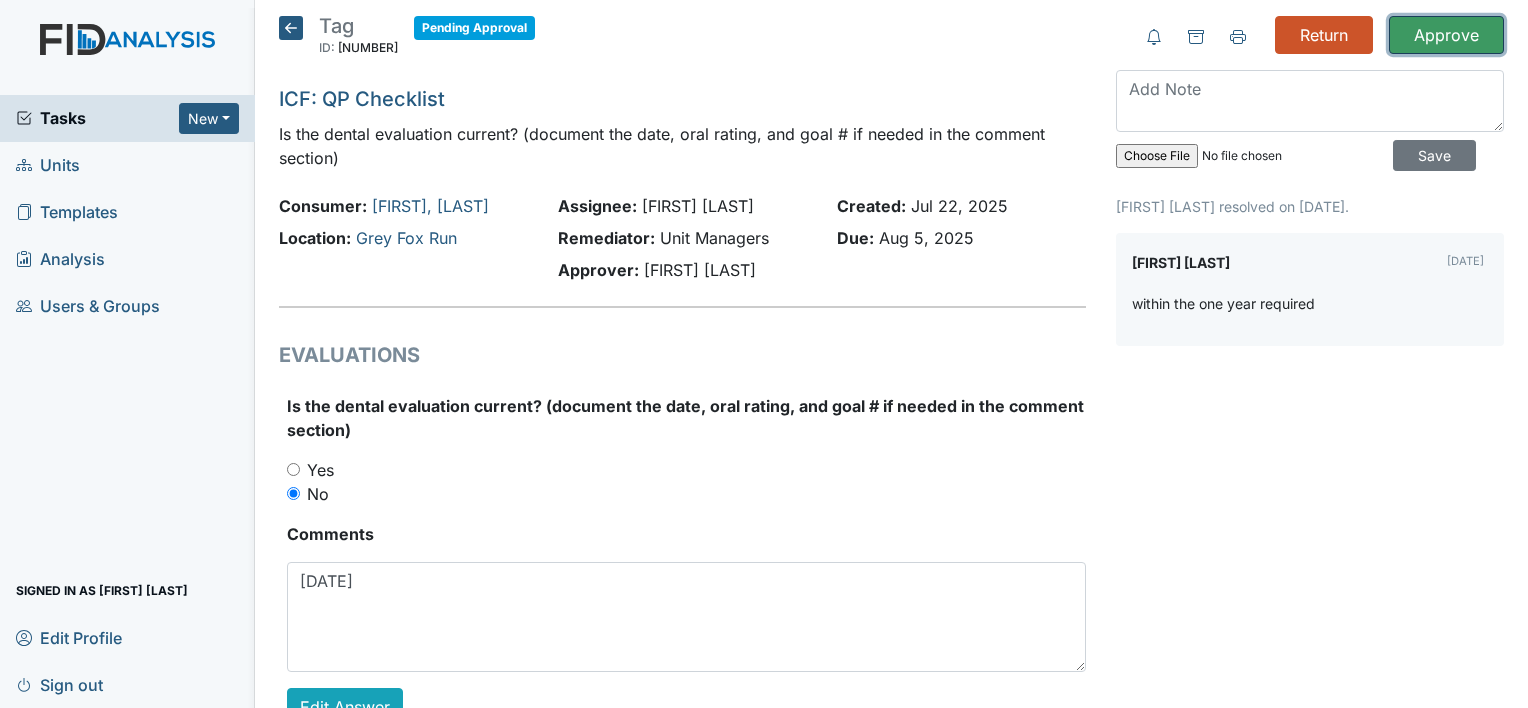 click on "Approve" at bounding box center [1446, 35] 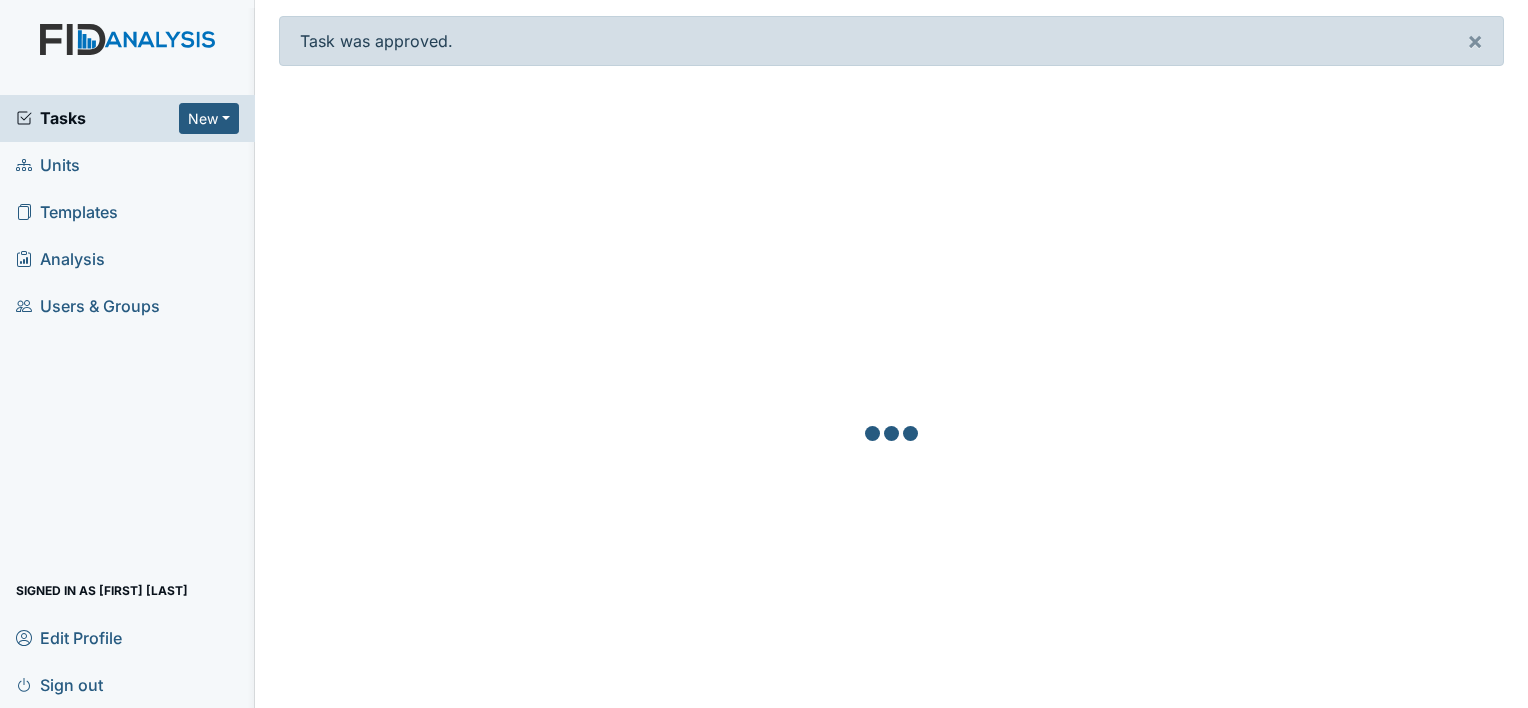 scroll, scrollTop: 0, scrollLeft: 0, axis: both 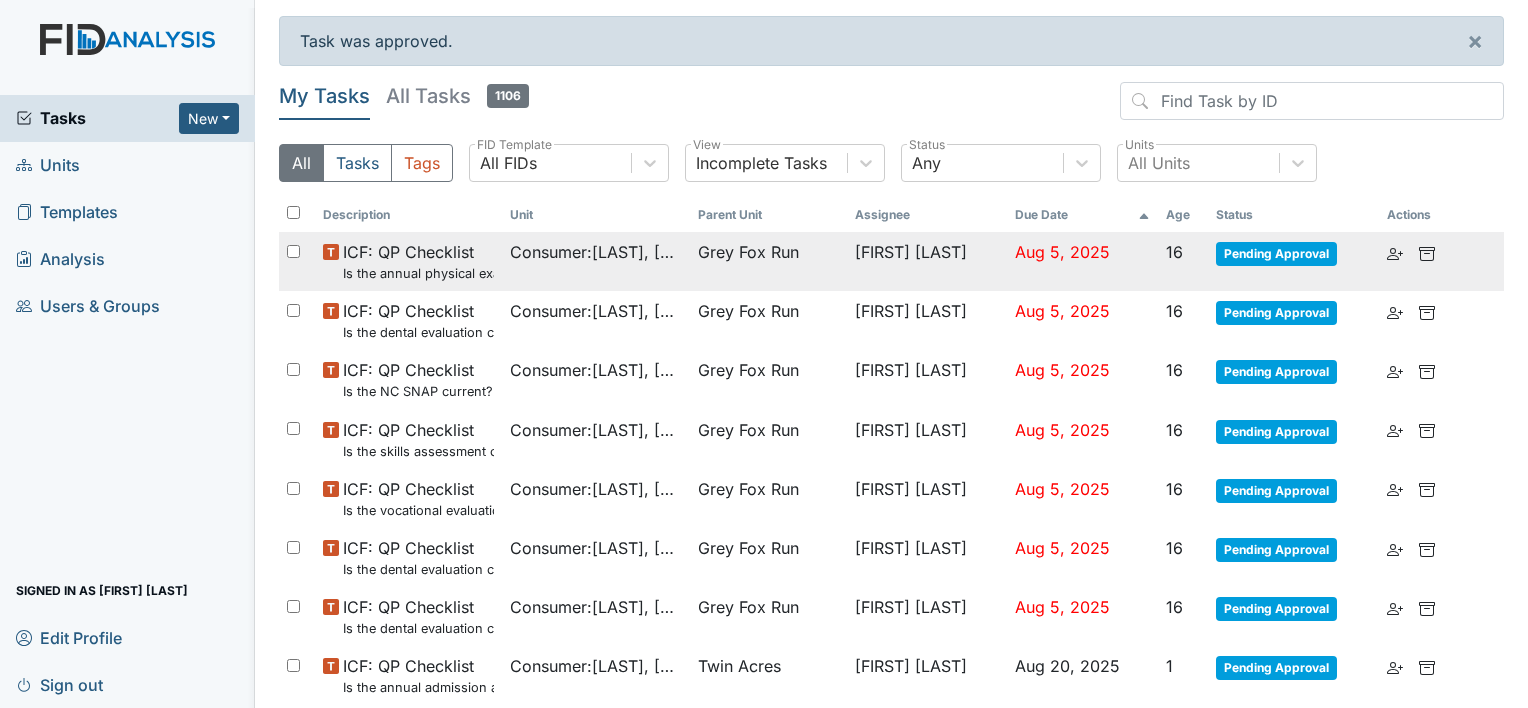 click on "Consumer :  Long, Kenneth" at bounding box center [595, 261] 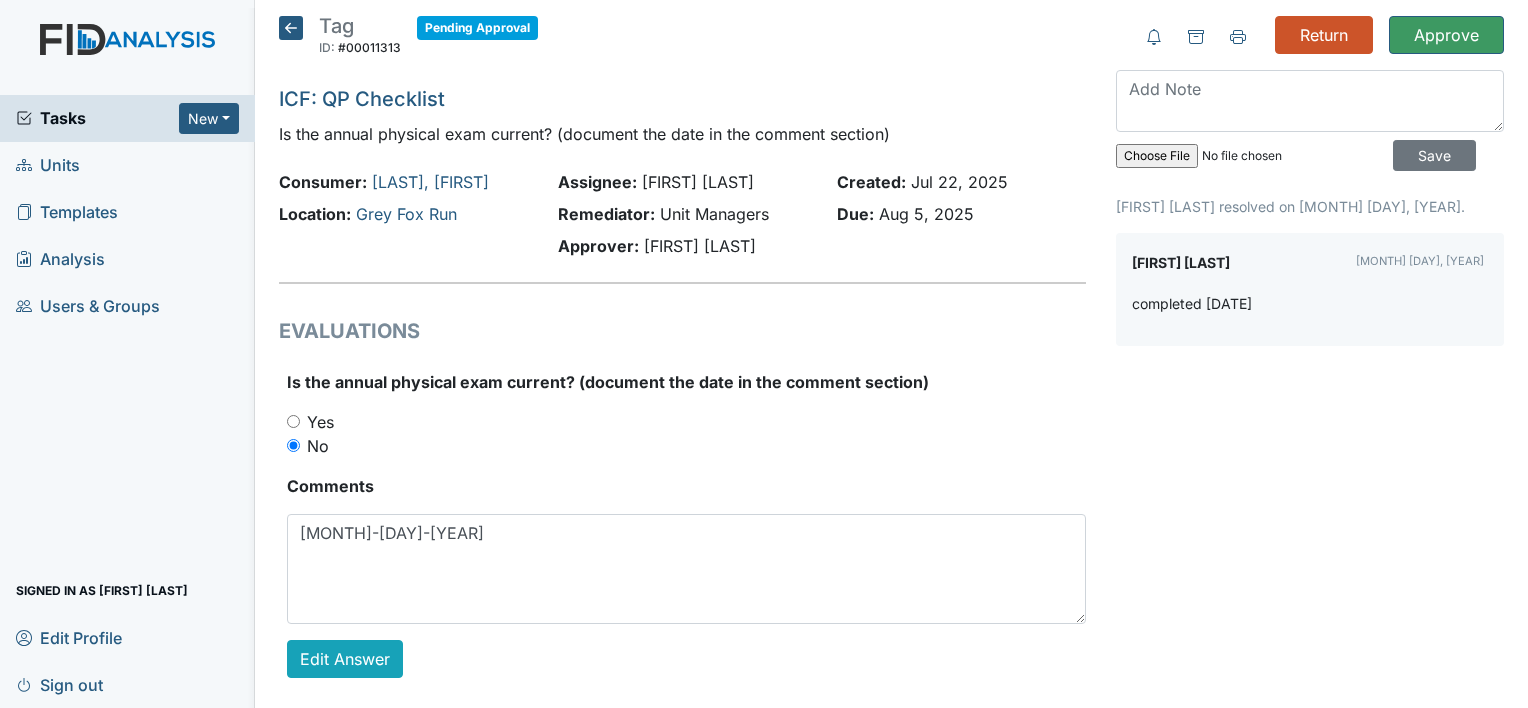 scroll, scrollTop: 0, scrollLeft: 0, axis: both 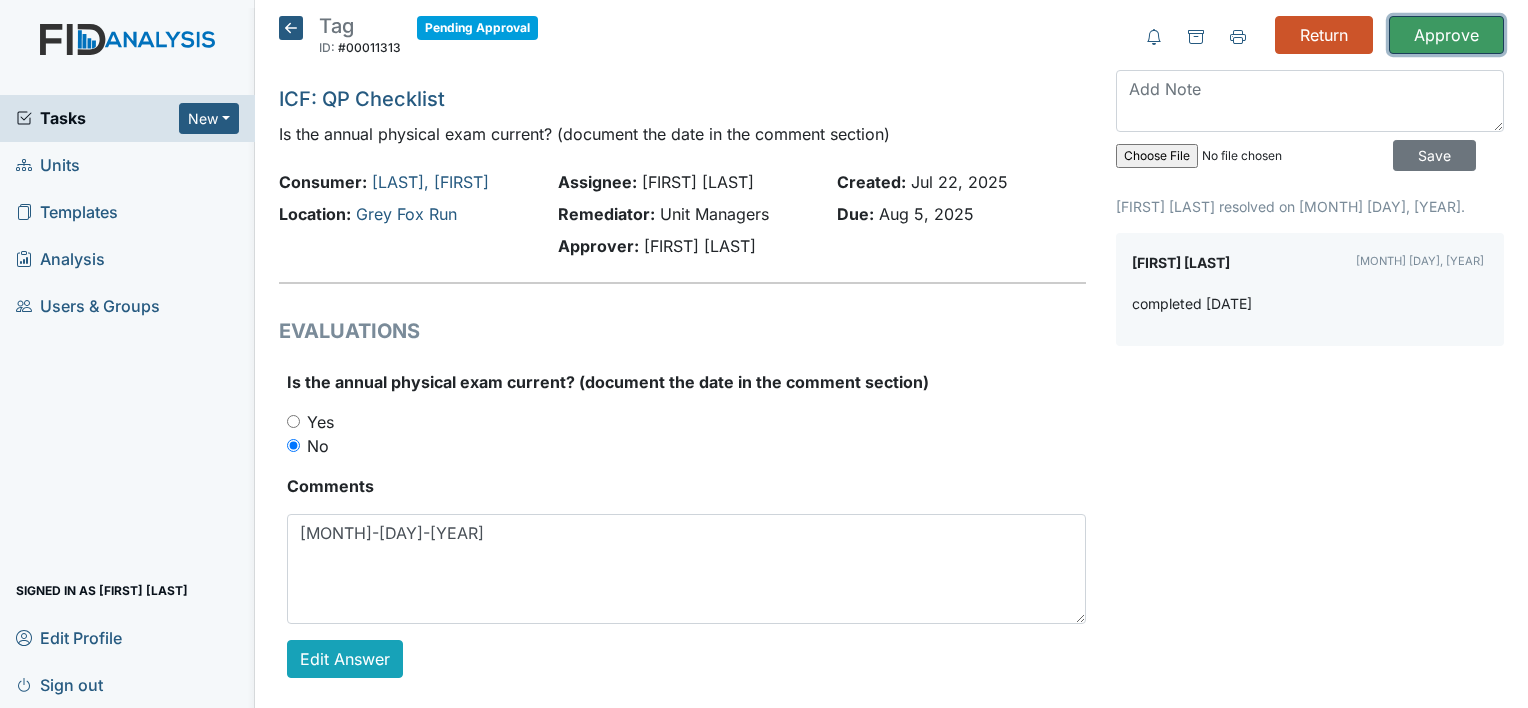 click on "Approve" at bounding box center (1446, 35) 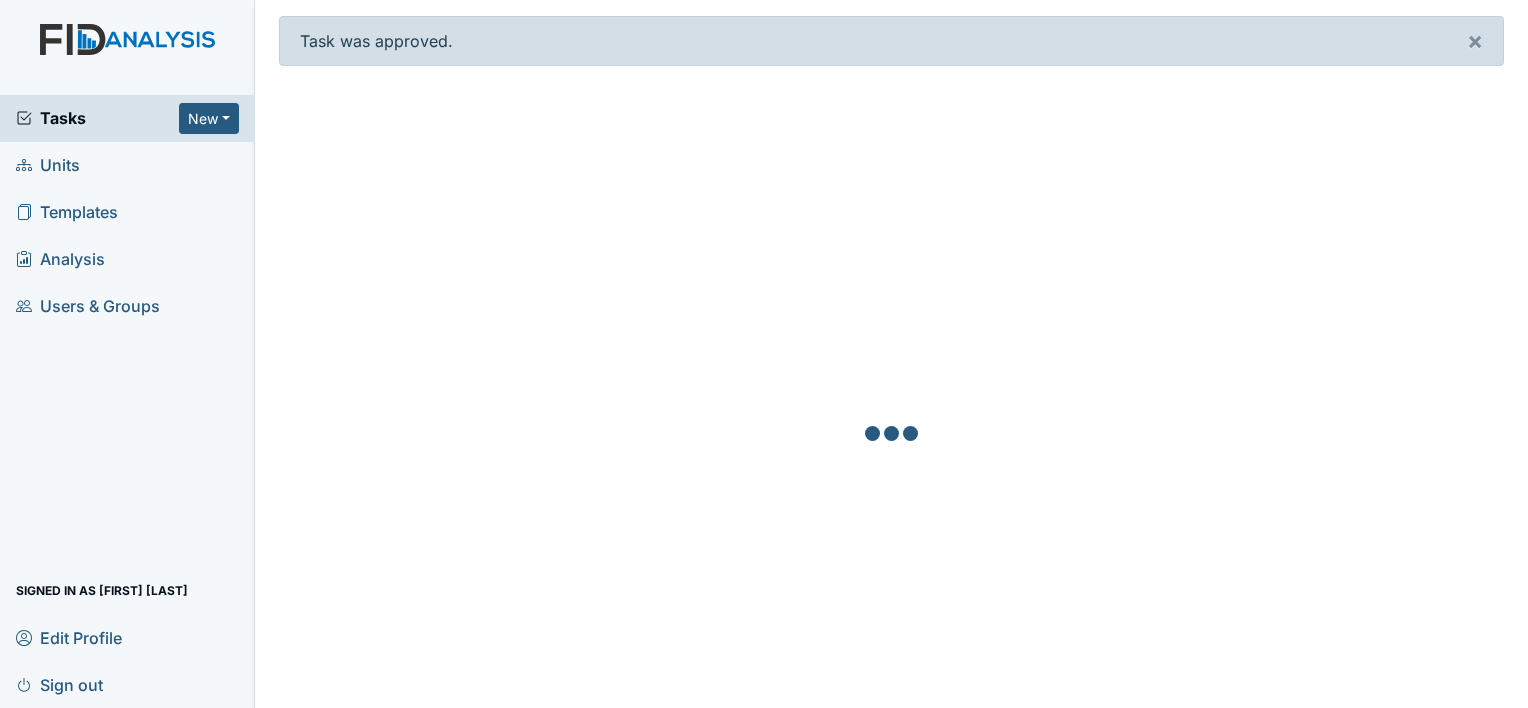 scroll, scrollTop: 0, scrollLeft: 0, axis: both 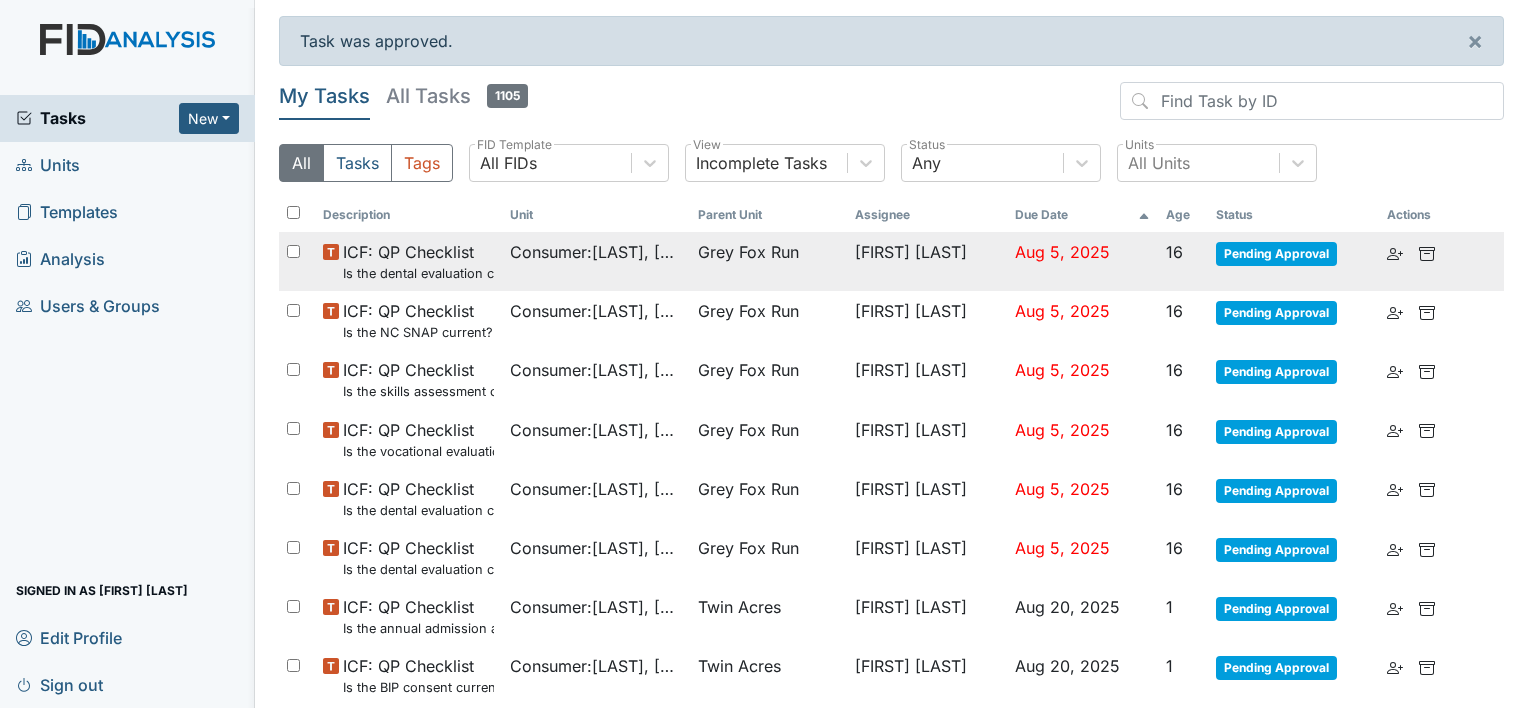 click on "Consumer : [LAST], [FIRST]" at bounding box center [595, 252] 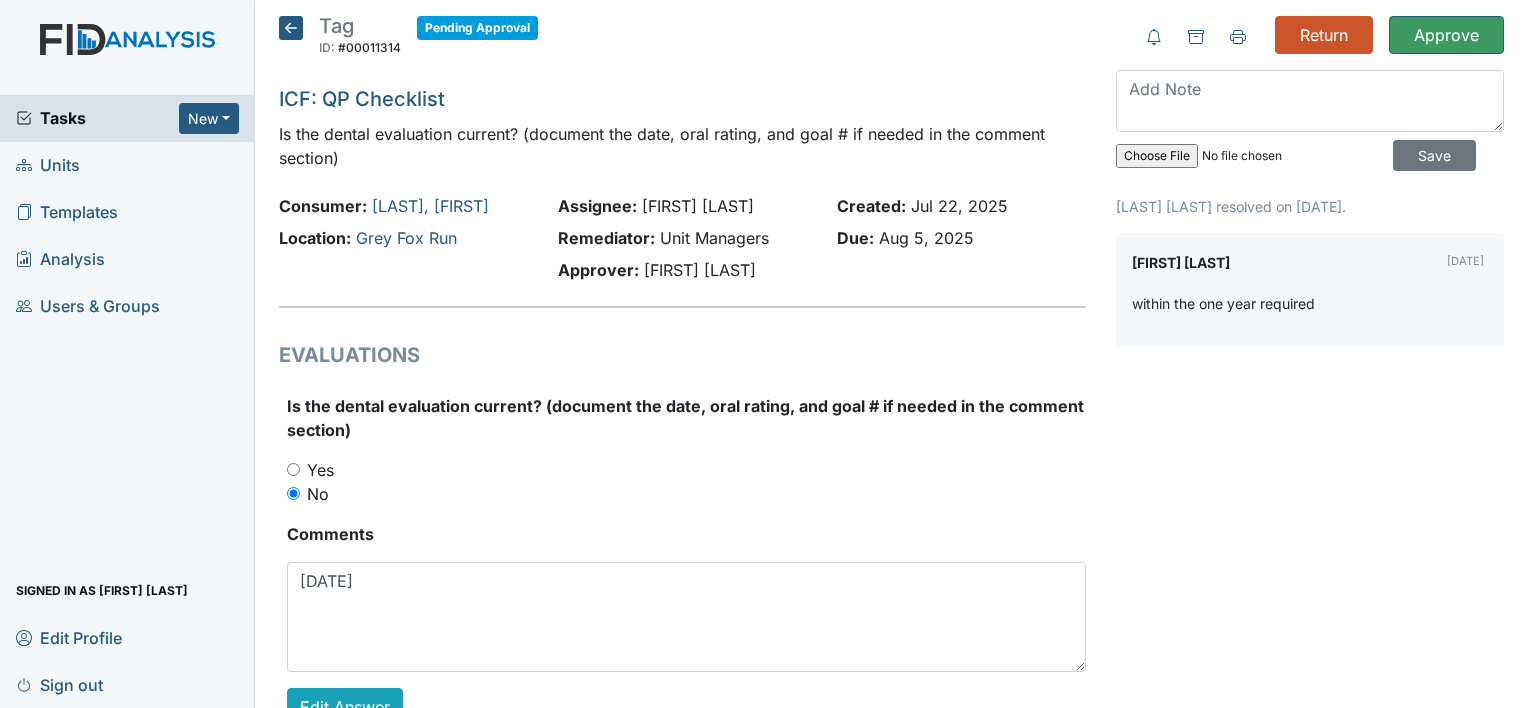 scroll, scrollTop: 0, scrollLeft: 0, axis: both 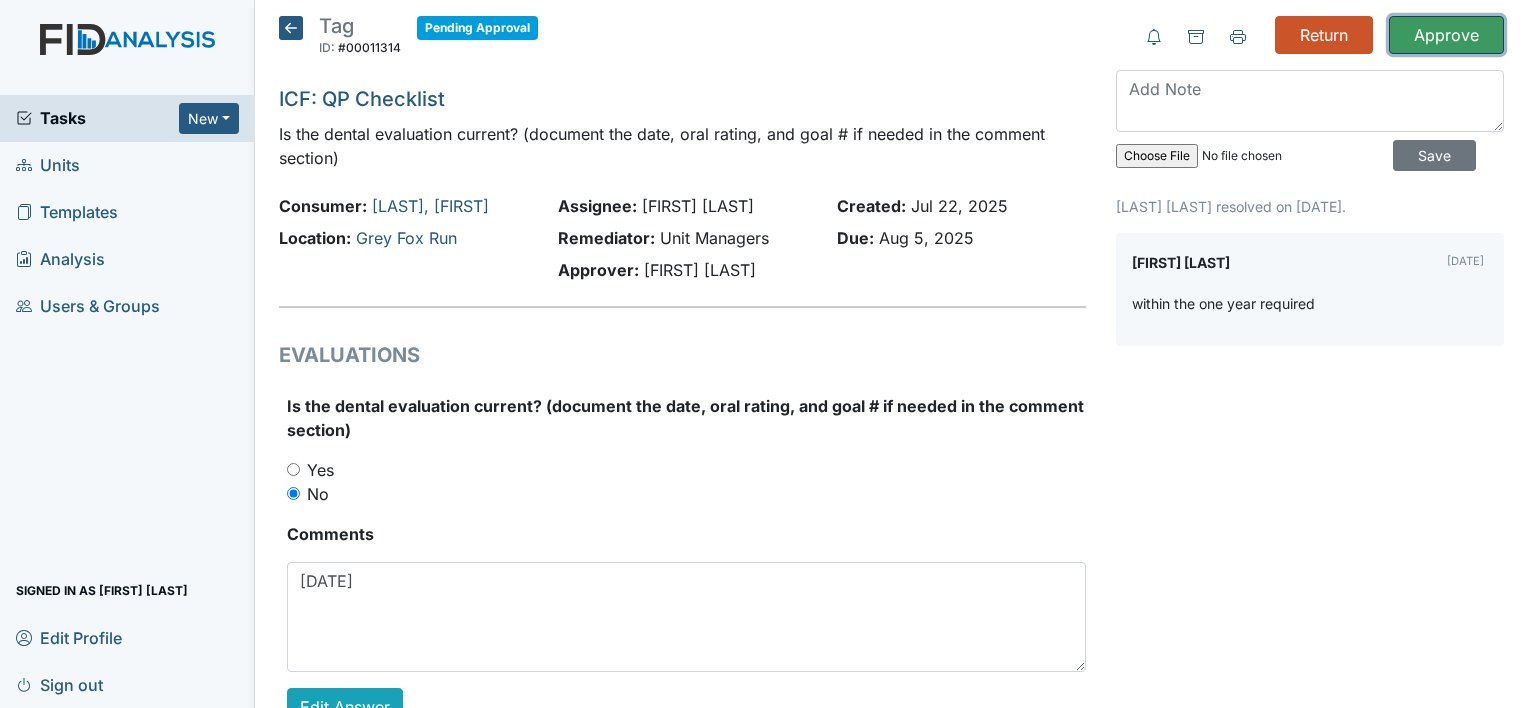 click on "Approve" at bounding box center [1446, 35] 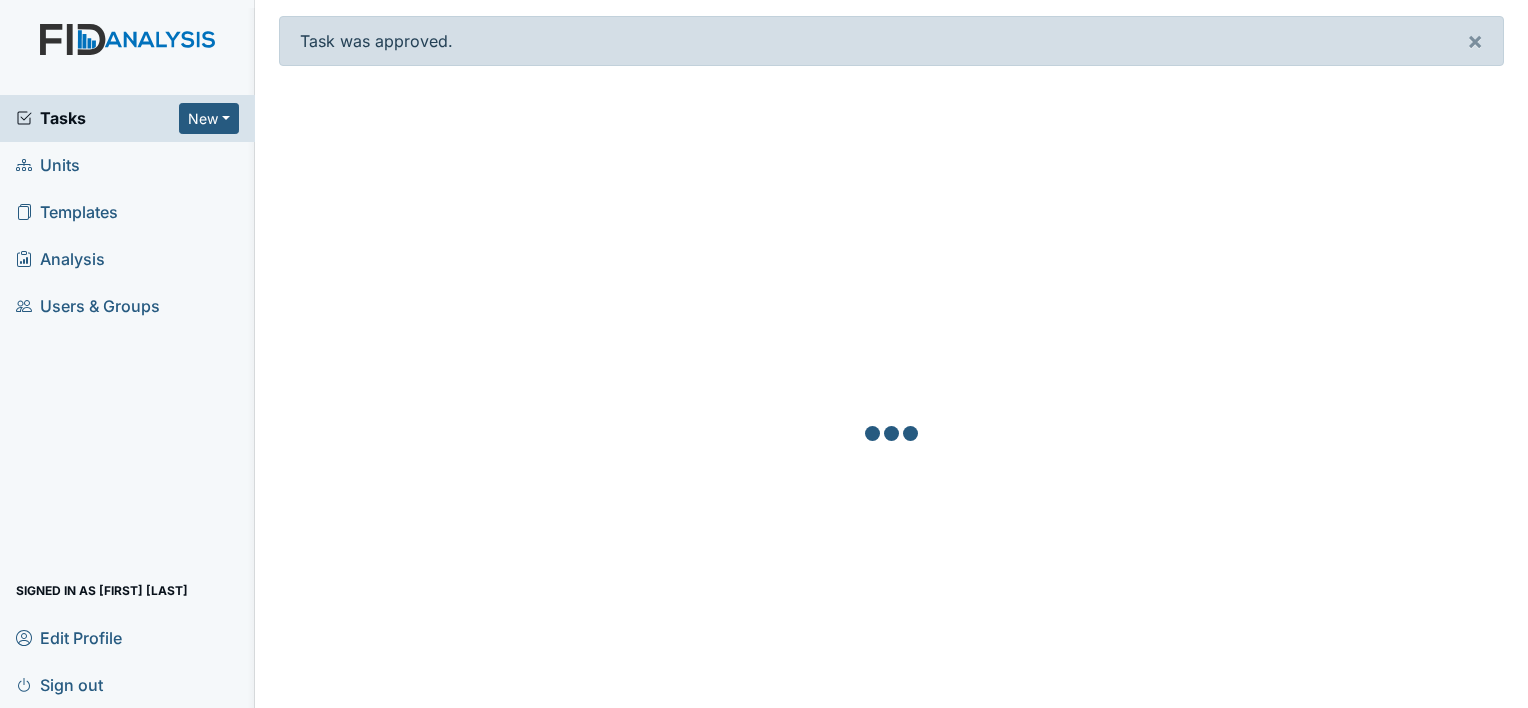 scroll, scrollTop: 0, scrollLeft: 0, axis: both 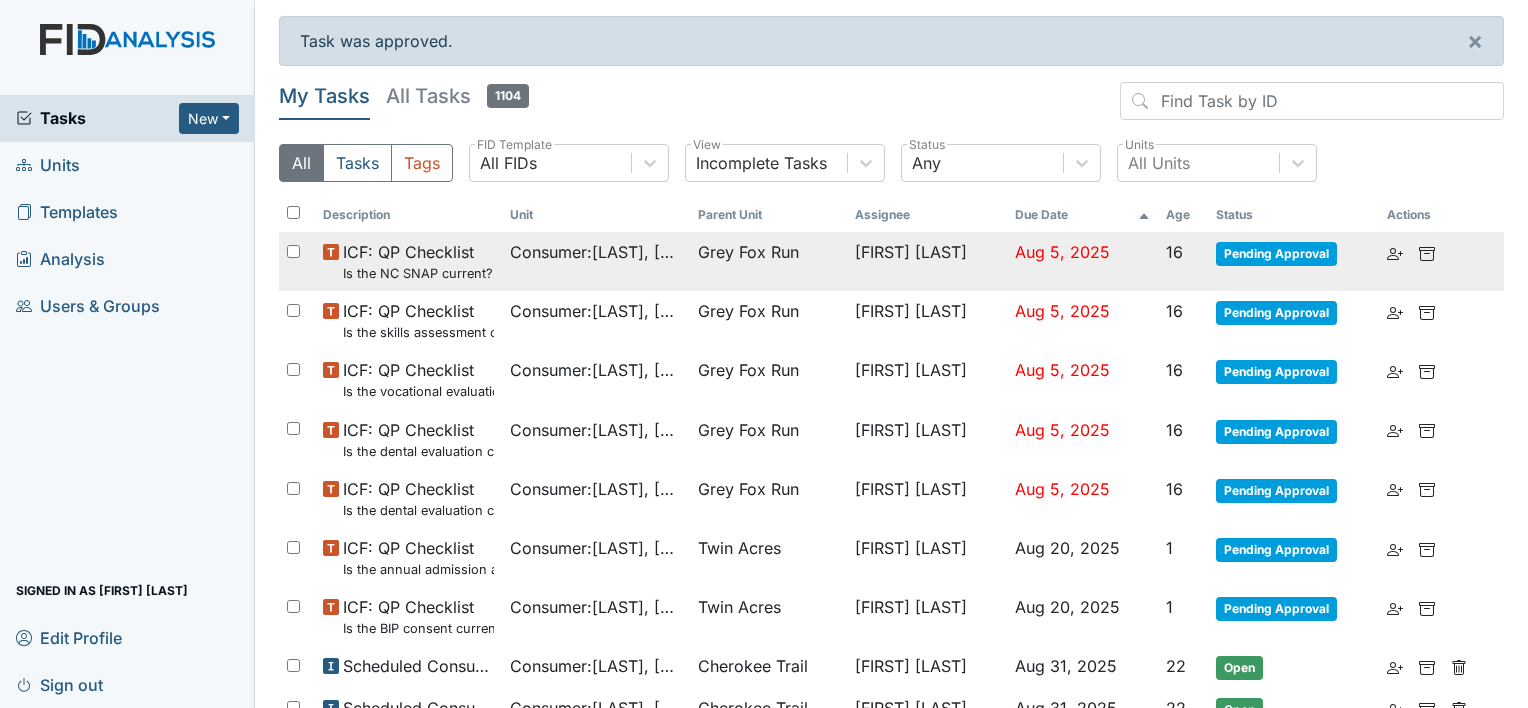 click on "Consumer :  [LAST], [FIRST]" at bounding box center (595, 261) 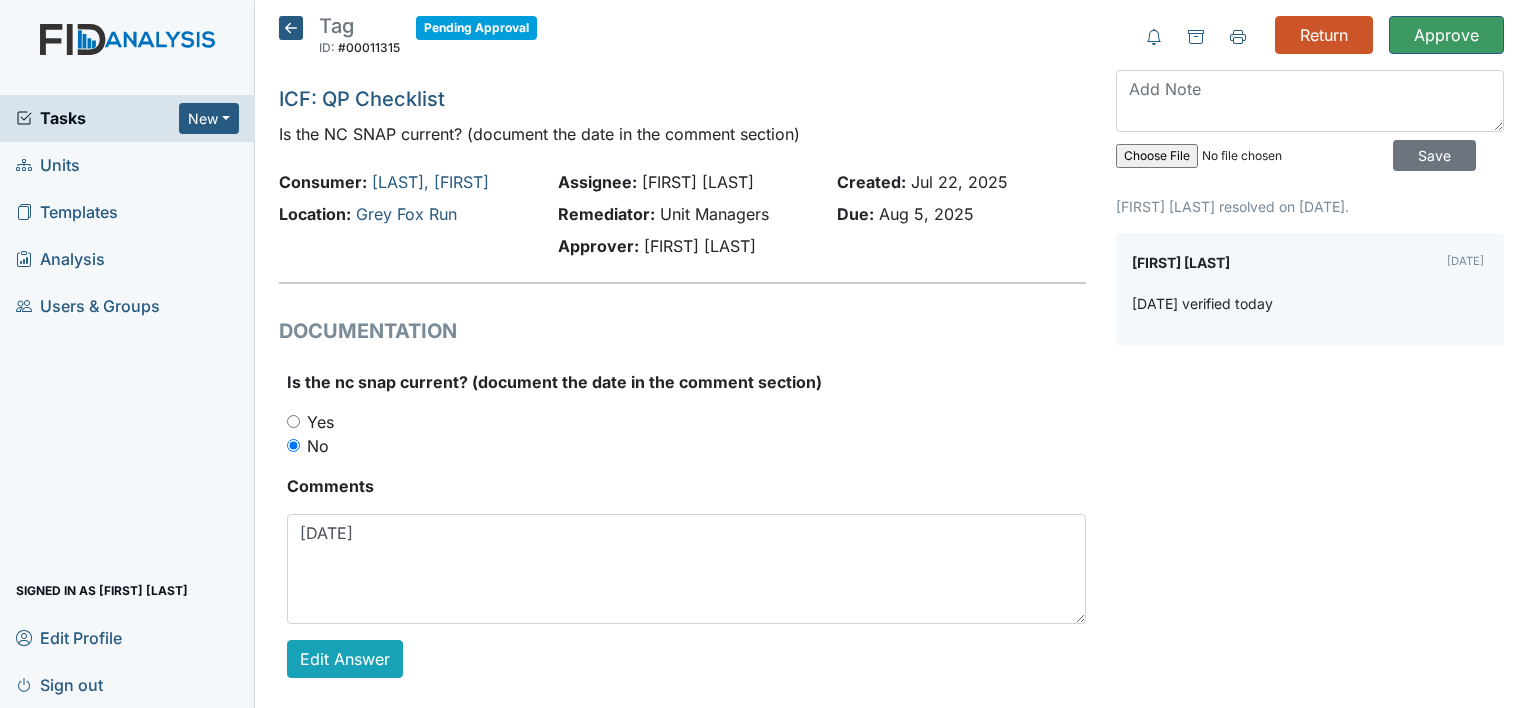 scroll, scrollTop: 0, scrollLeft: 0, axis: both 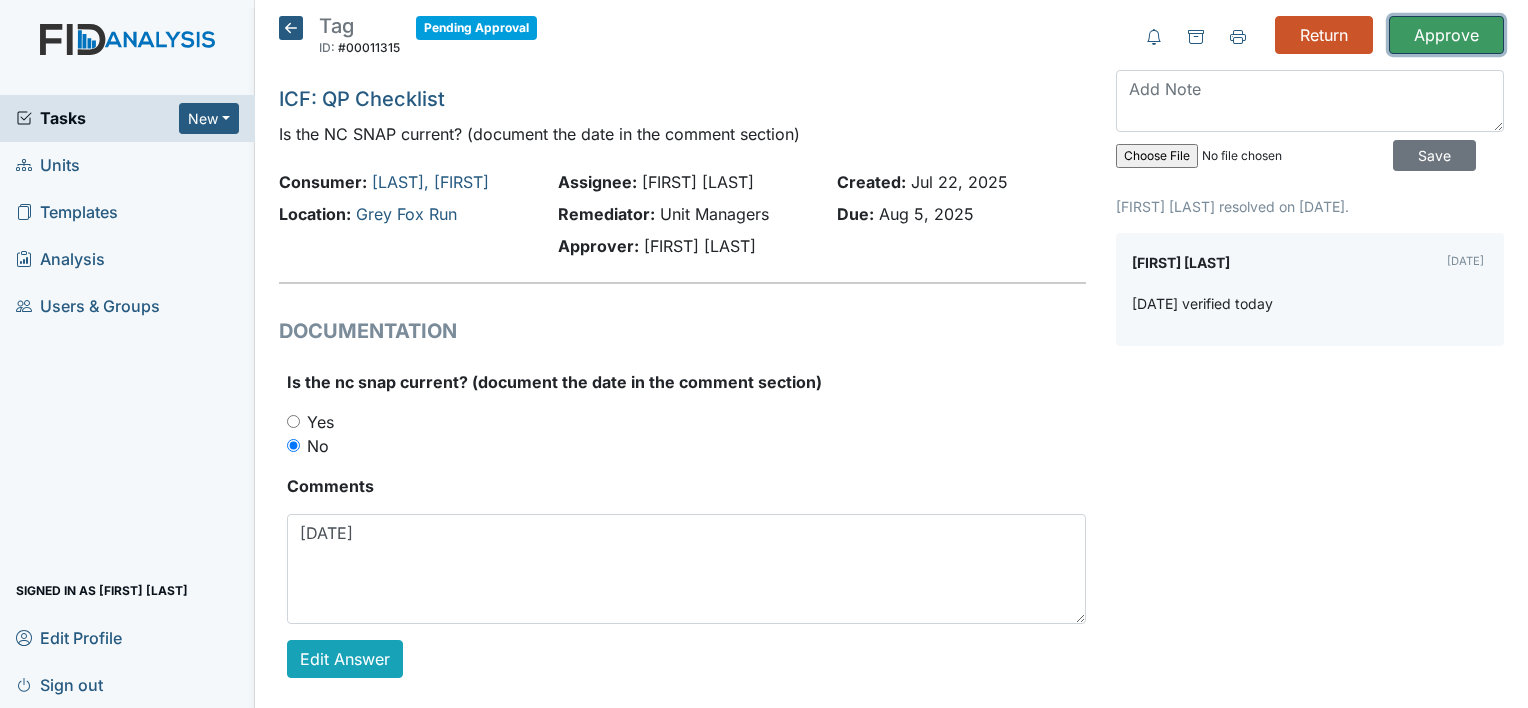 click on "Approve" at bounding box center (1446, 35) 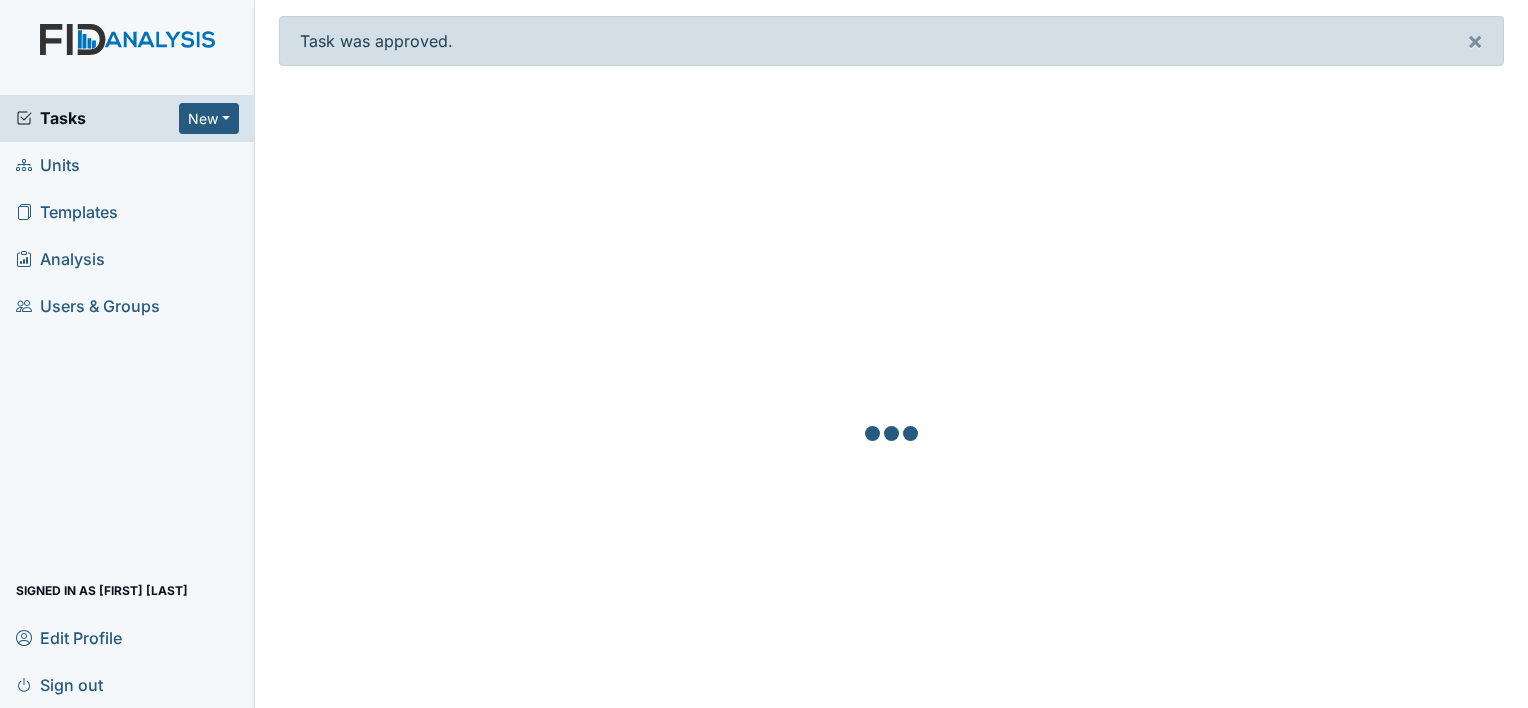 scroll, scrollTop: 0, scrollLeft: 0, axis: both 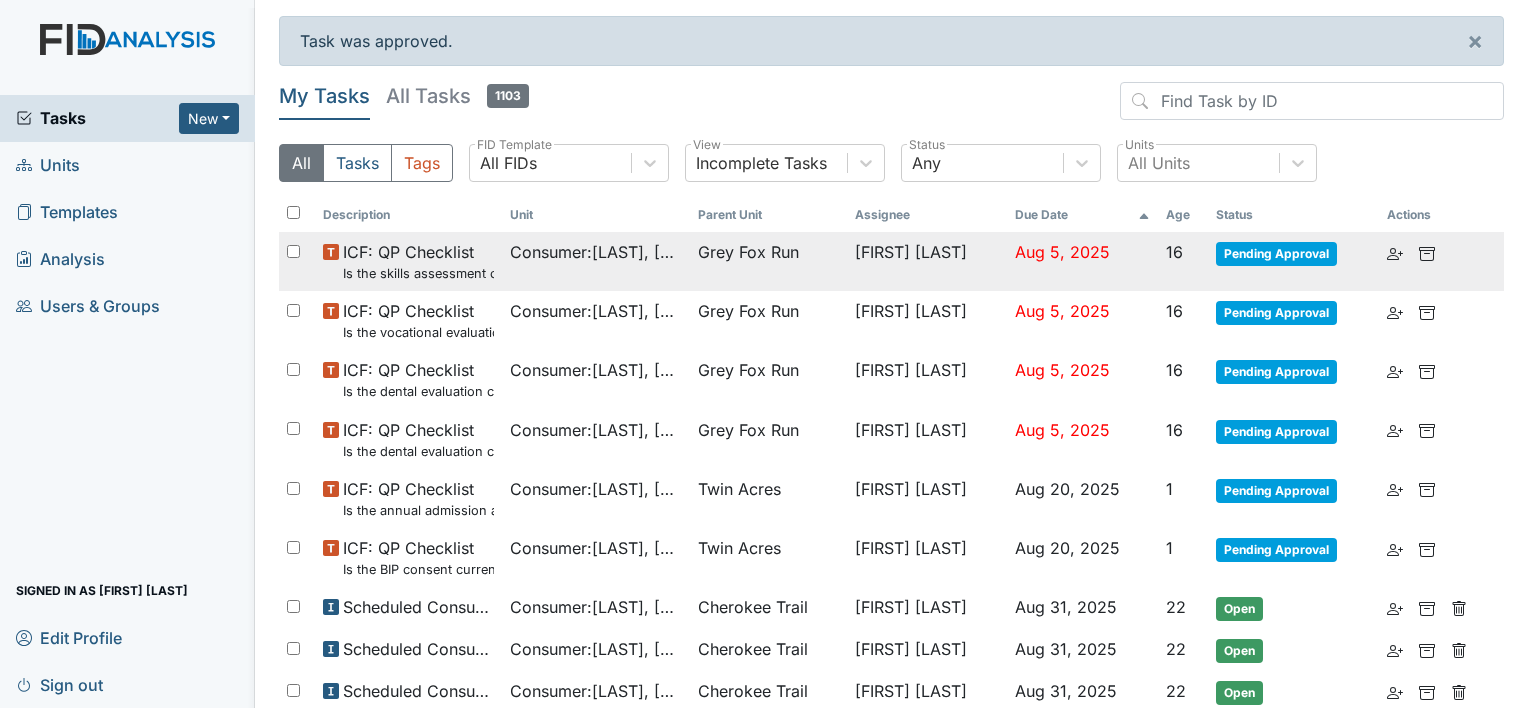 click on "Consumer :  [LAST], [FIRST]" at bounding box center [595, 261] 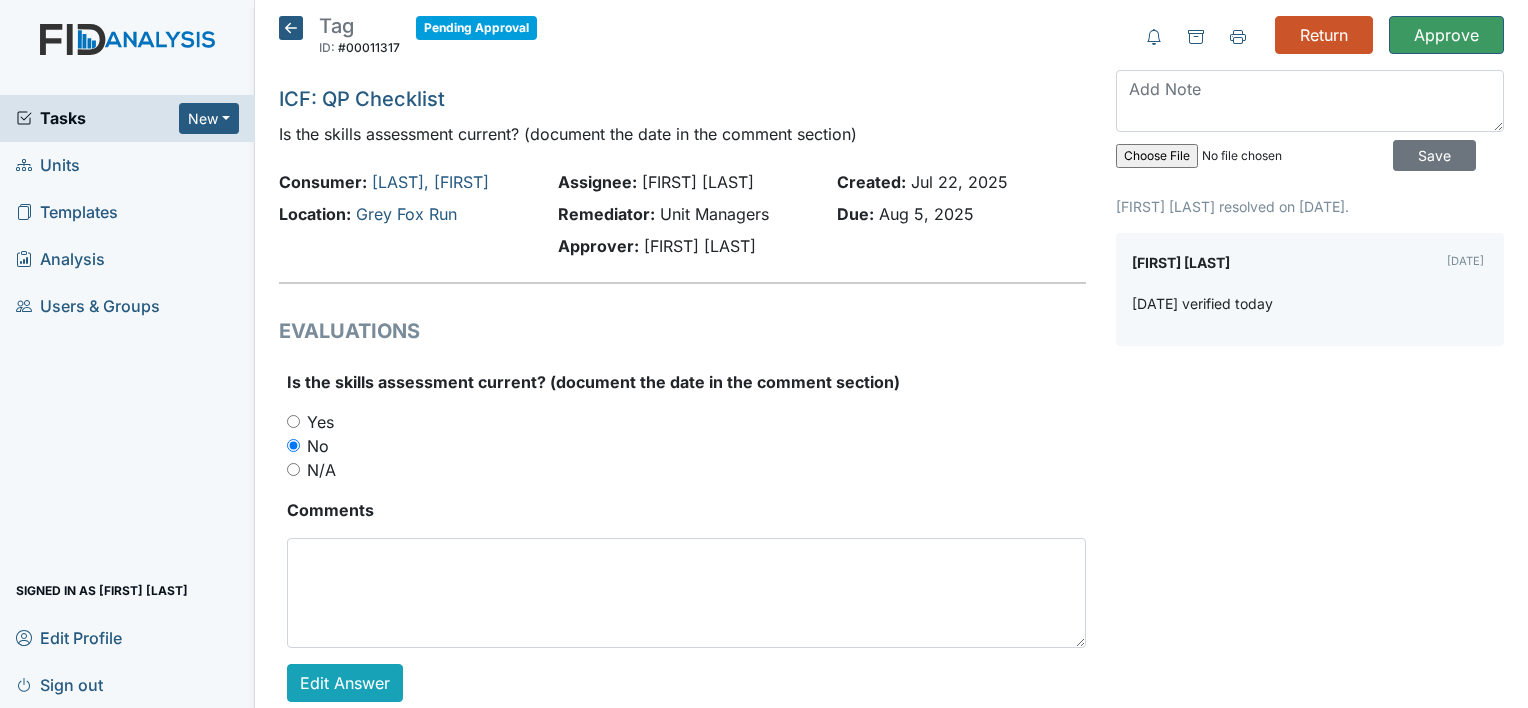 scroll, scrollTop: 0, scrollLeft: 0, axis: both 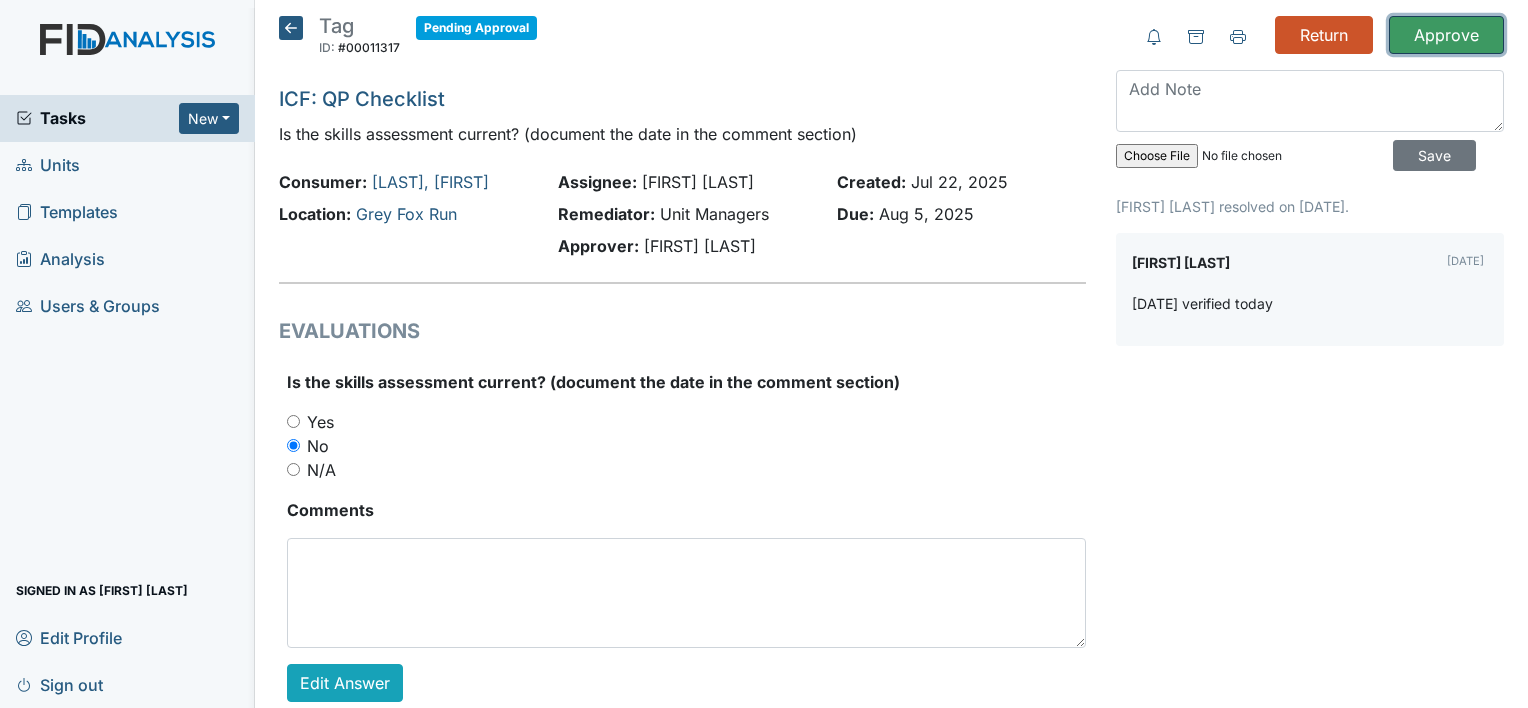 click on "Approve" at bounding box center (1446, 35) 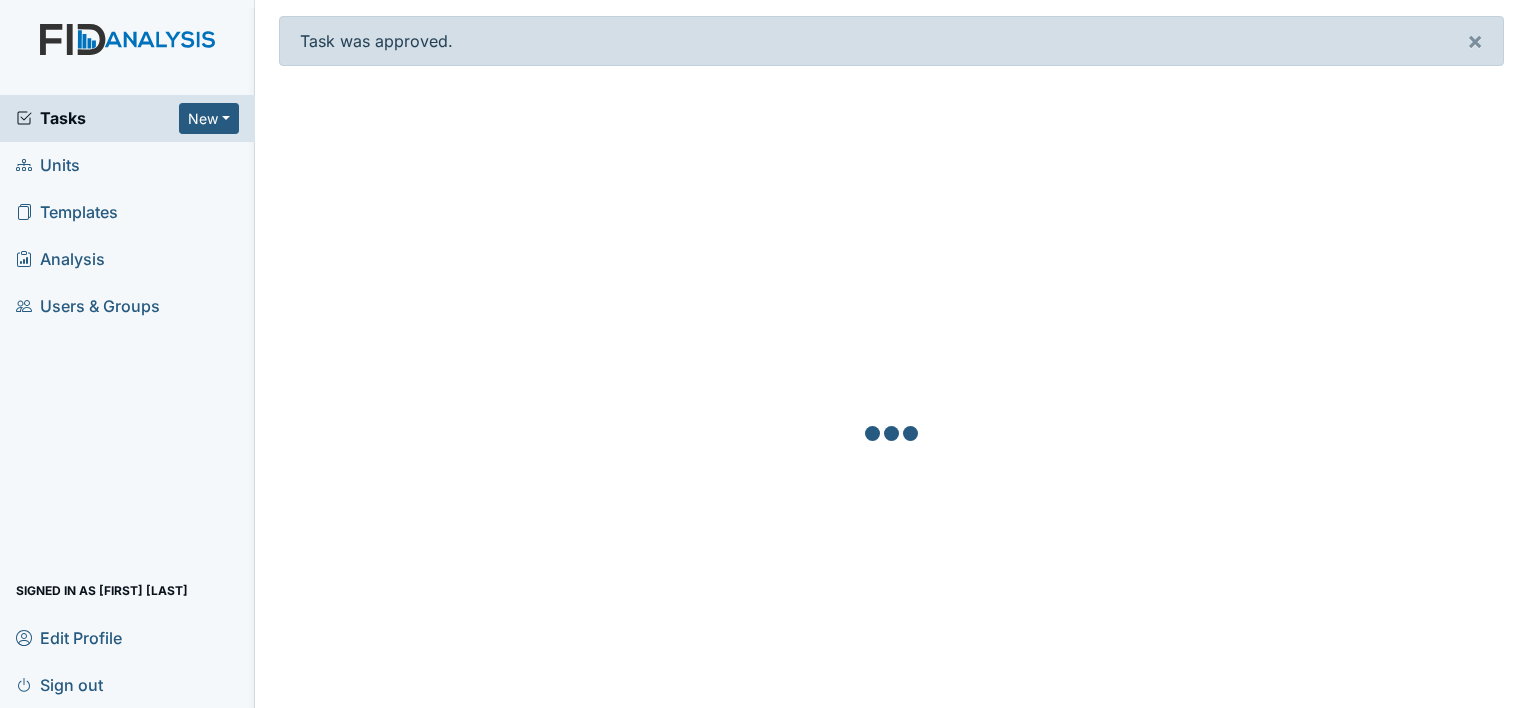 scroll, scrollTop: 0, scrollLeft: 0, axis: both 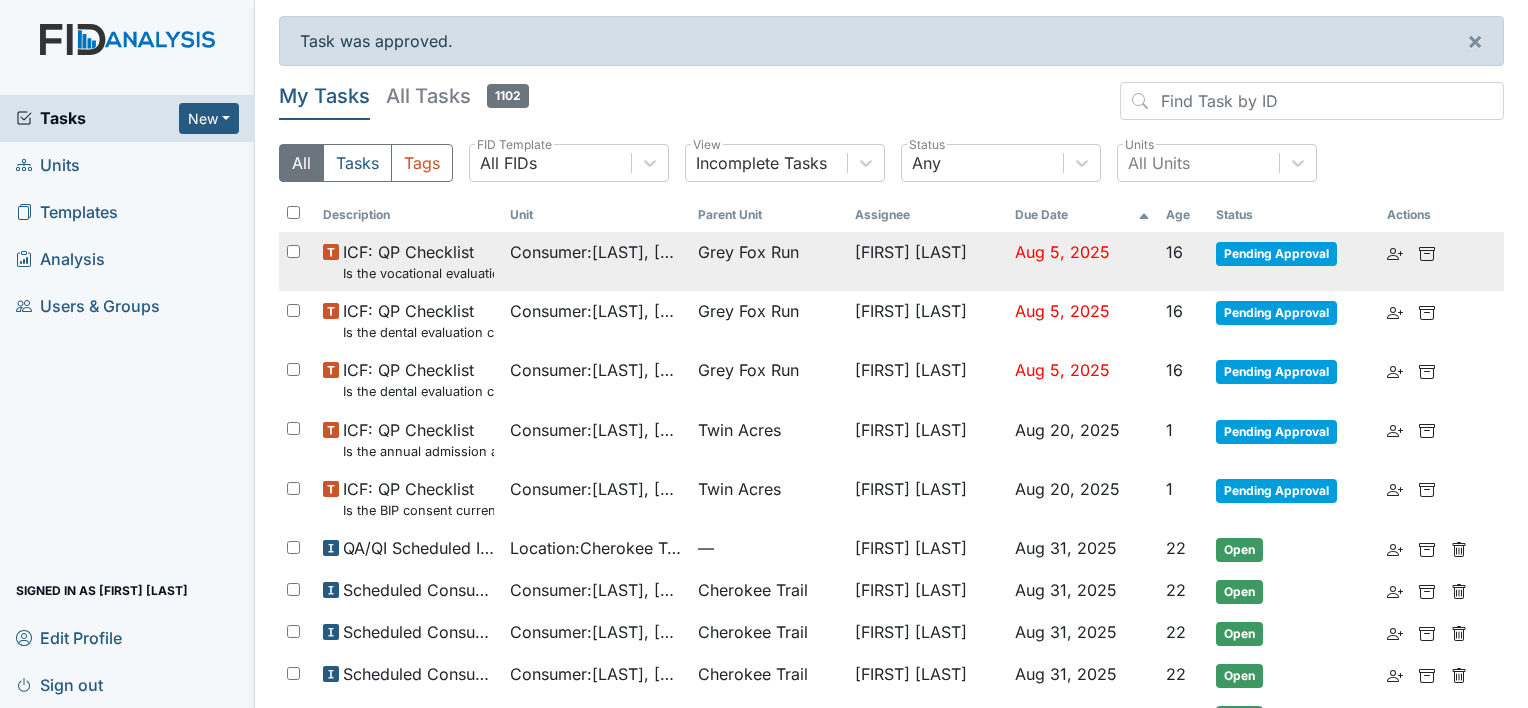 click on "Is the vocational evaluation current? (document the date in the comment section)" at bounding box center [418, 273] 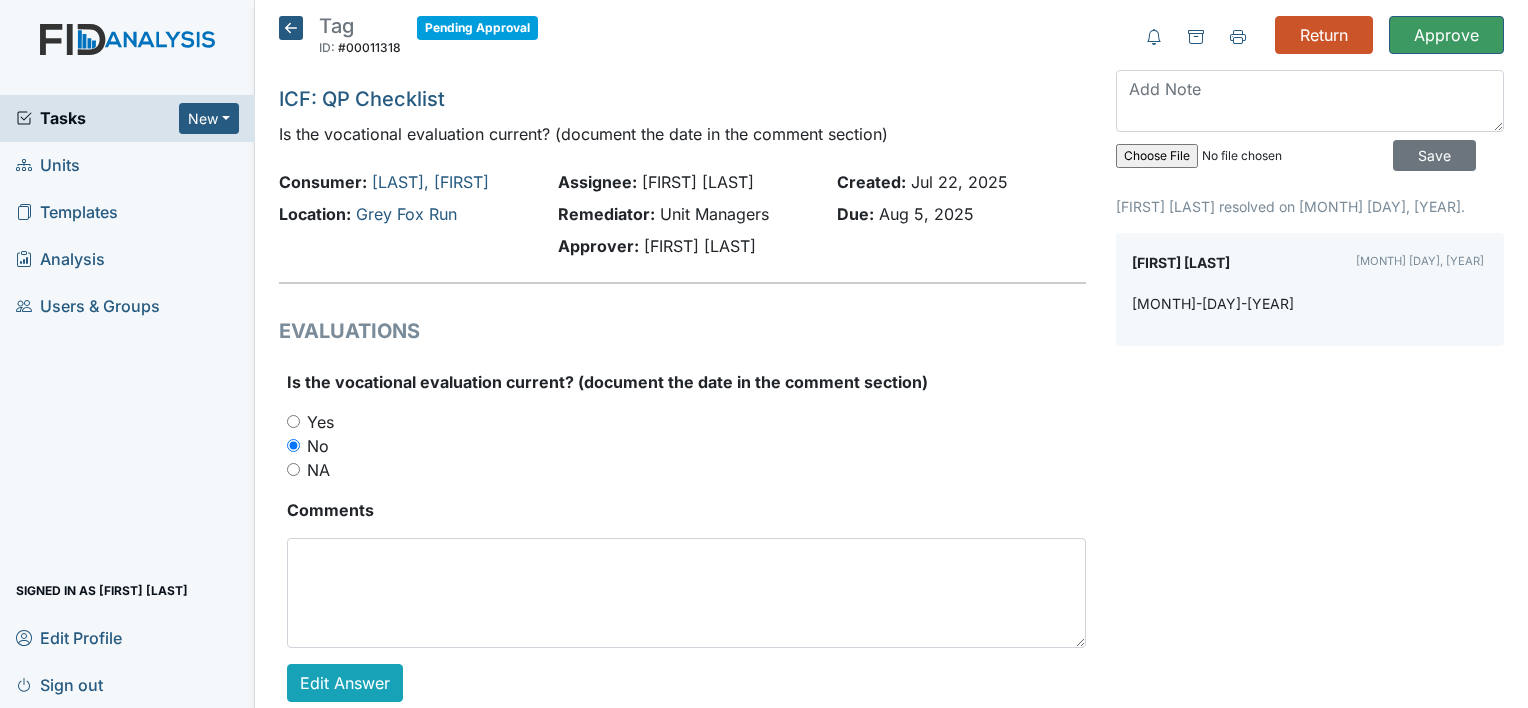 scroll, scrollTop: 0, scrollLeft: 0, axis: both 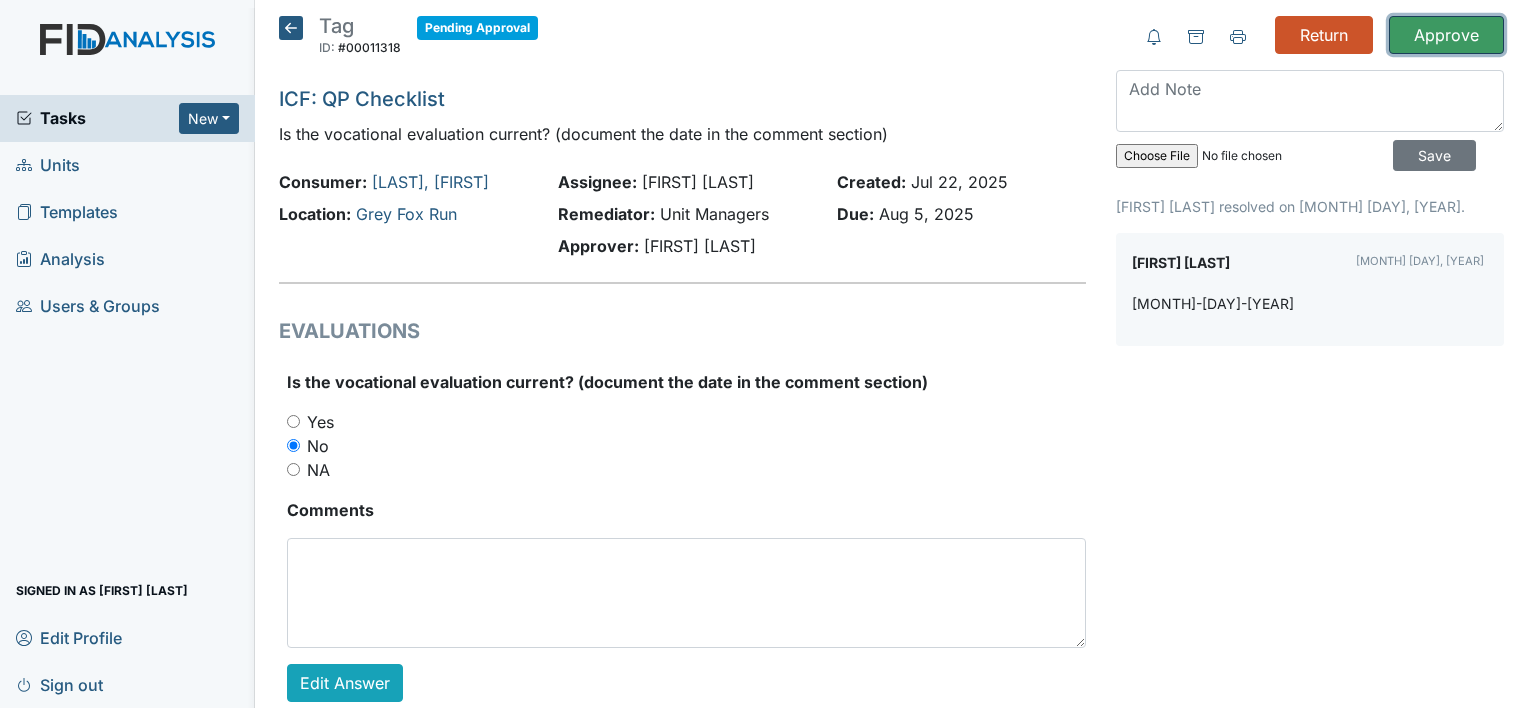 click on "Approve" at bounding box center [1446, 35] 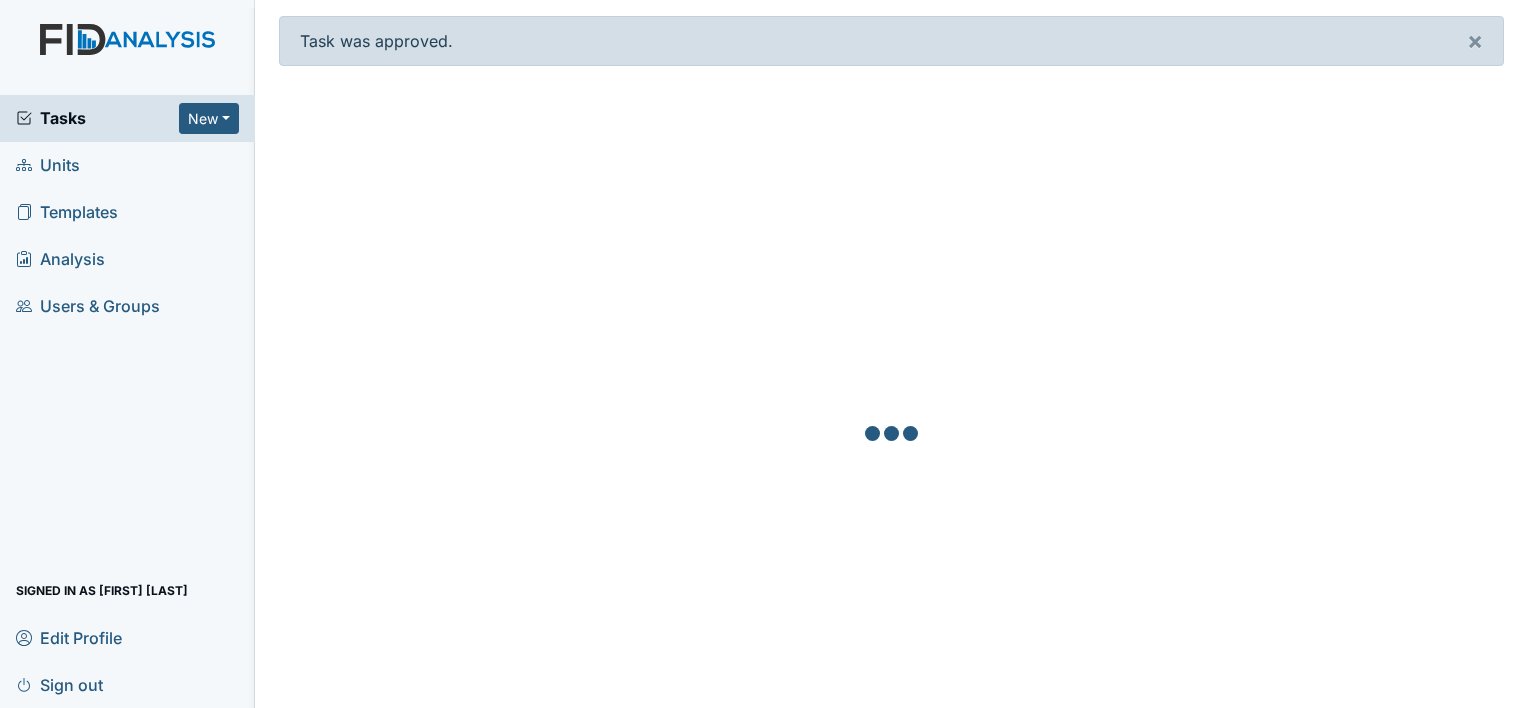 scroll, scrollTop: 0, scrollLeft: 0, axis: both 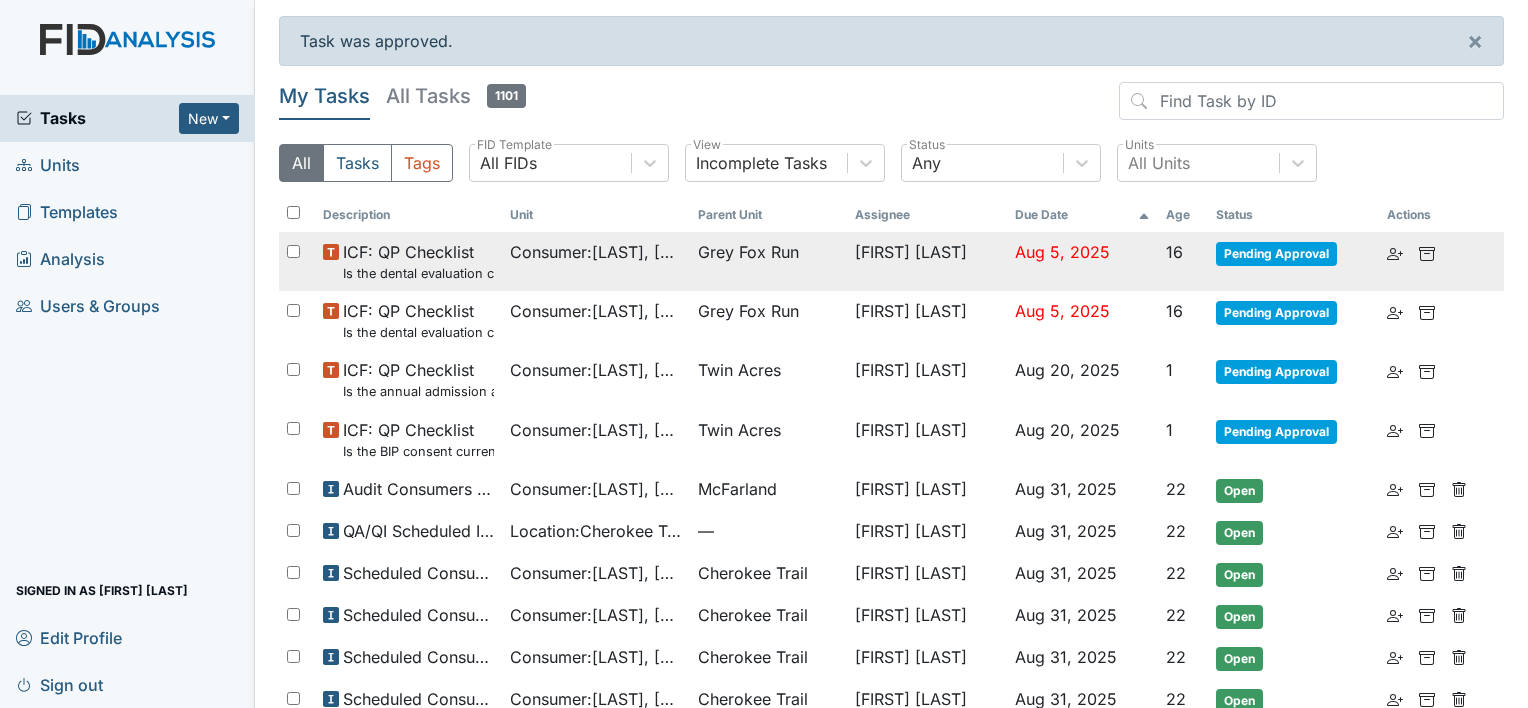 click on "Consumer :  Defino, William" at bounding box center [595, 261] 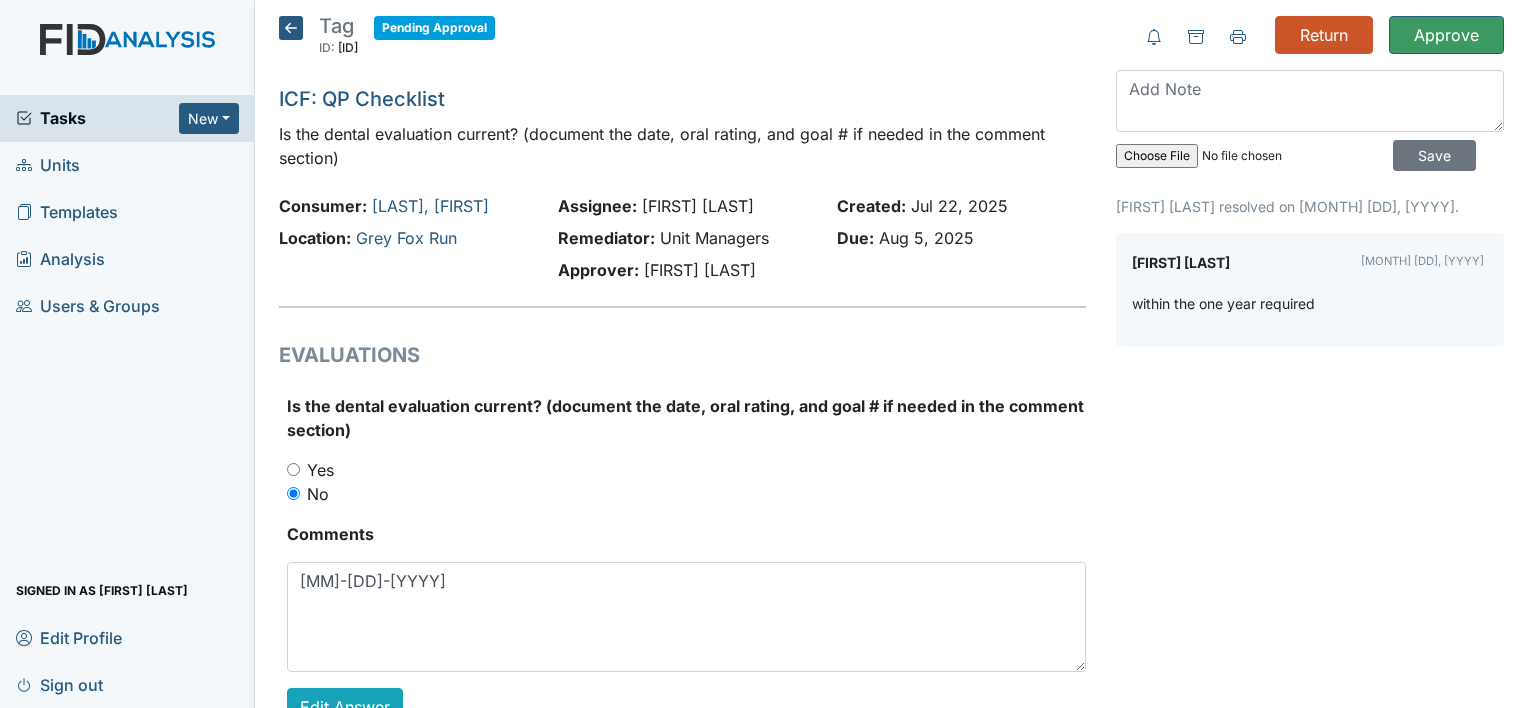 scroll, scrollTop: 0, scrollLeft: 0, axis: both 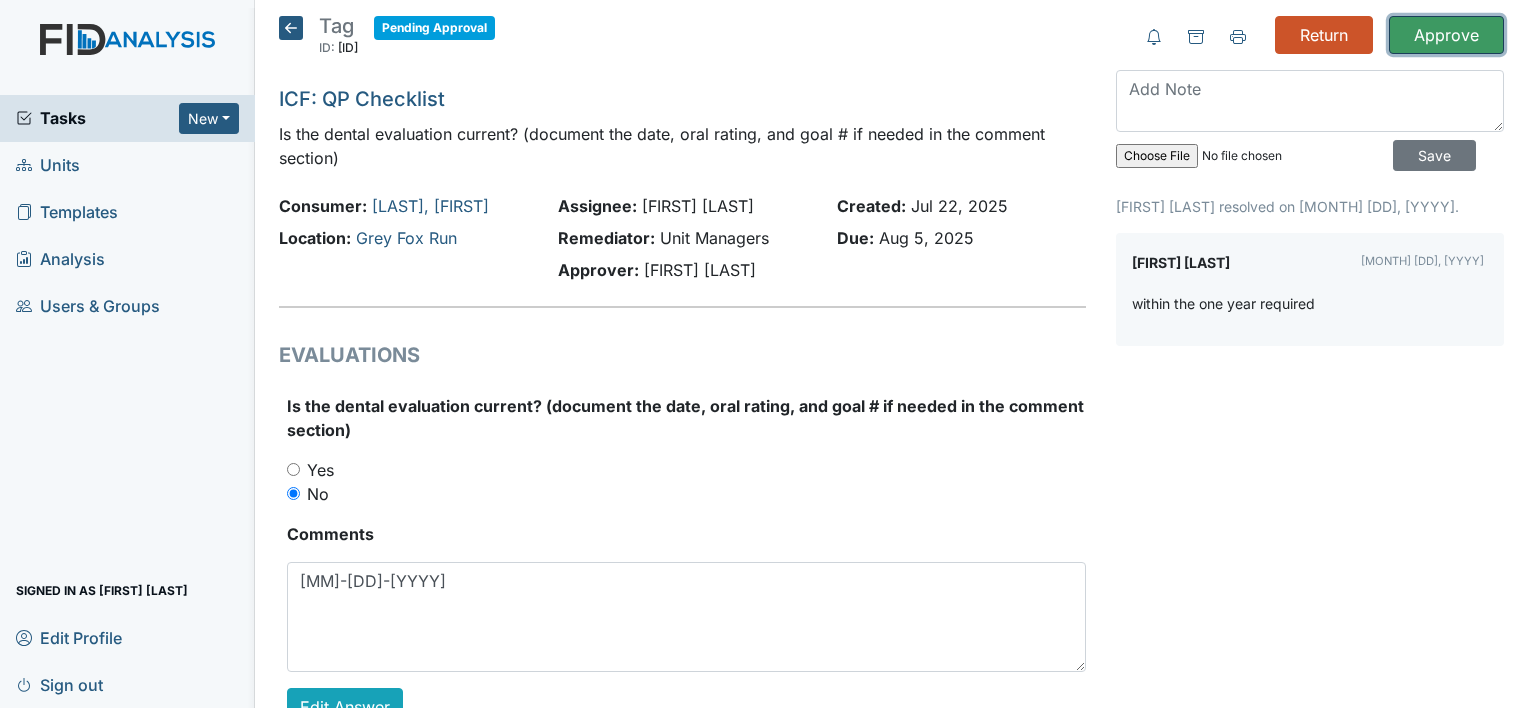 click on "Approve" at bounding box center [1446, 35] 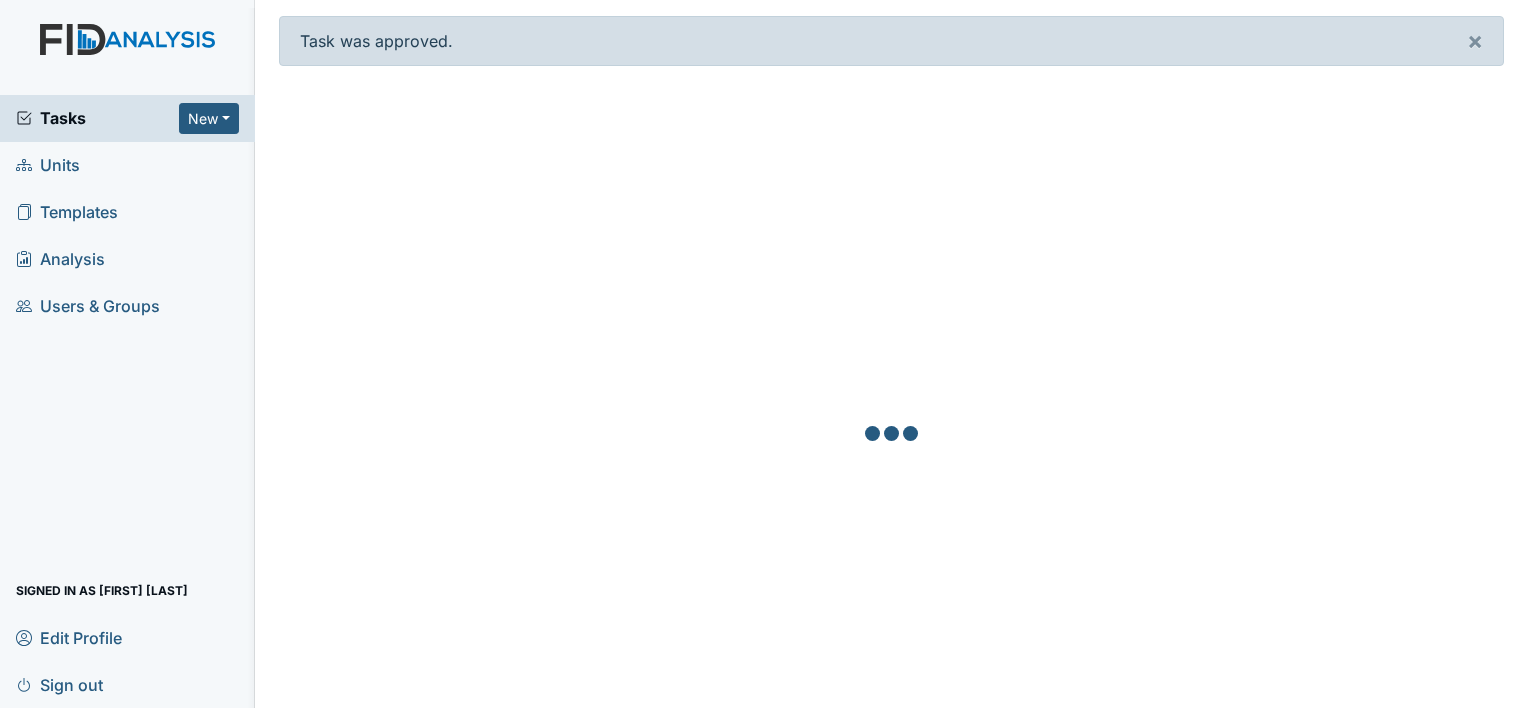 scroll, scrollTop: 0, scrollLeft: 0, axis: both 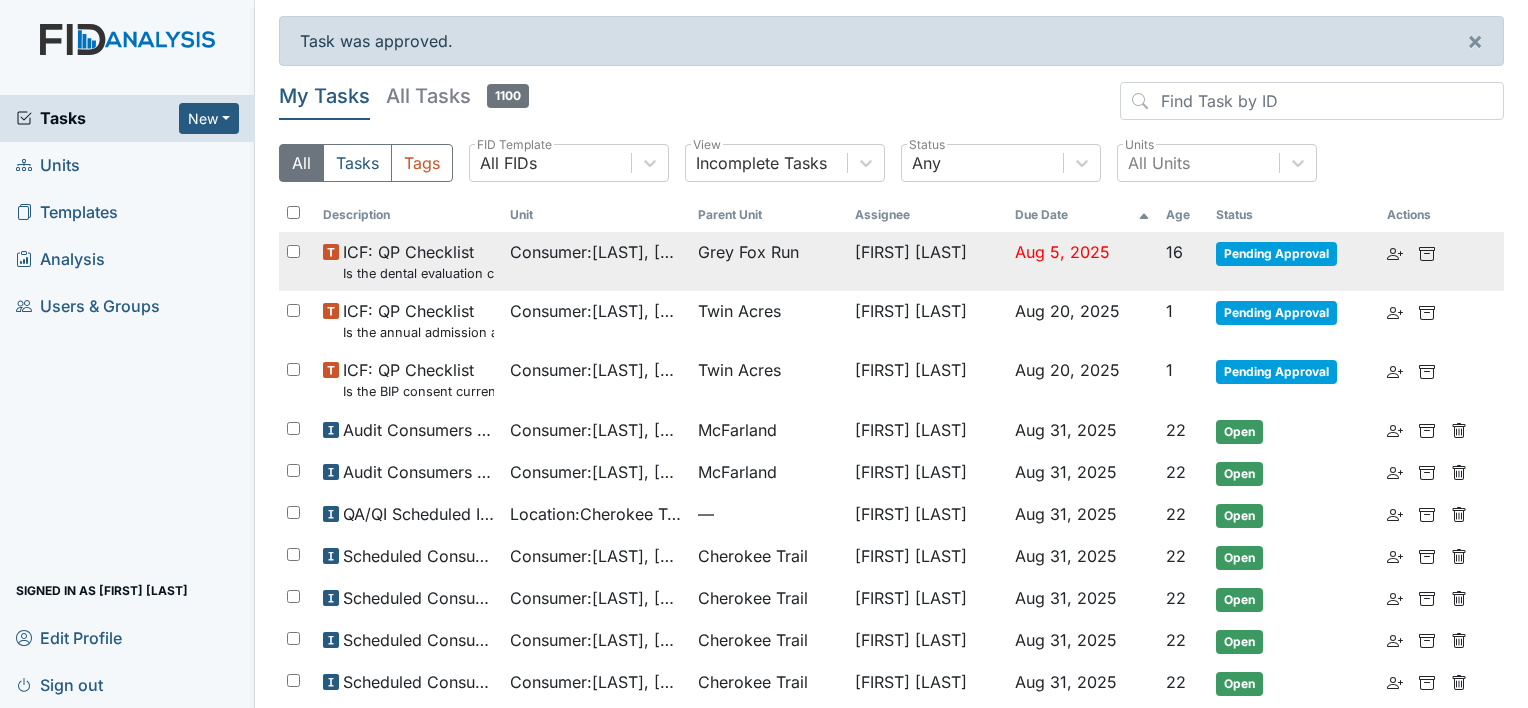 click on "Consumer : [LAST], [FIRST]" at bounding box center [595, 252] 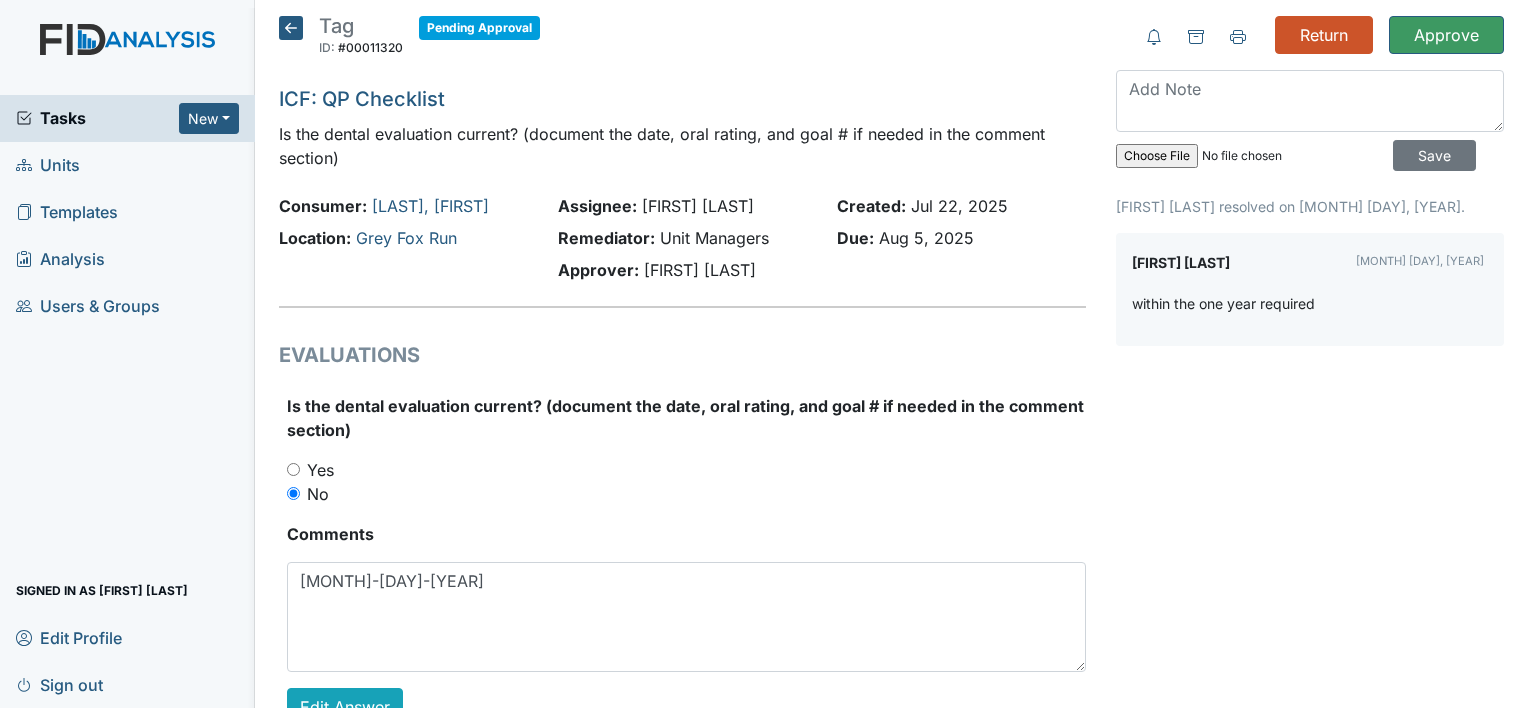 scroll, scrollTop: 0, scrollLeft: 0, axis: both 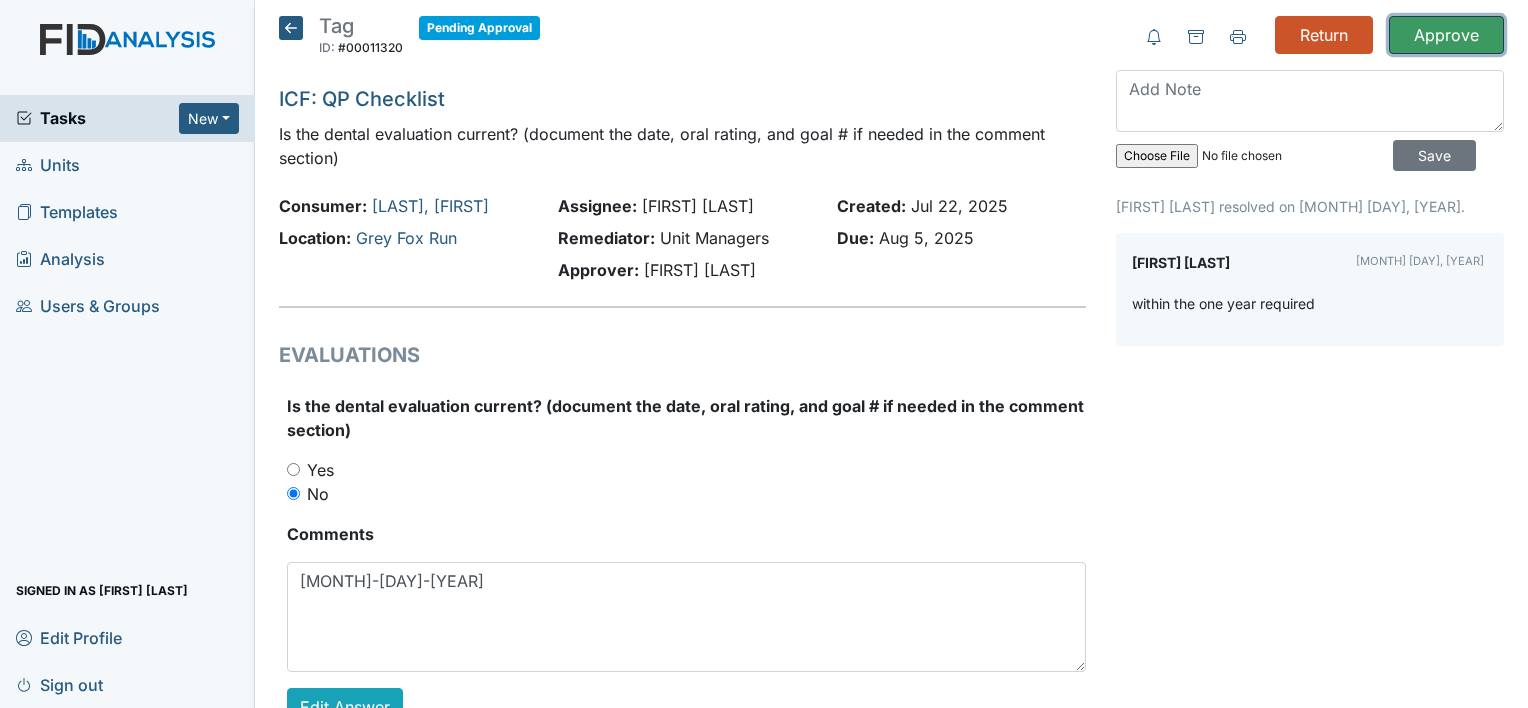 click on "Approve" at bounding box center (1446, 35) 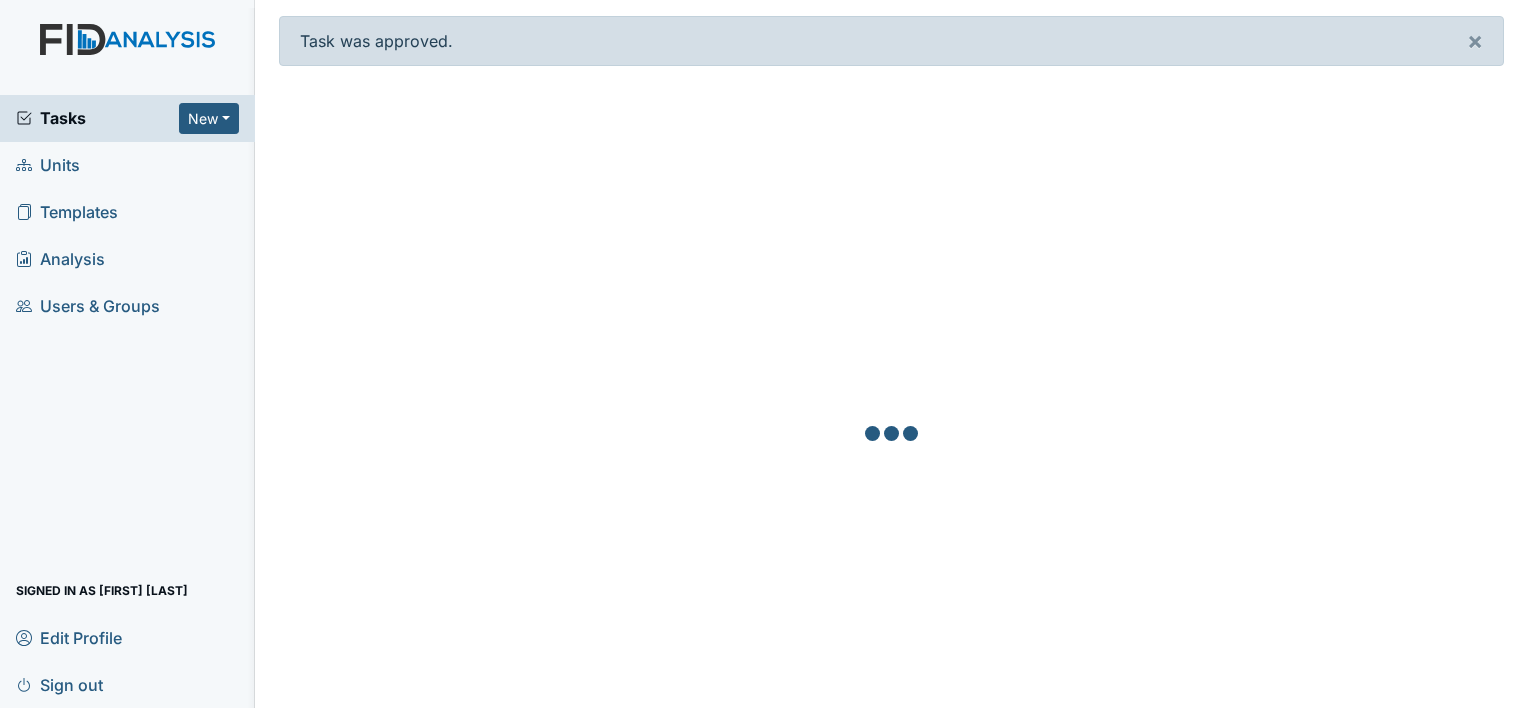 scroll, scrollTop: 0, scrollLeft: 0, axis: both 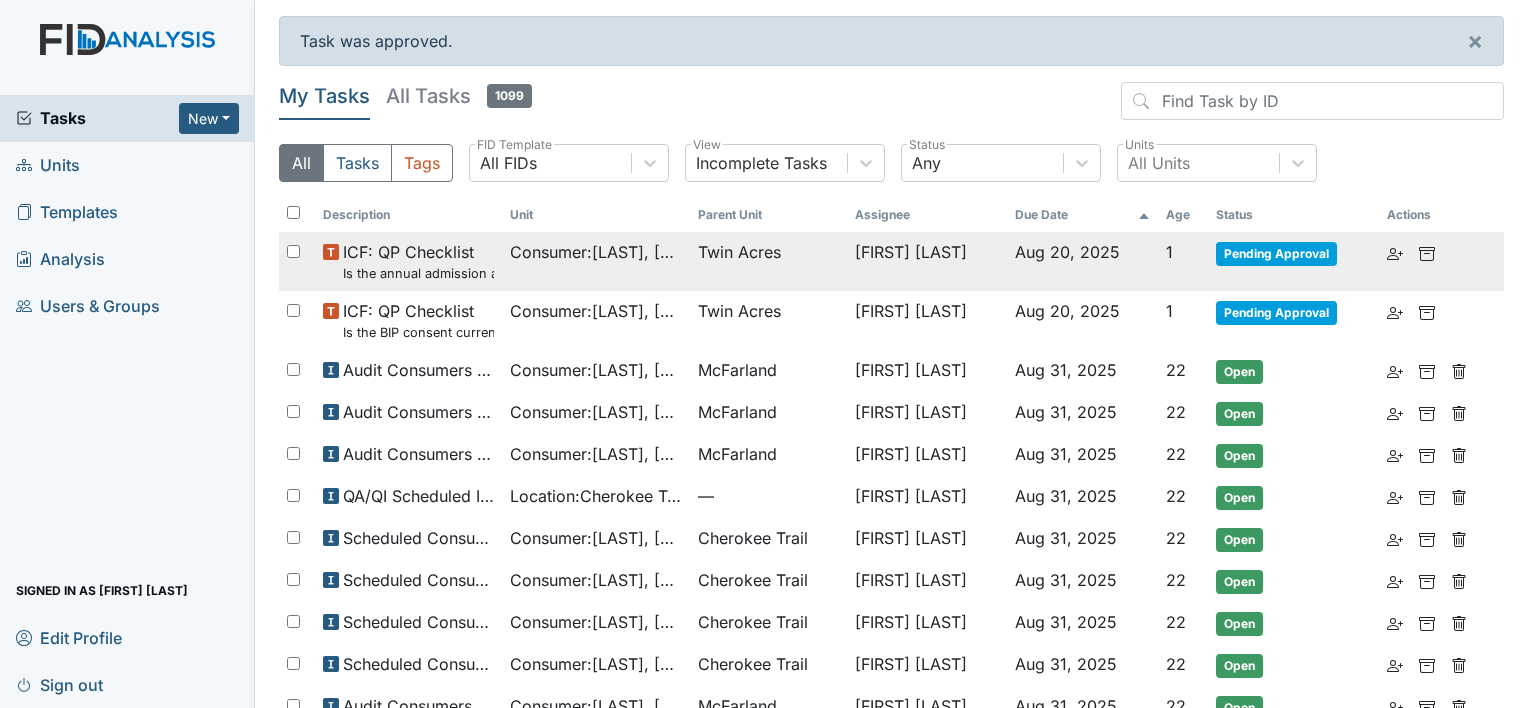 click on "Consumer :  Petit, Brenda" at bounding box center (595, 261) 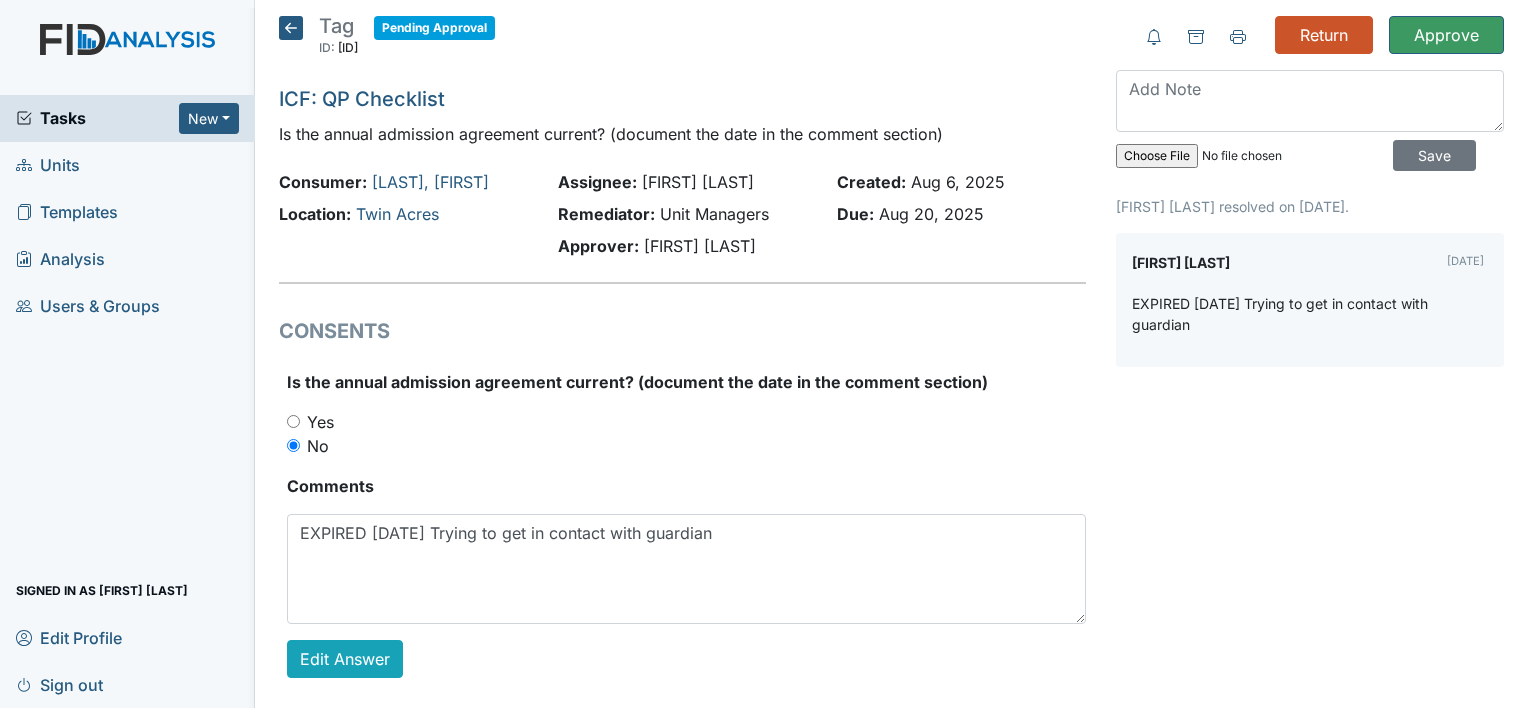 scroll, scrollTop: 0, scrollLeft: 0, axis: both 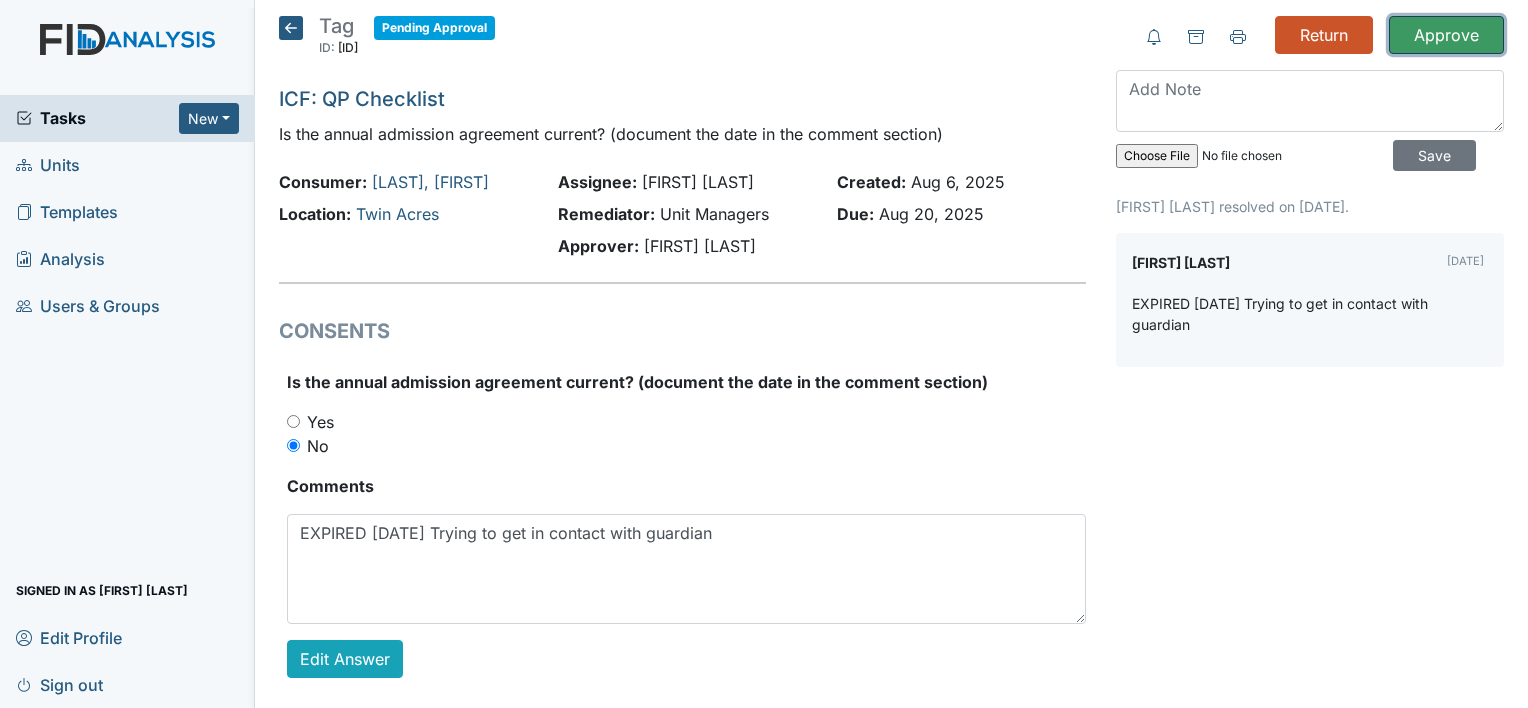 click on "Approve" at bounding box center (1446, 35) 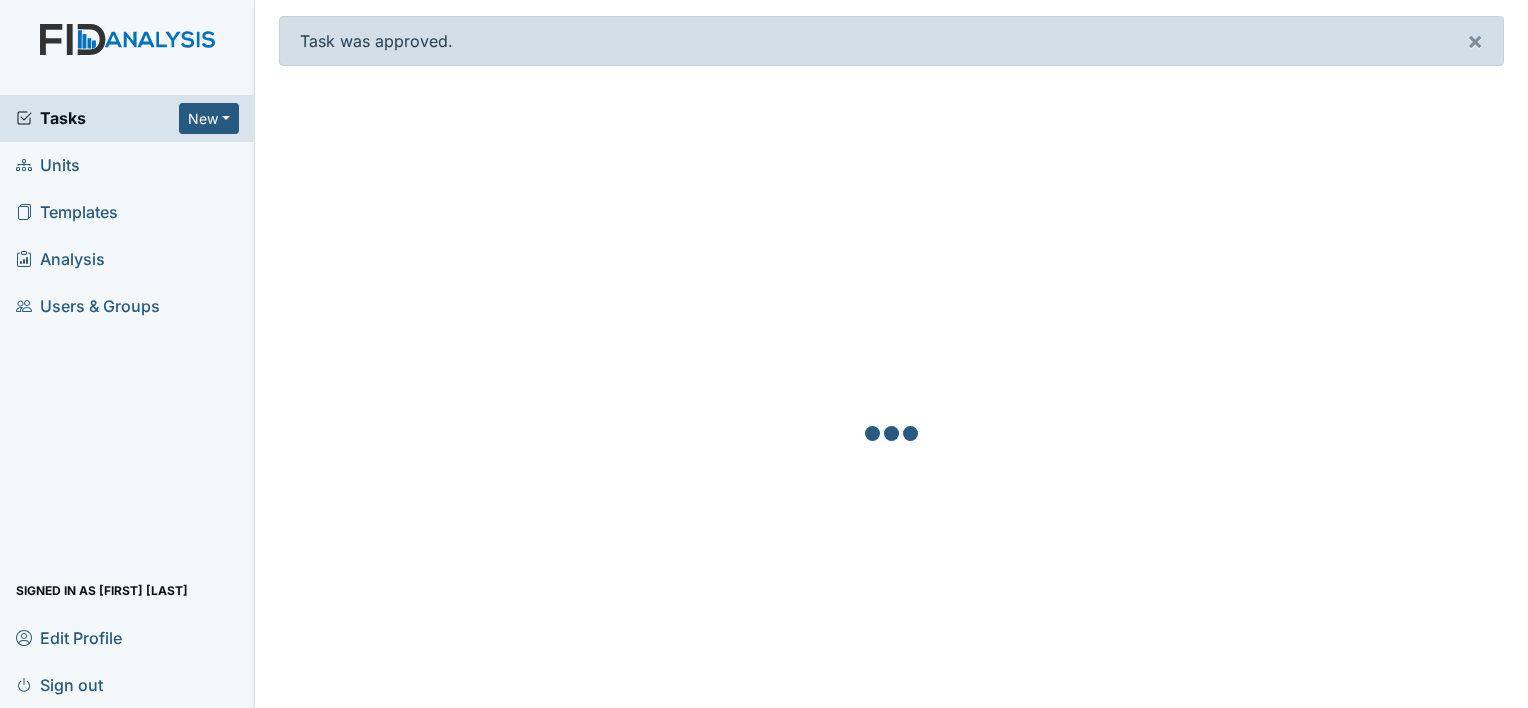 scroll, scrollTop: 0, scrollLeft: 0, axis: both 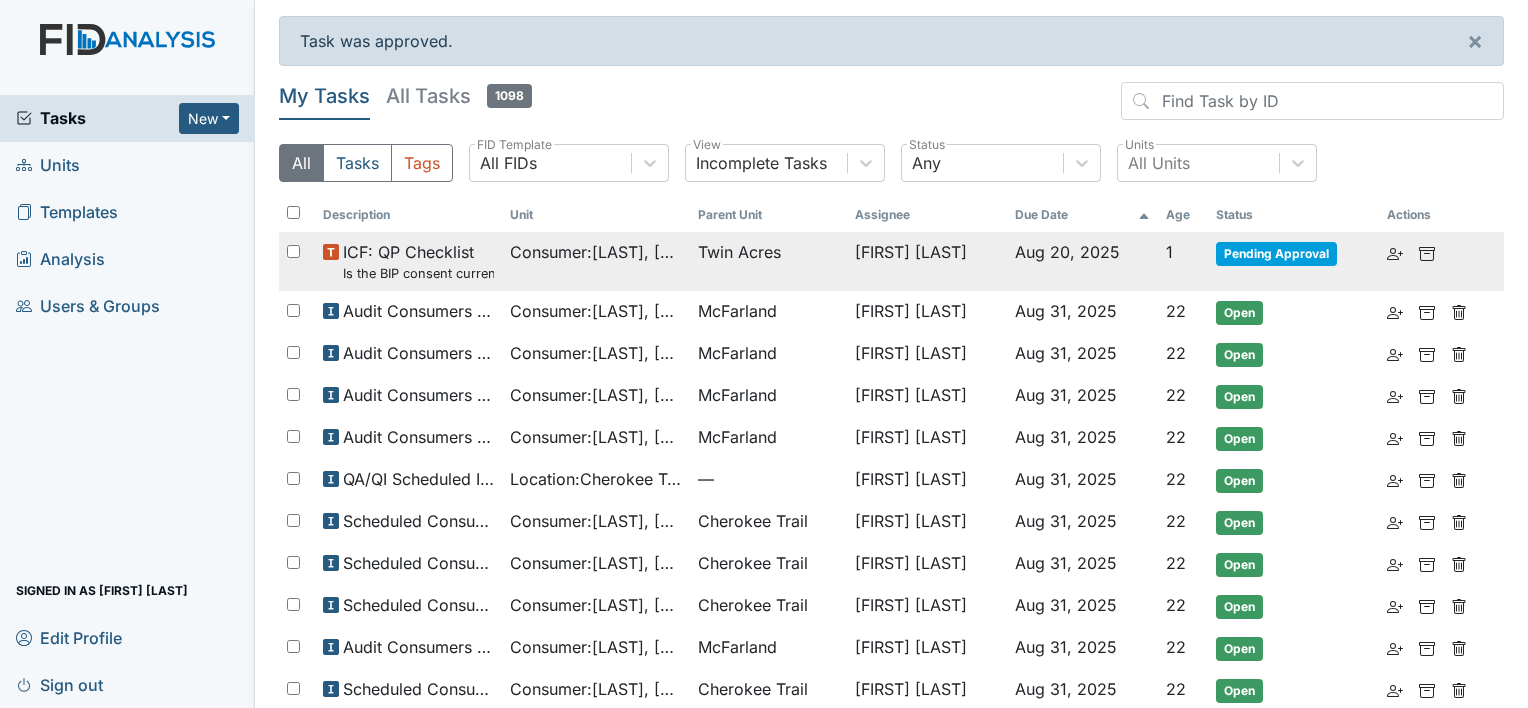 click on "Twin Acres" at bounding box center [768, 261] 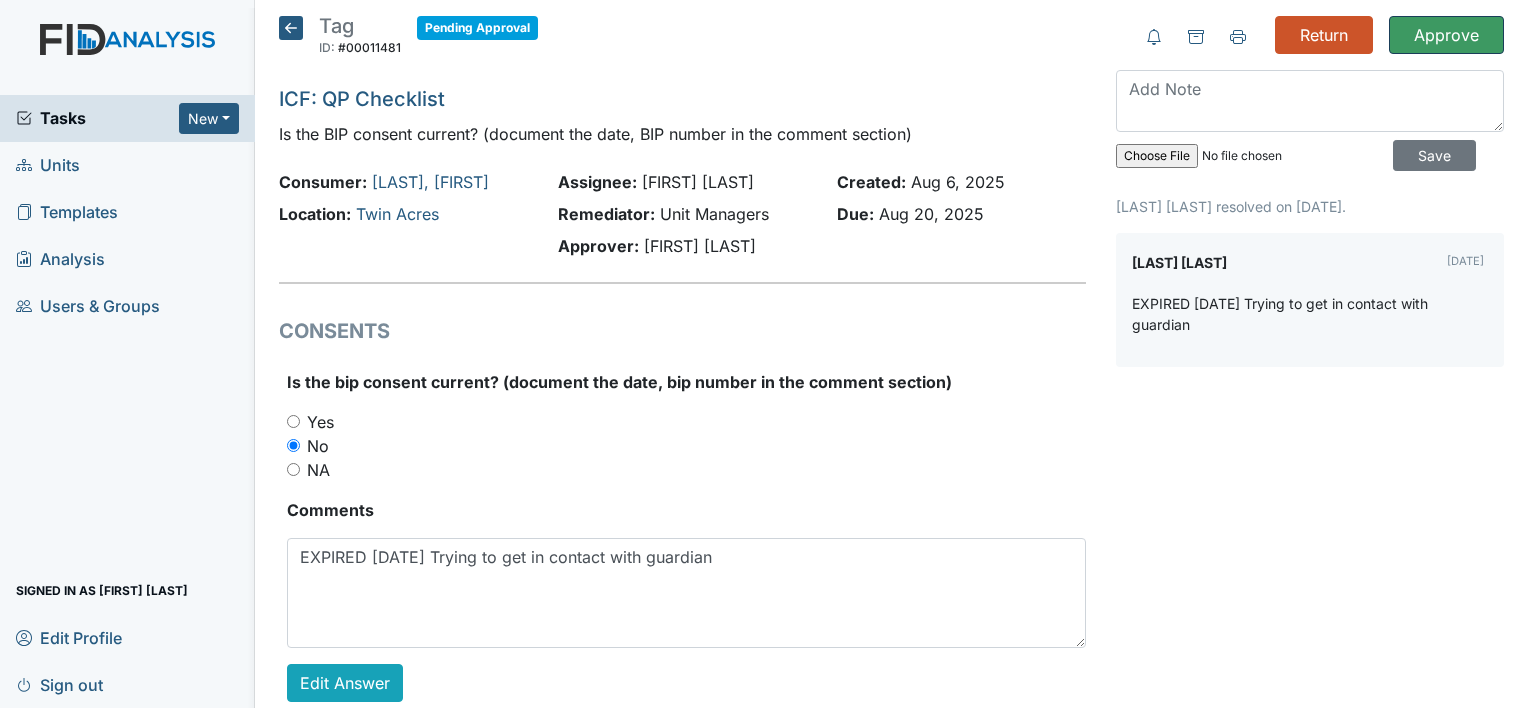 scroll, scrollTop: 0, scrollLeft: 0, axis: both 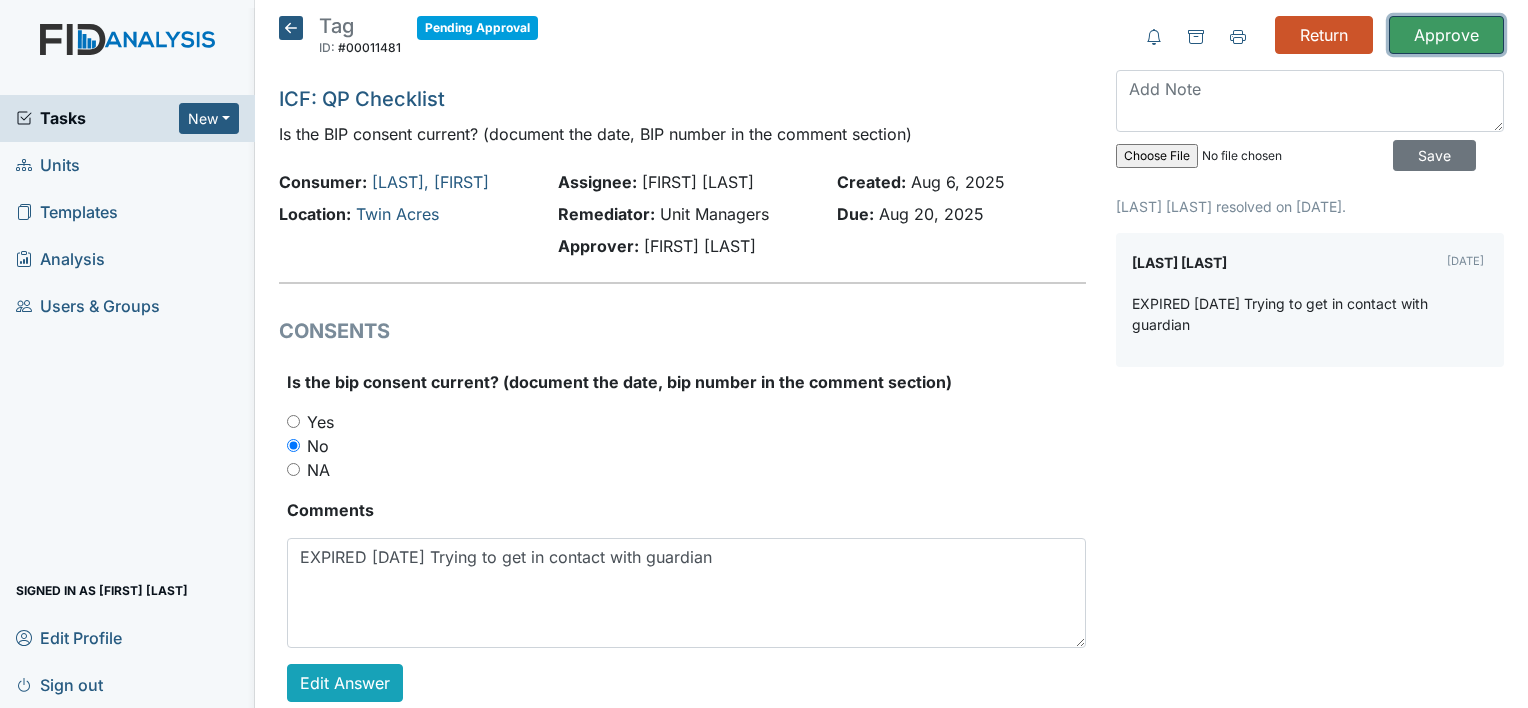 click on "Approve" at bounding box center (1446, 35) 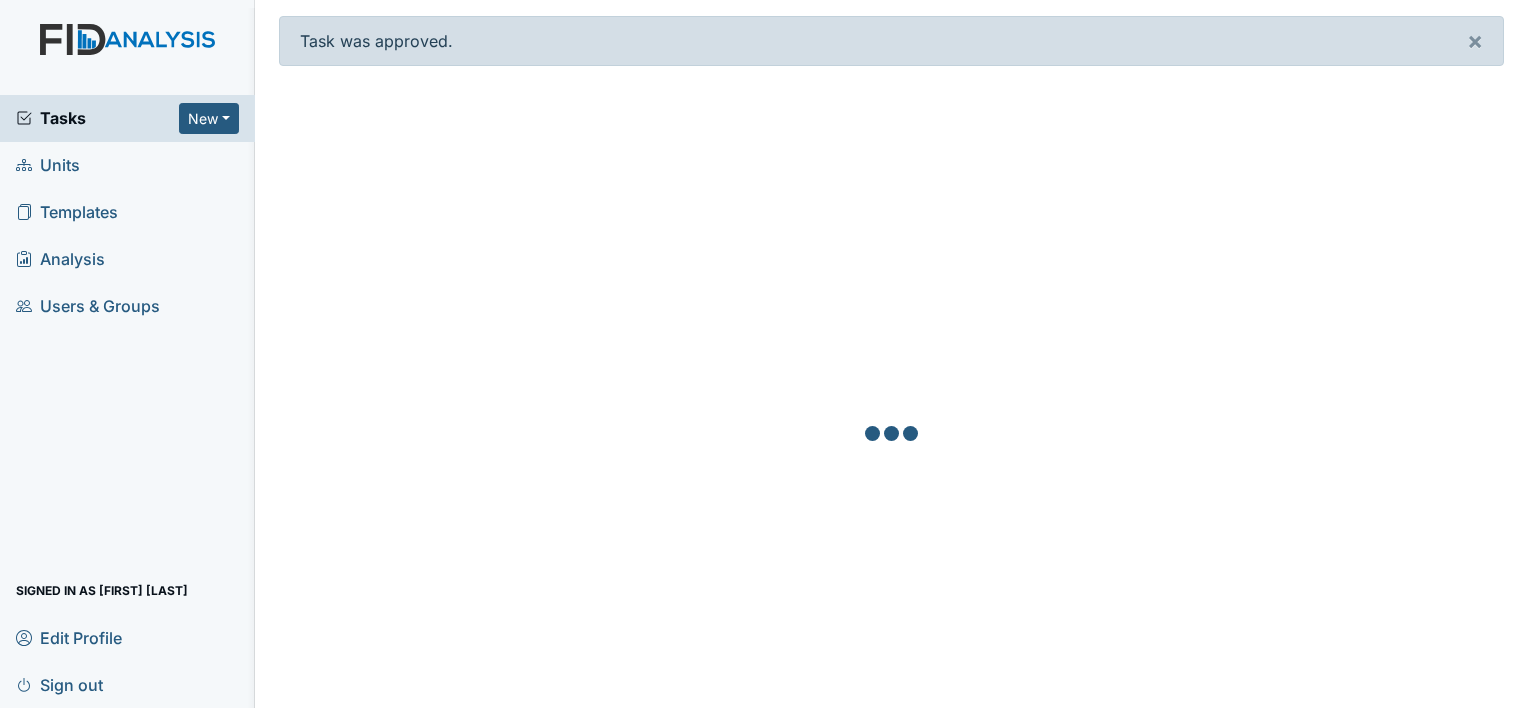 scroll, scrollTop: 0, scrollLeft: 0, axis: both 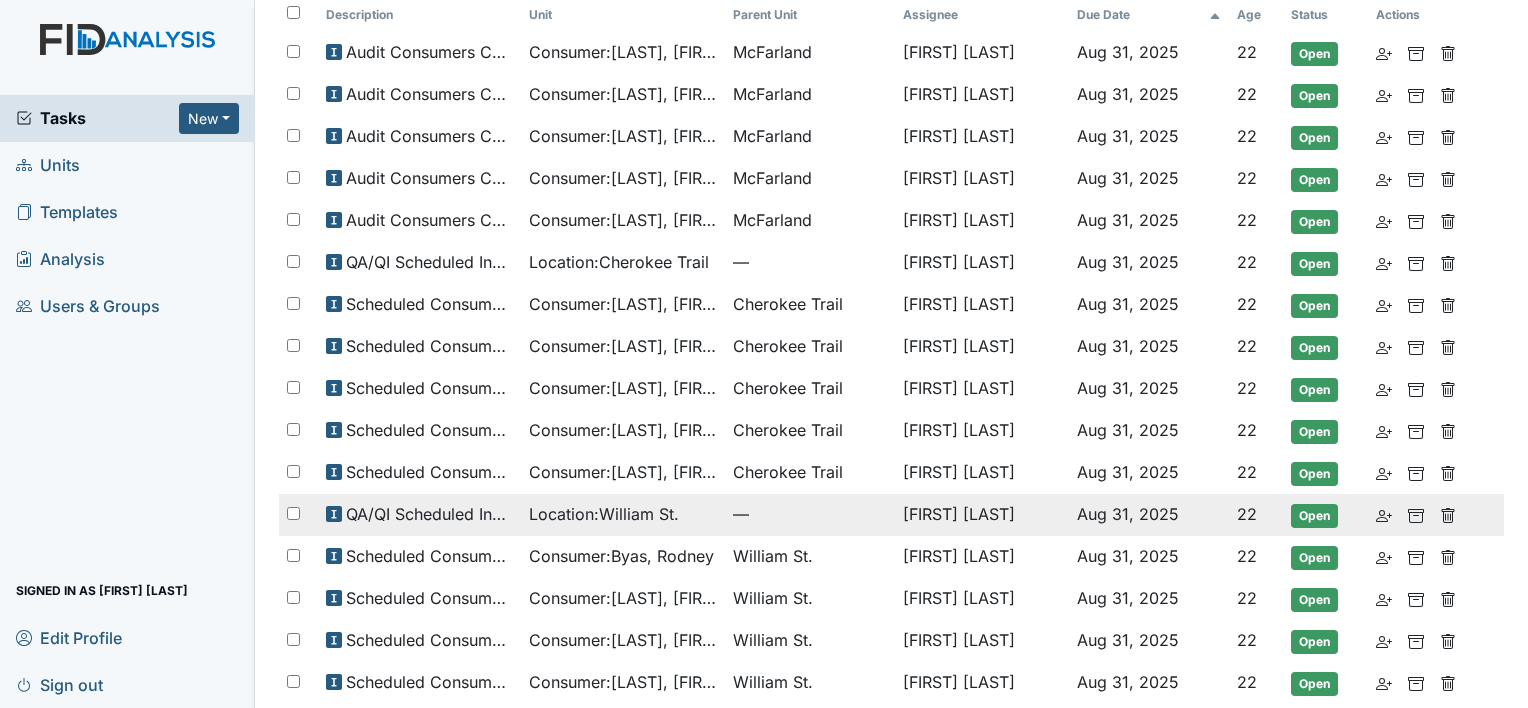 click on "Location : [STREET]" at bounding box center (604, 514) 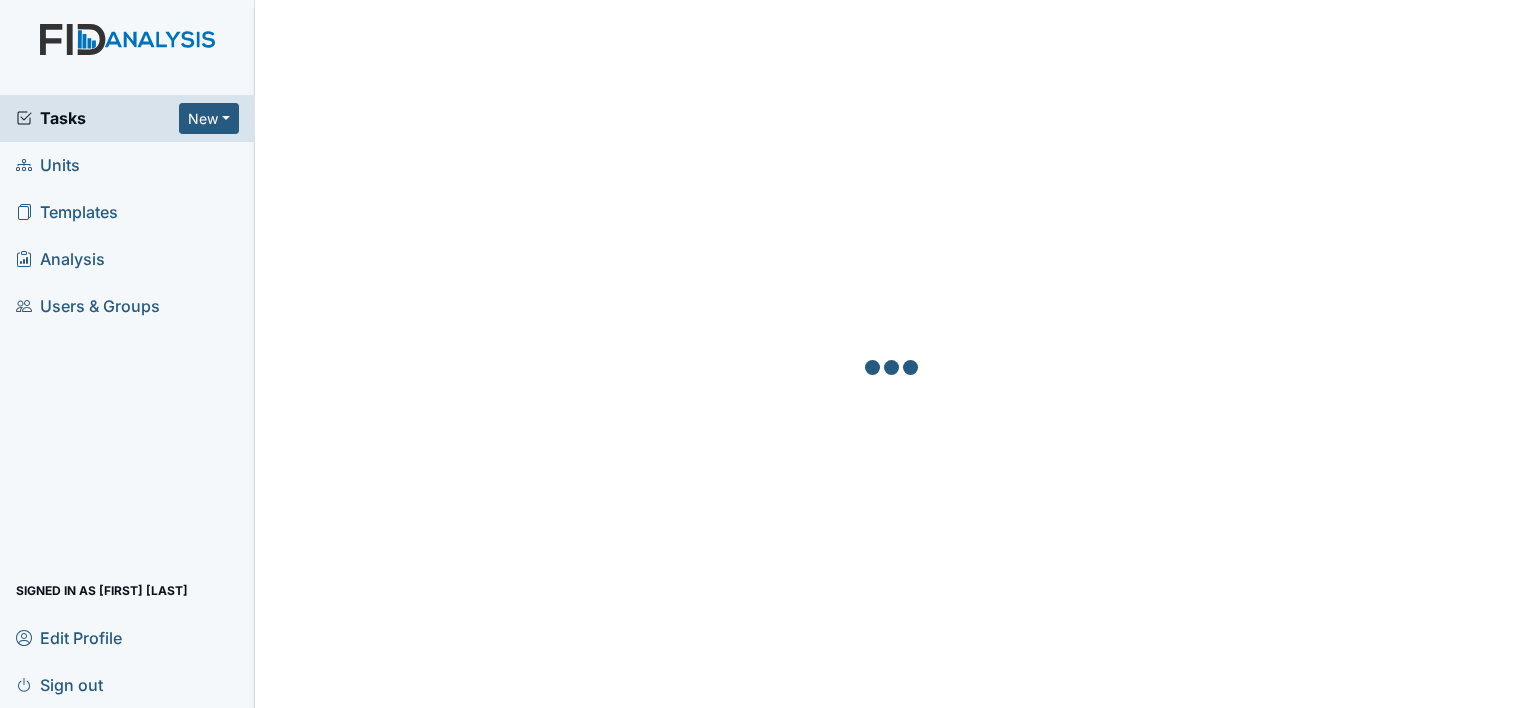 scroll, scrollTop: 0, scrollLeft: 0, axis: both 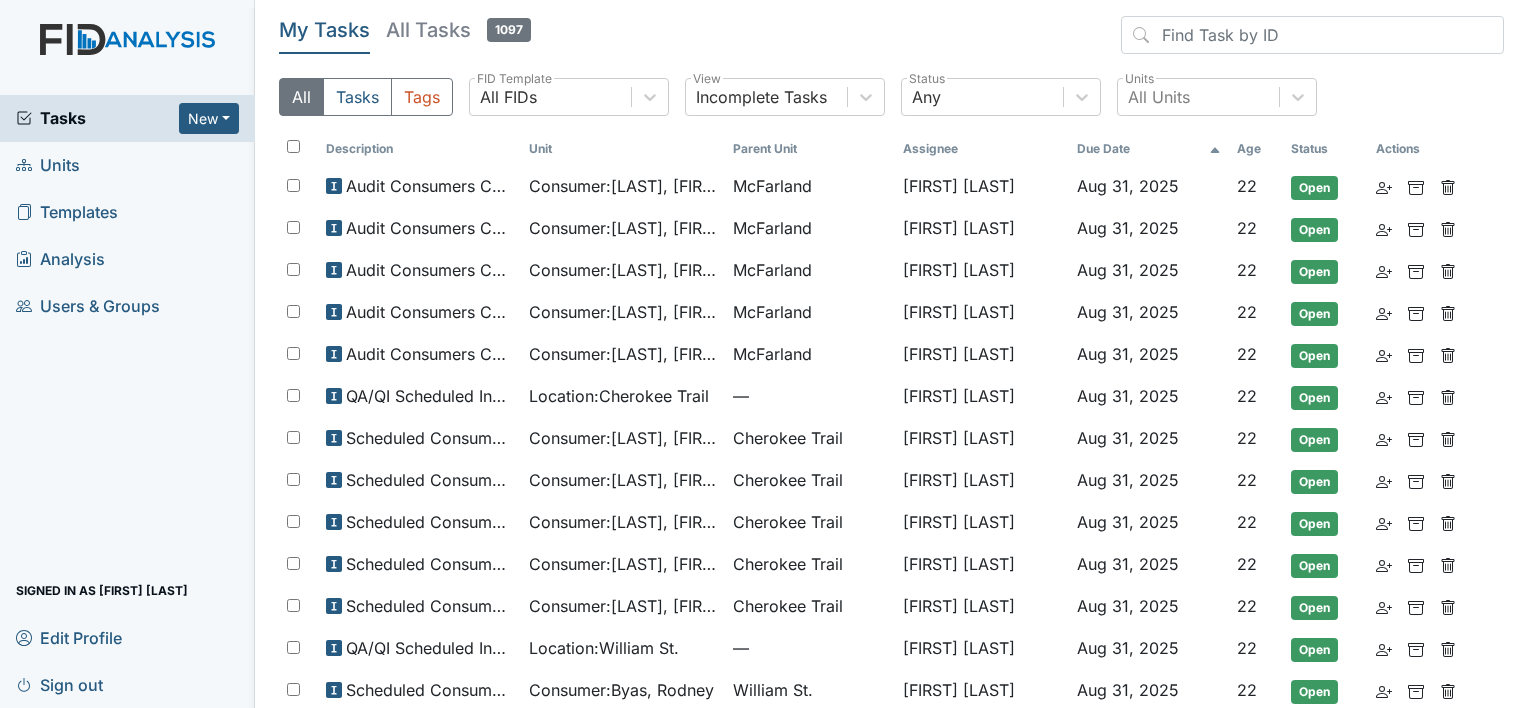 click on "Units" at bounding box center [127, 165] 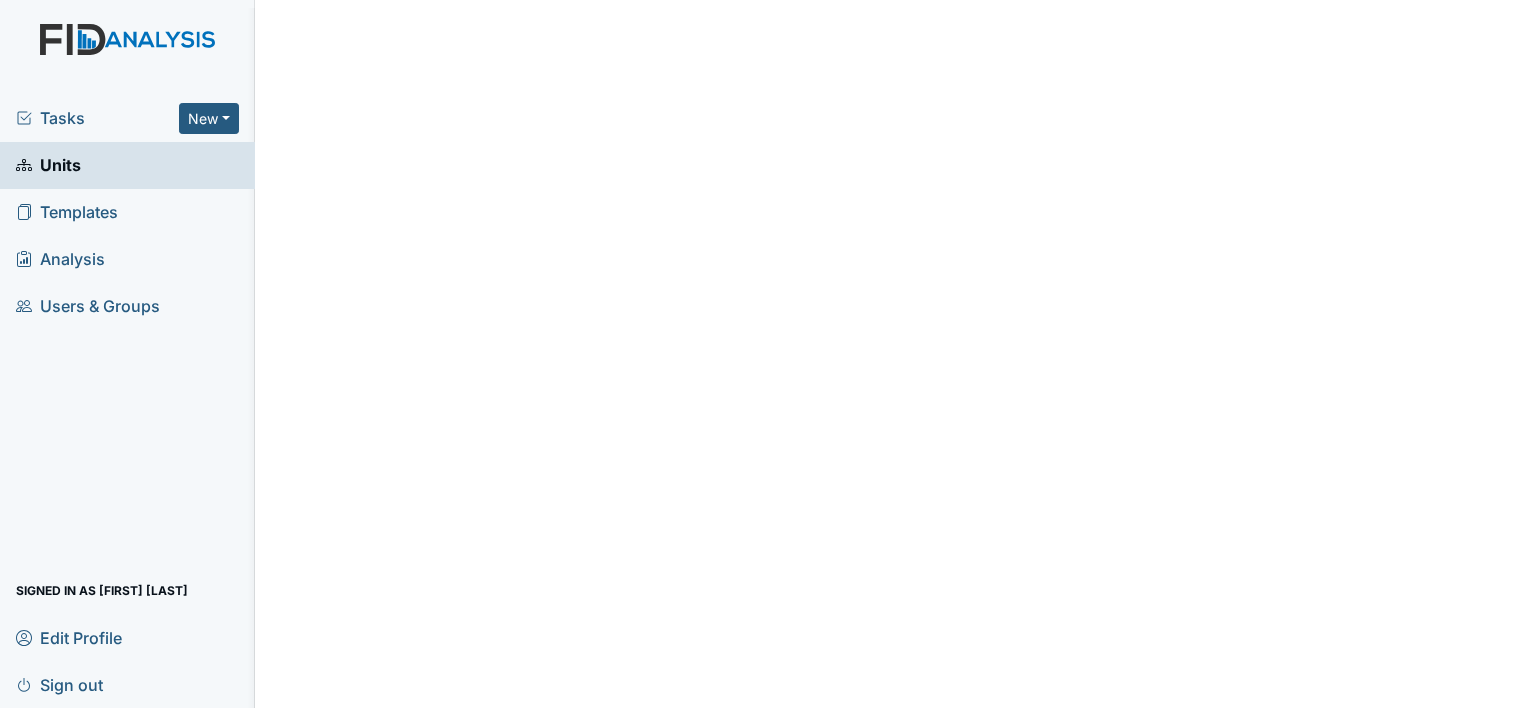 scroll, scrollTop: 0, scrollLeft: 0, axis: both 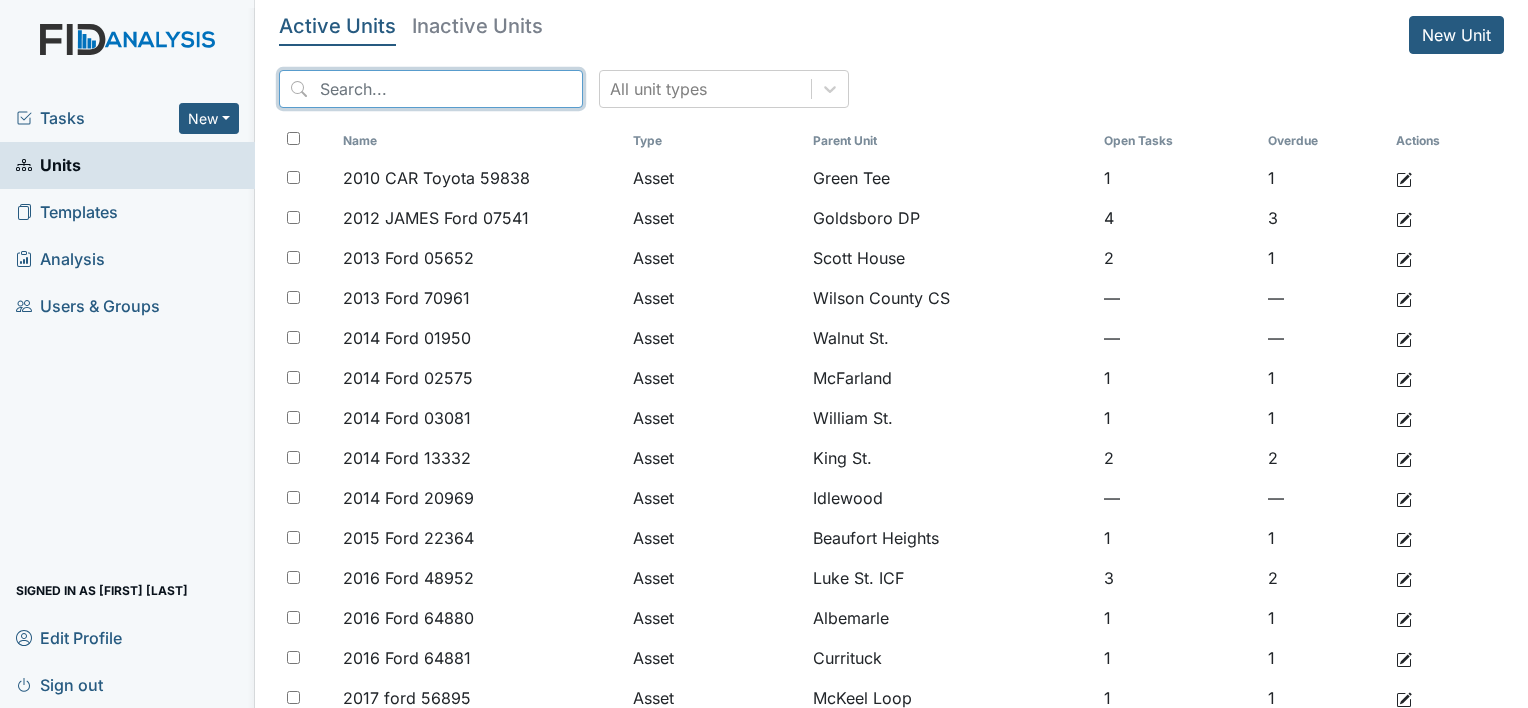click at bounding box center [431, 89] 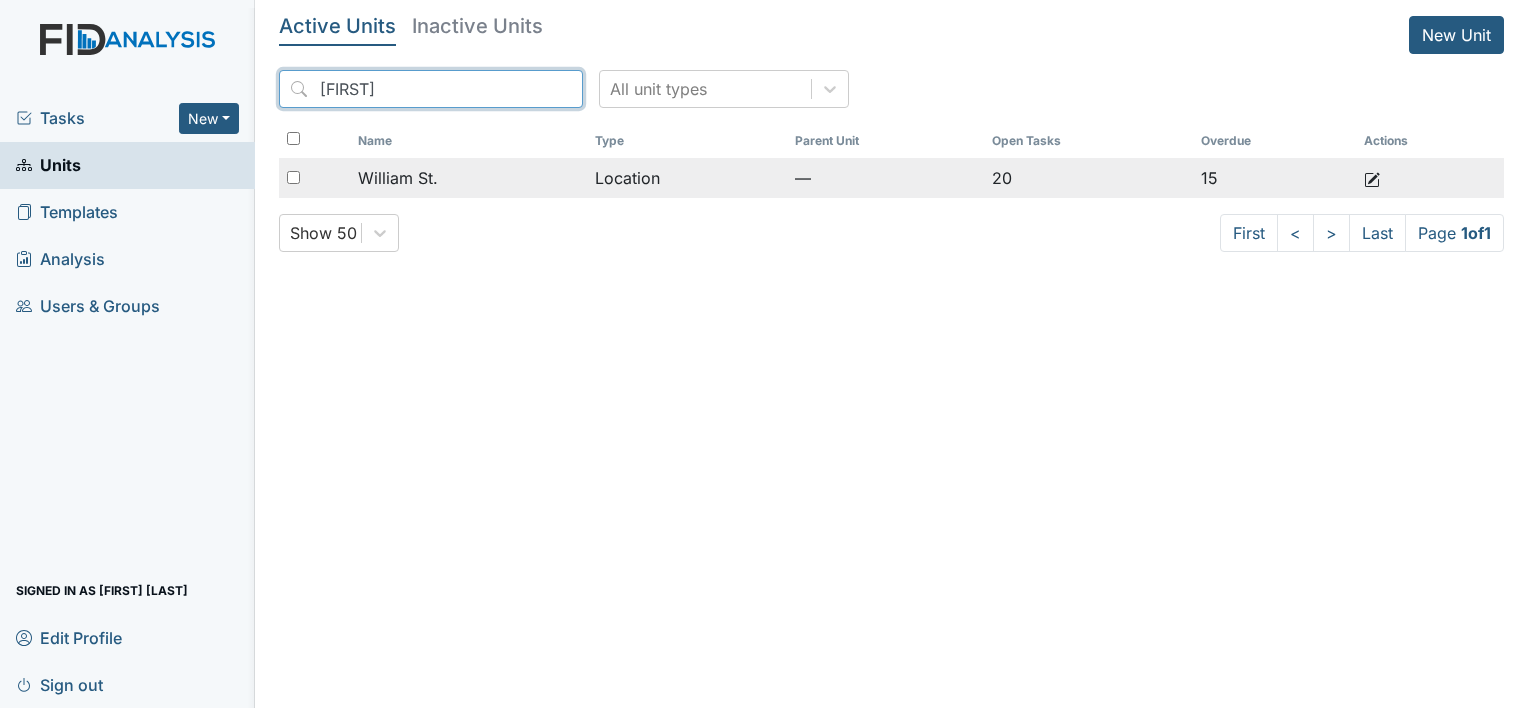 type on "william" 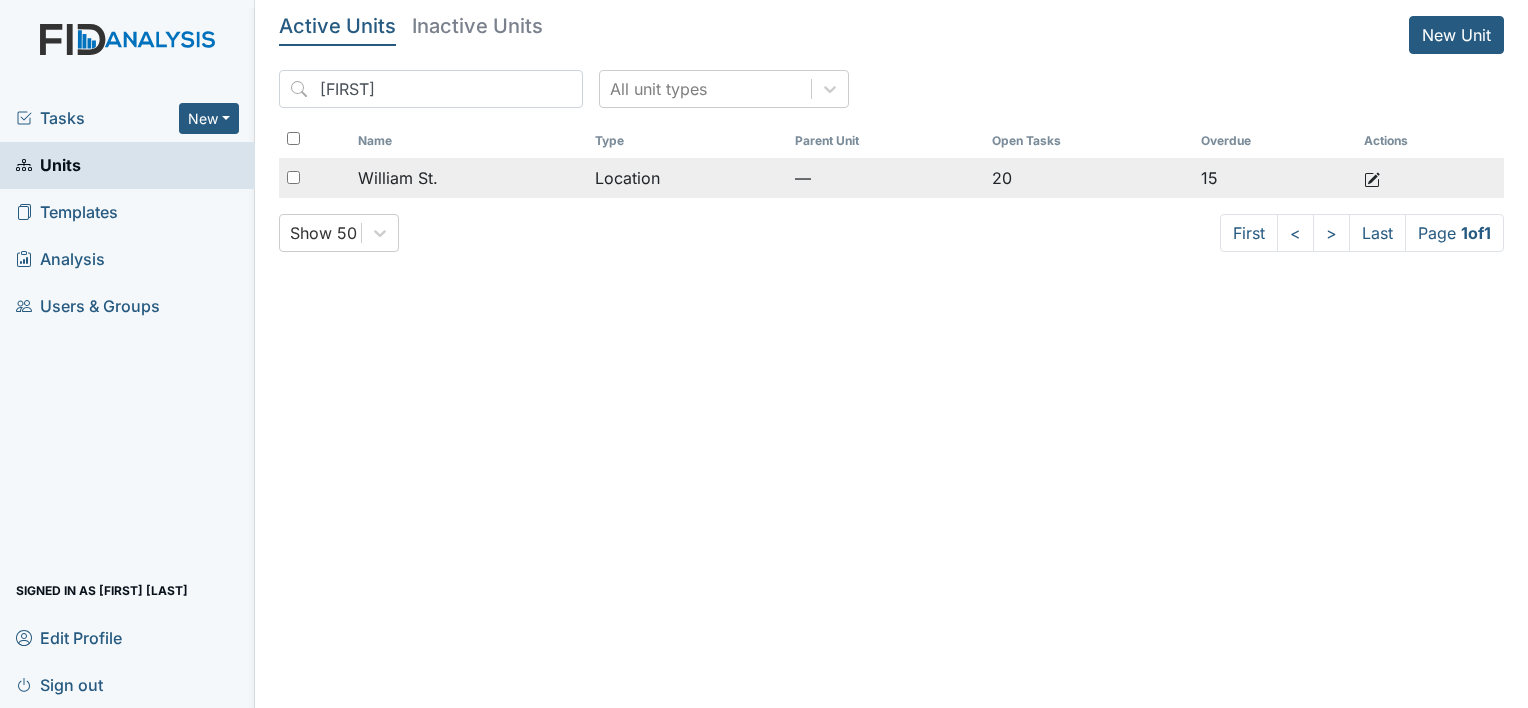 click on "William St." at bounding box center (468, 178) 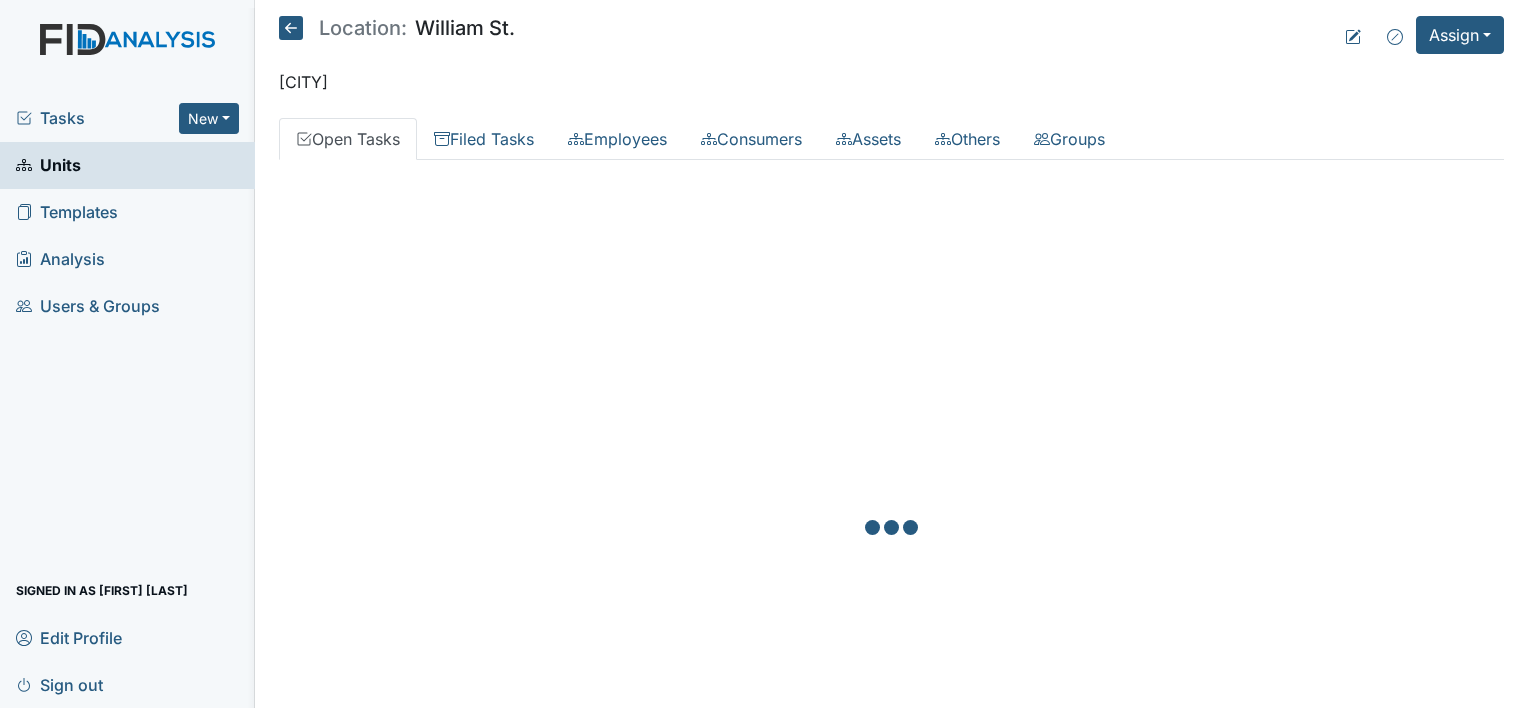 scroll, scrollTop: 0, scrollLeft: 0, axis: both 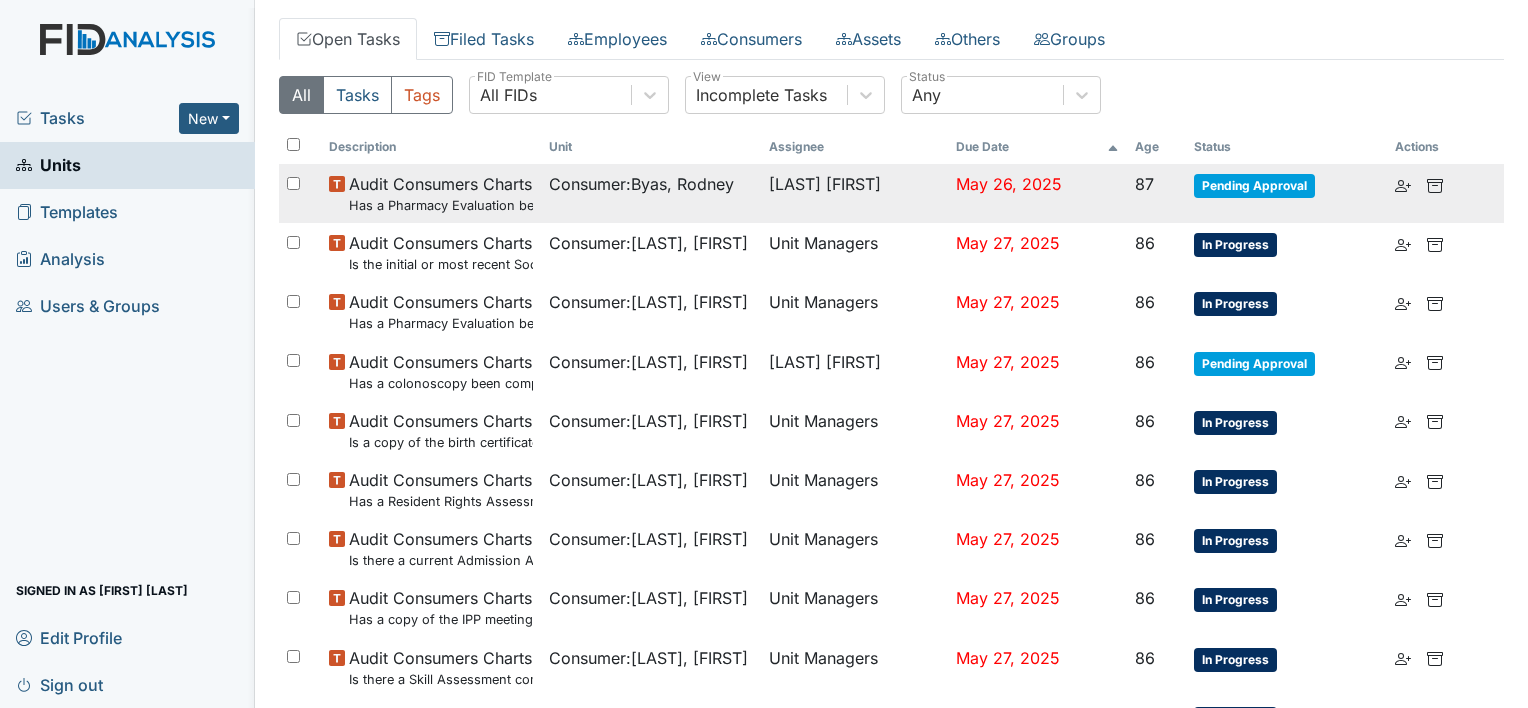 click on "Consumer :  Byas, Rodney" at bounding box center (641, 184) 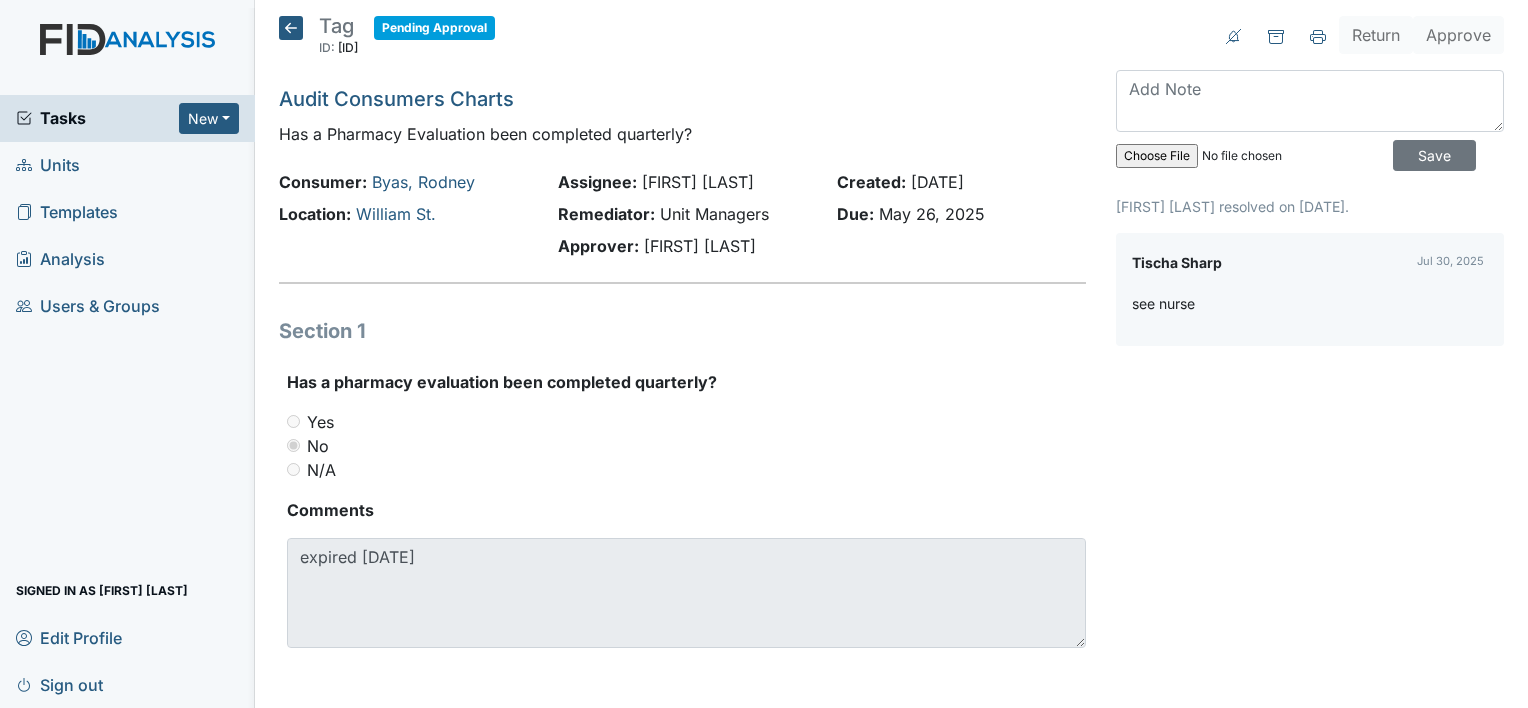scroll, scrollTop: 0, scrollLeft: 0, axis: both 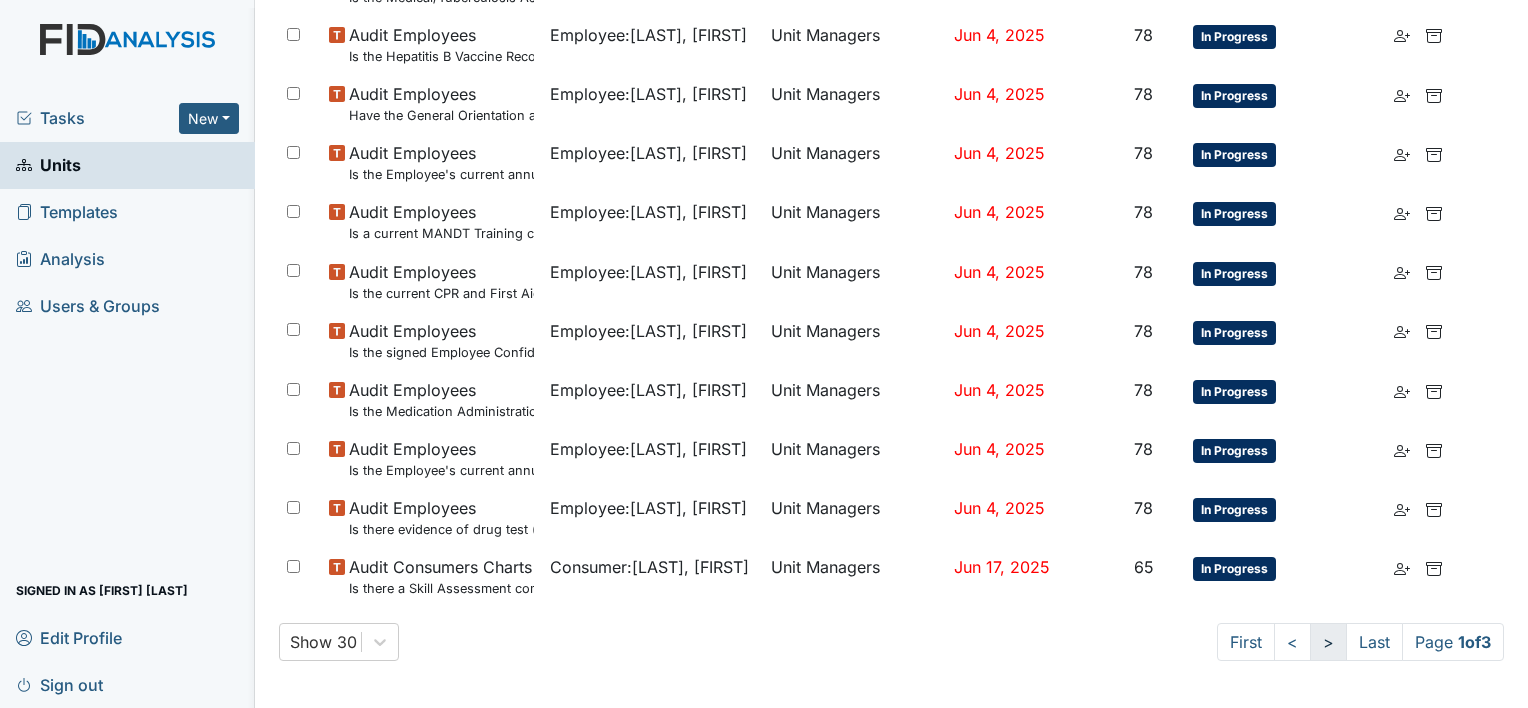 click on ">" at bounding box center [1328, 642] 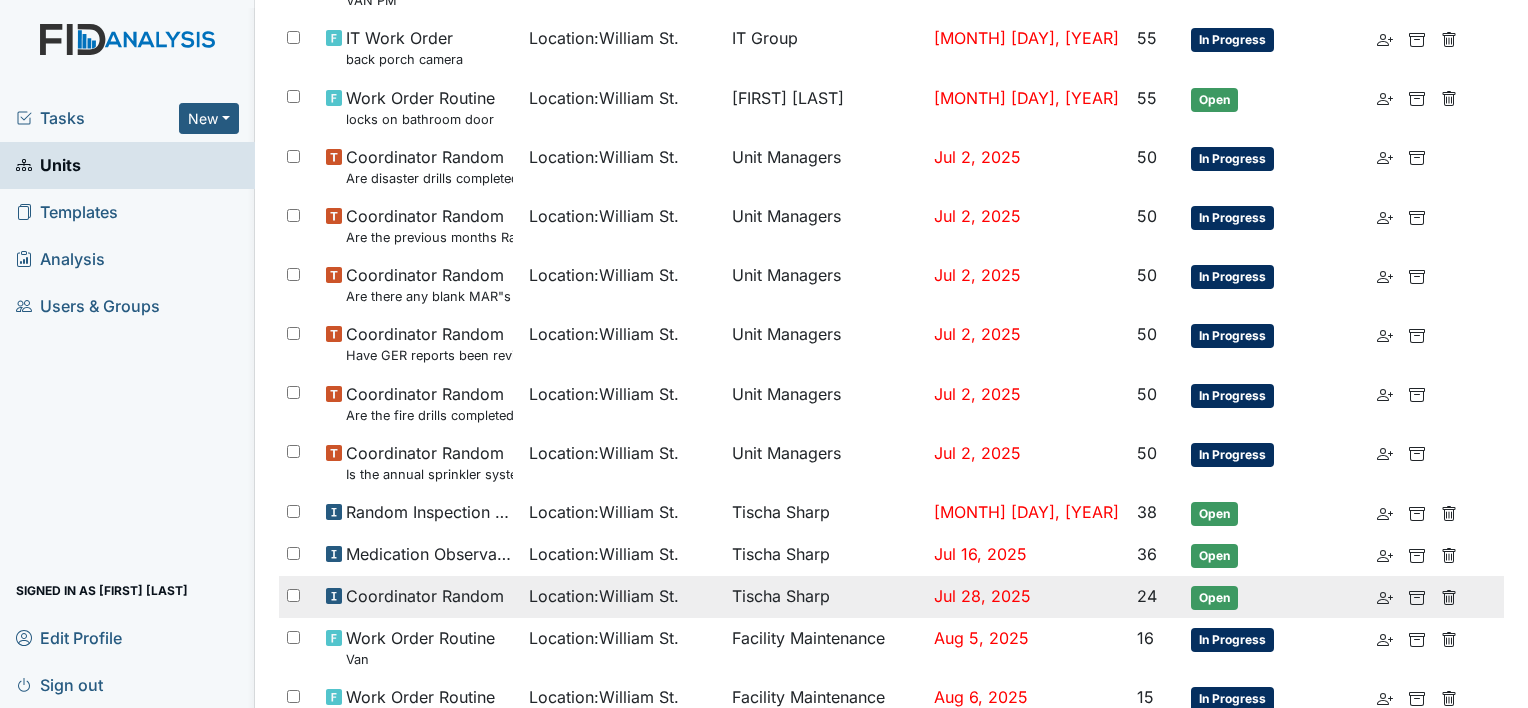 scroll, scrollTop: 400, scrollLeft: 0, axis: vertical 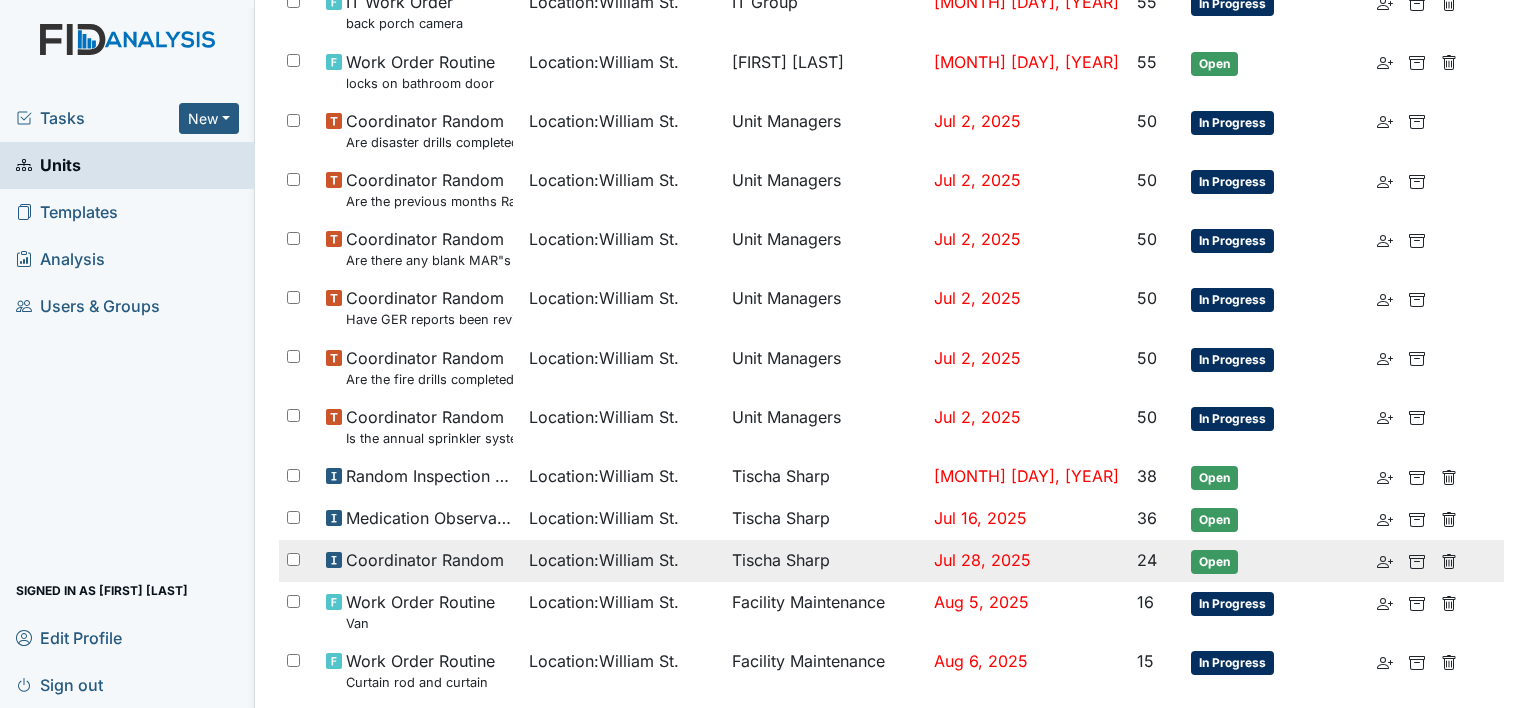 click at bounding box center [293, 559] 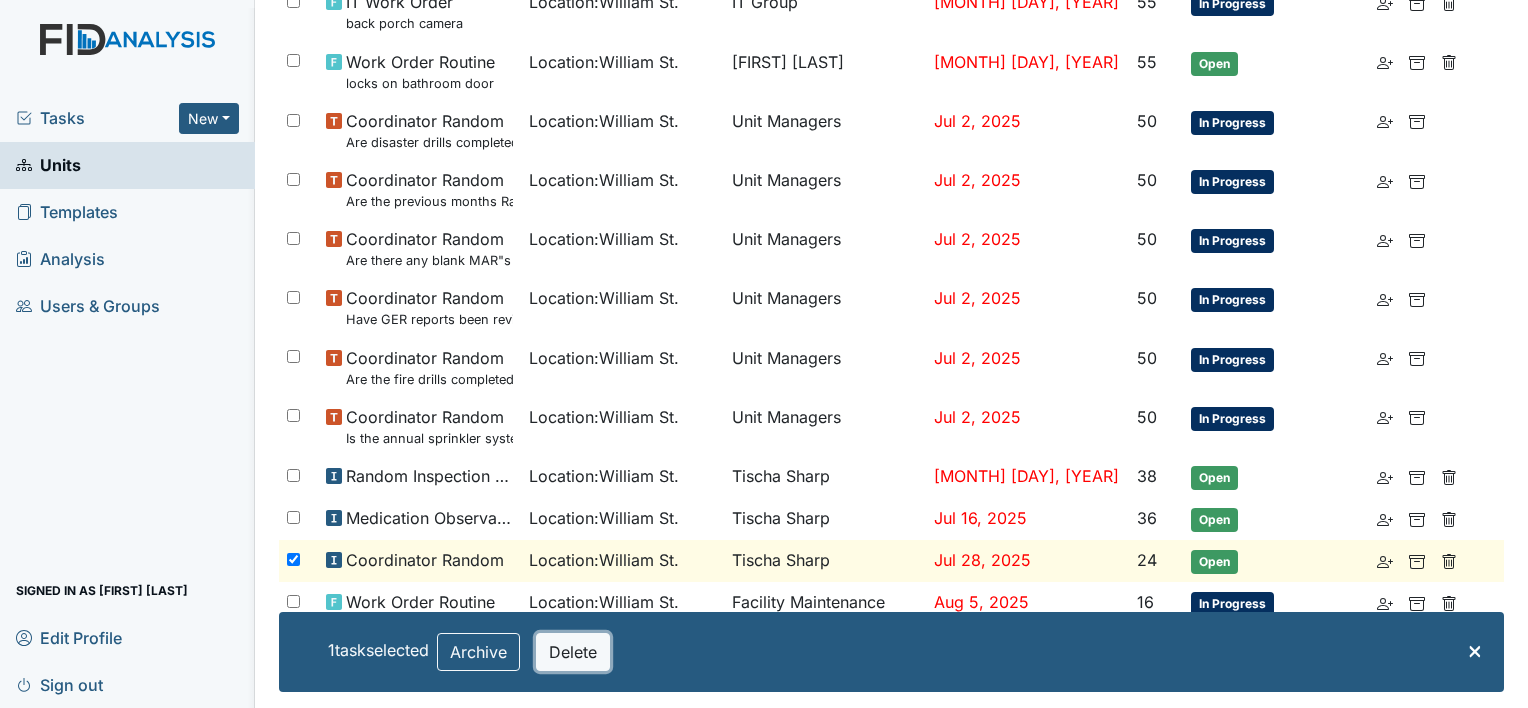 click on "Delete" at bounding box center (573, 652) 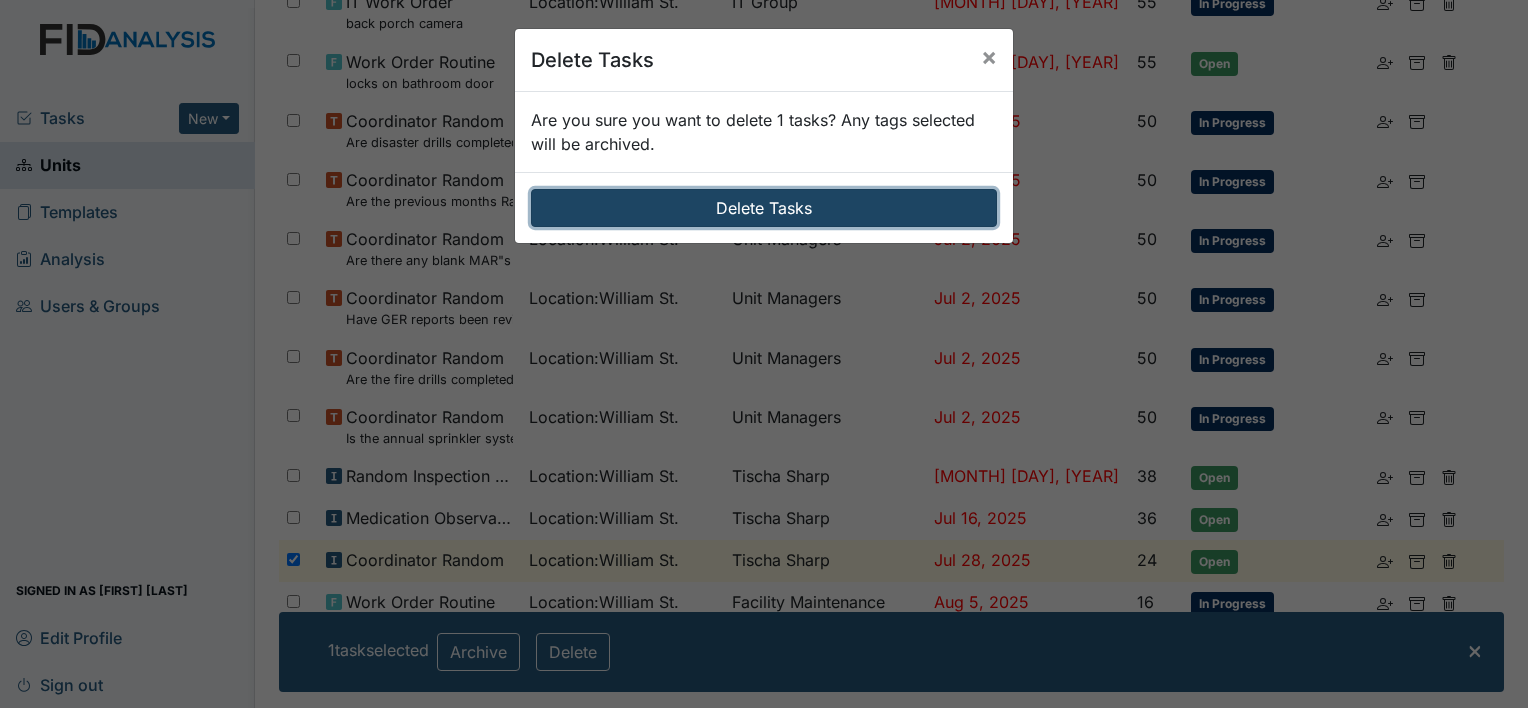 click on "Delete Tasks" at bounding box center (764, 208) 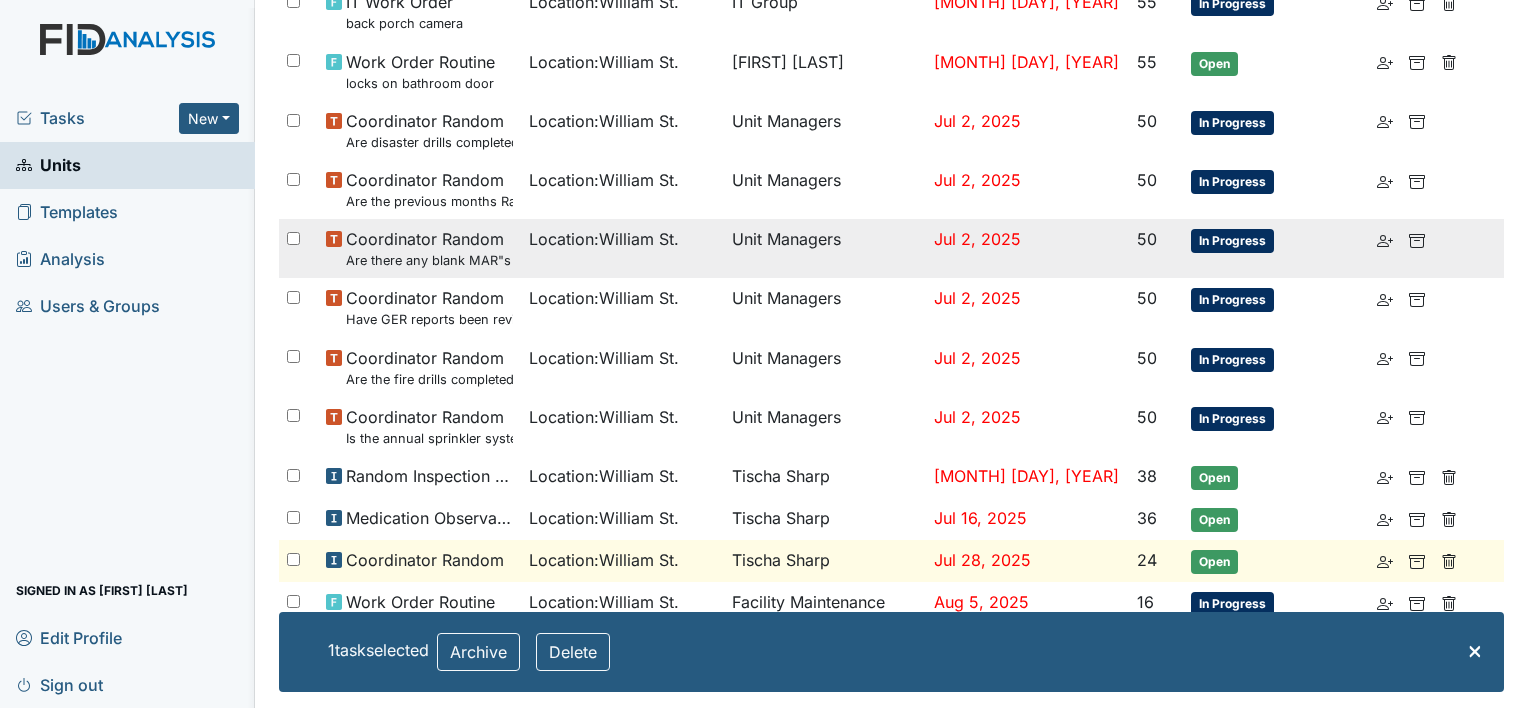 checkbox on "false" 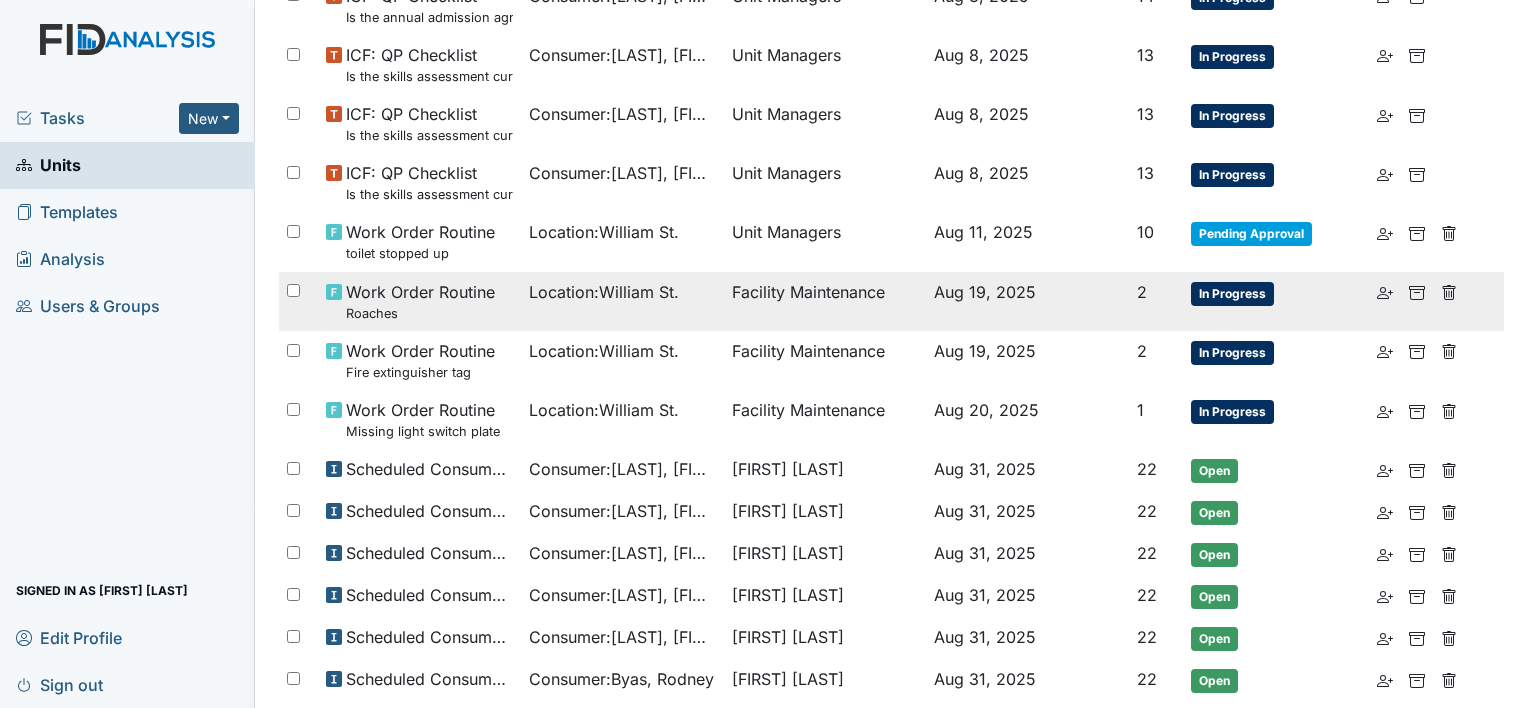 scroll, scrollTop: 1289, scrollLeft: 0, axis: vertical 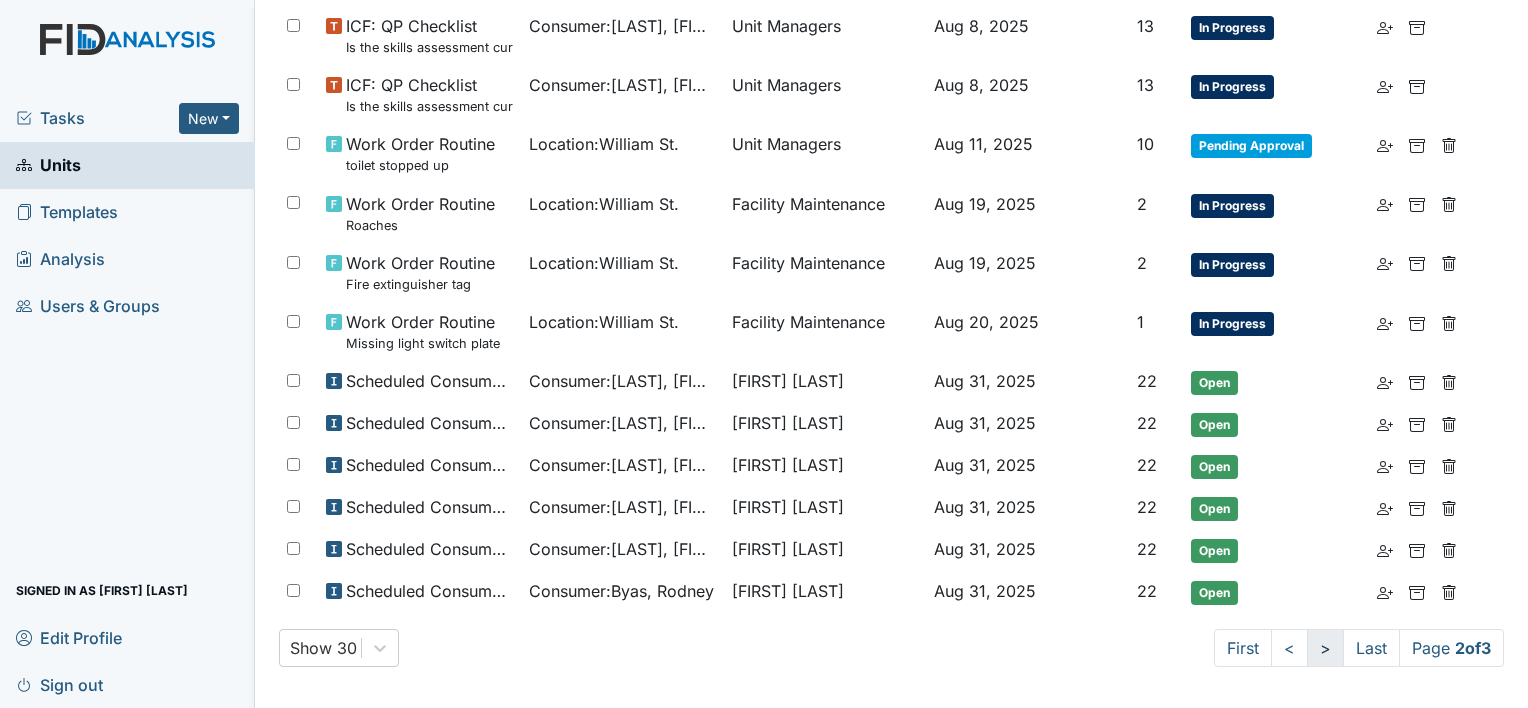 click on ">" at bounding box center [1325, 648] 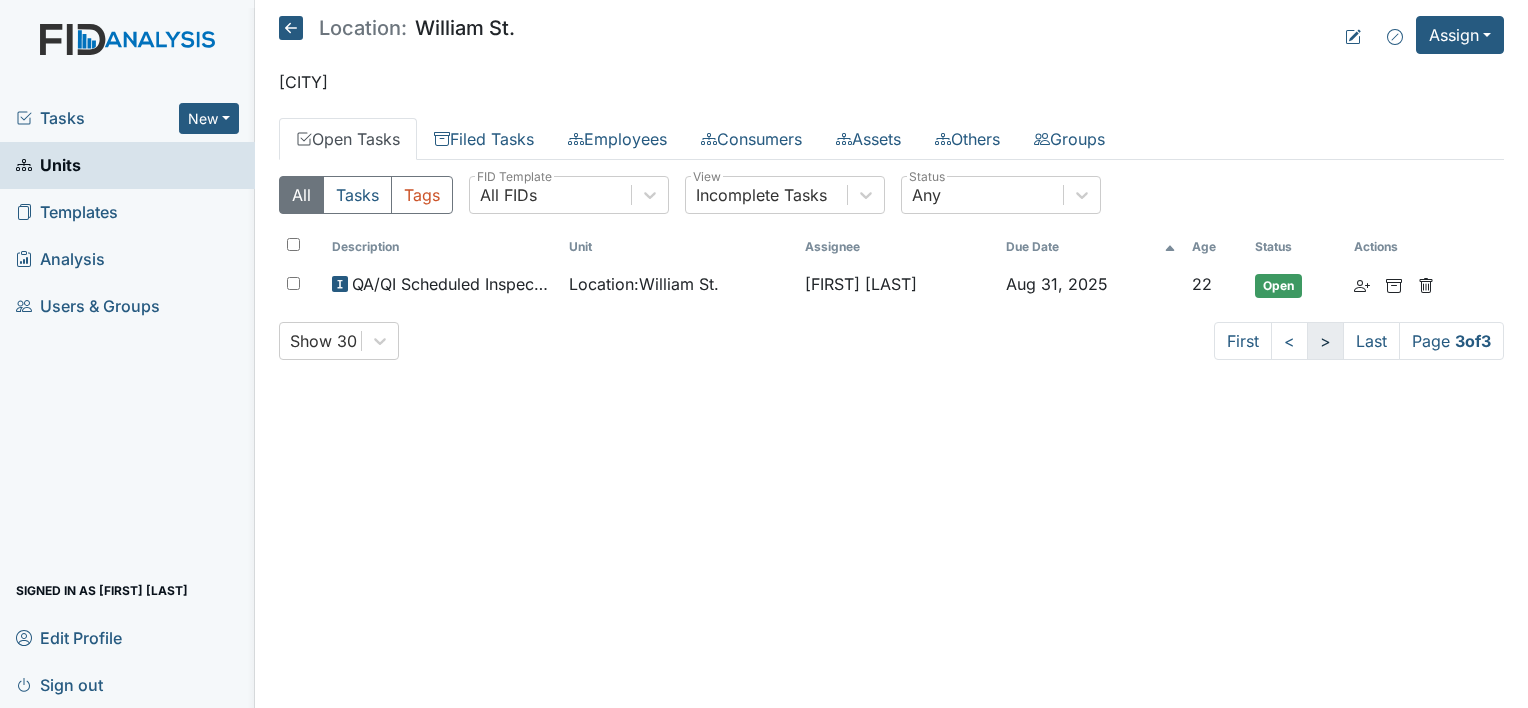 scroll, scrollTop: 0, scrollLeft: 0, axis: both 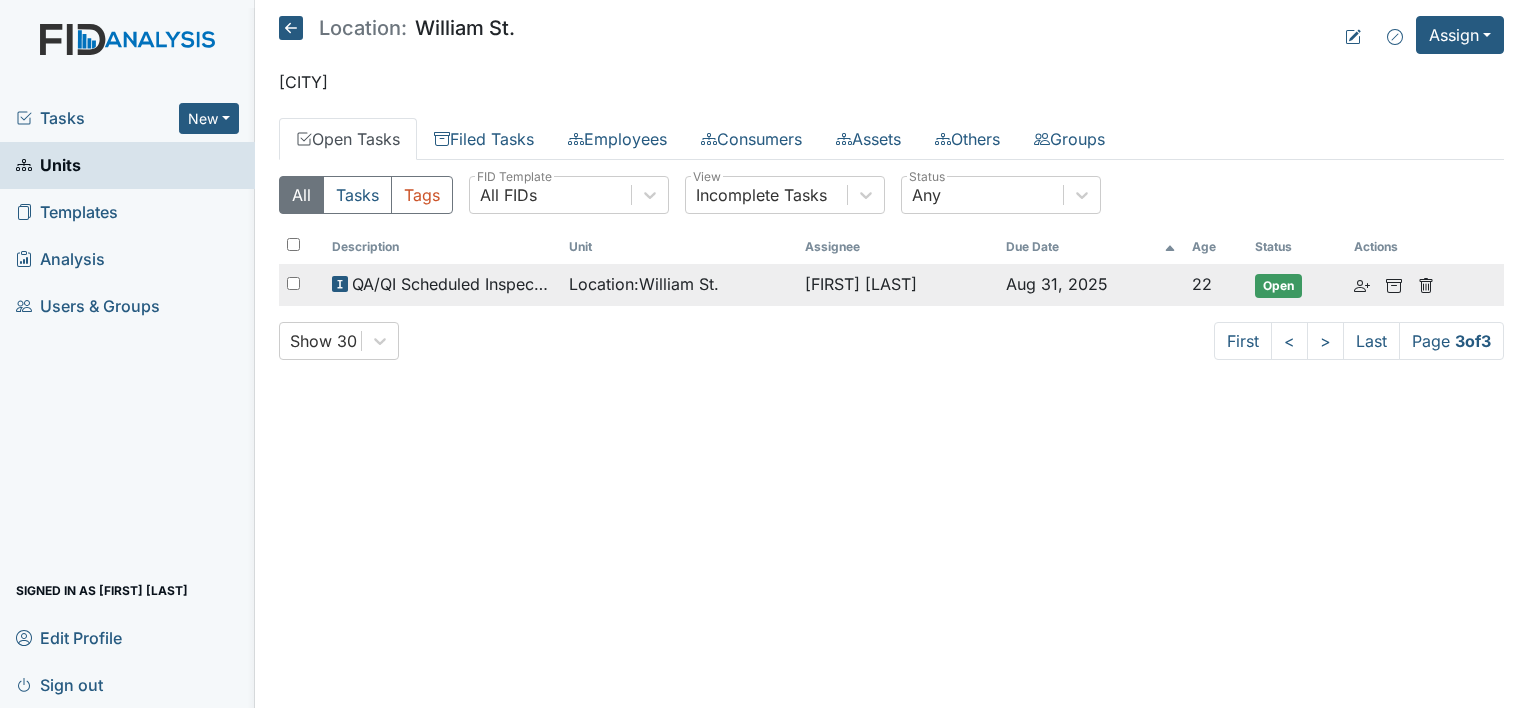 click on "Location :  William St." at bounding box center [644, 284] 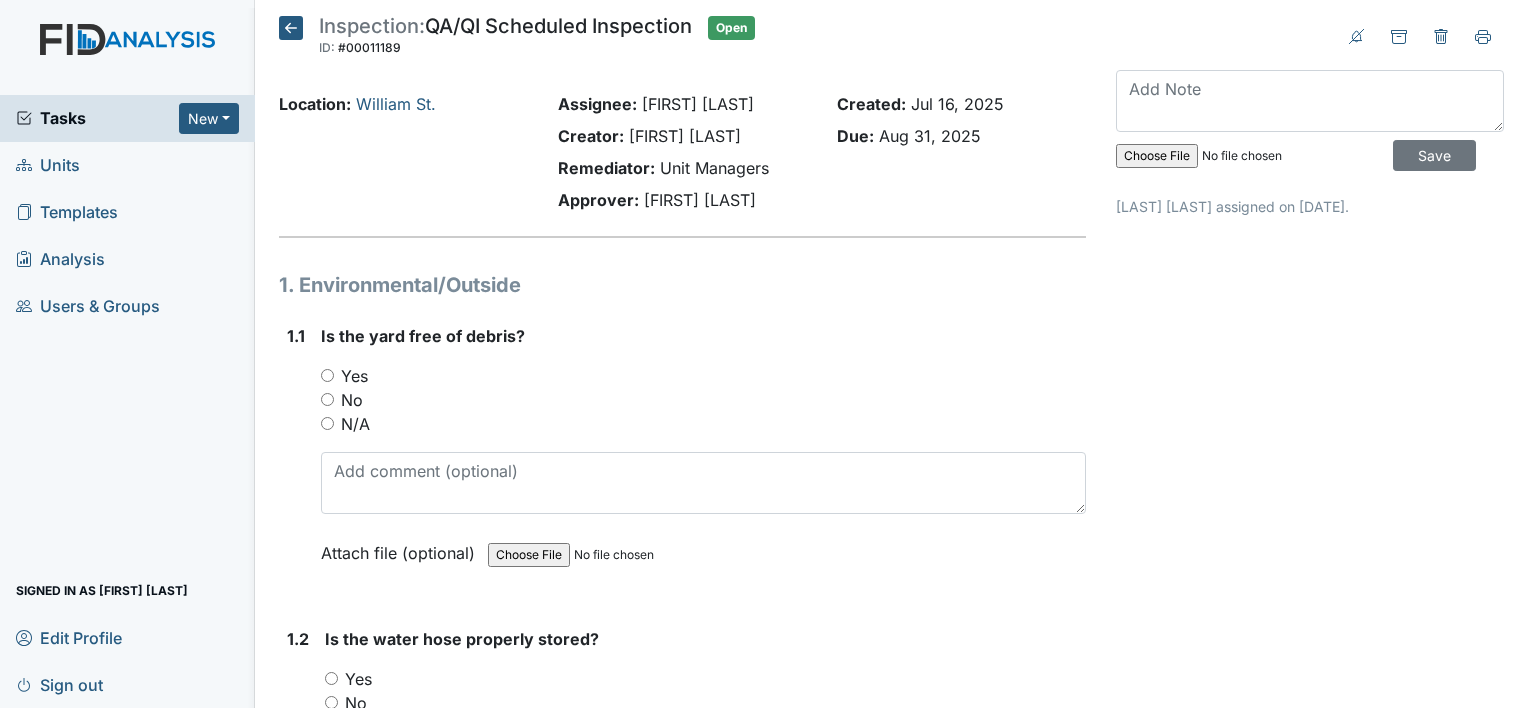 scroll, scrollTop: 0, scrollLeft: 0, axis: both 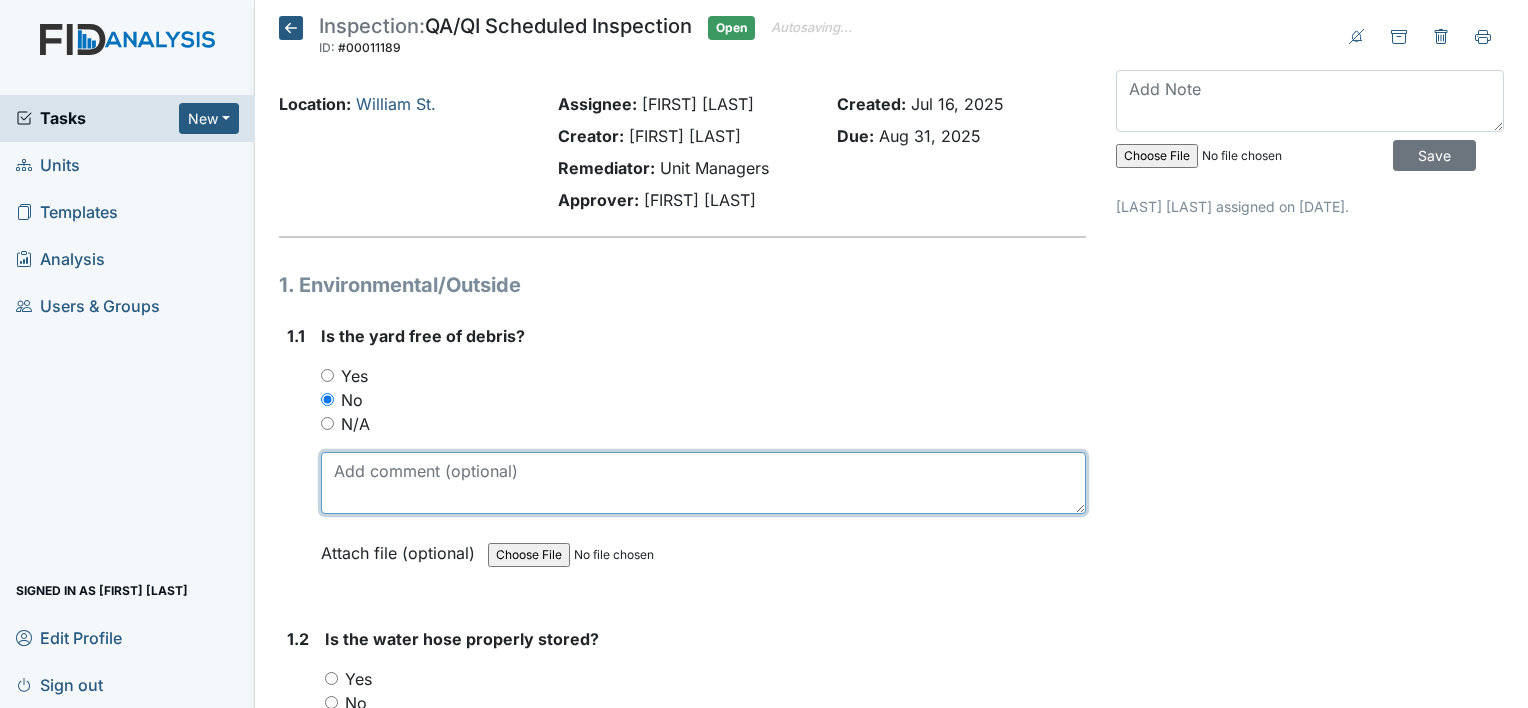 click at bounding box center [703, 483] 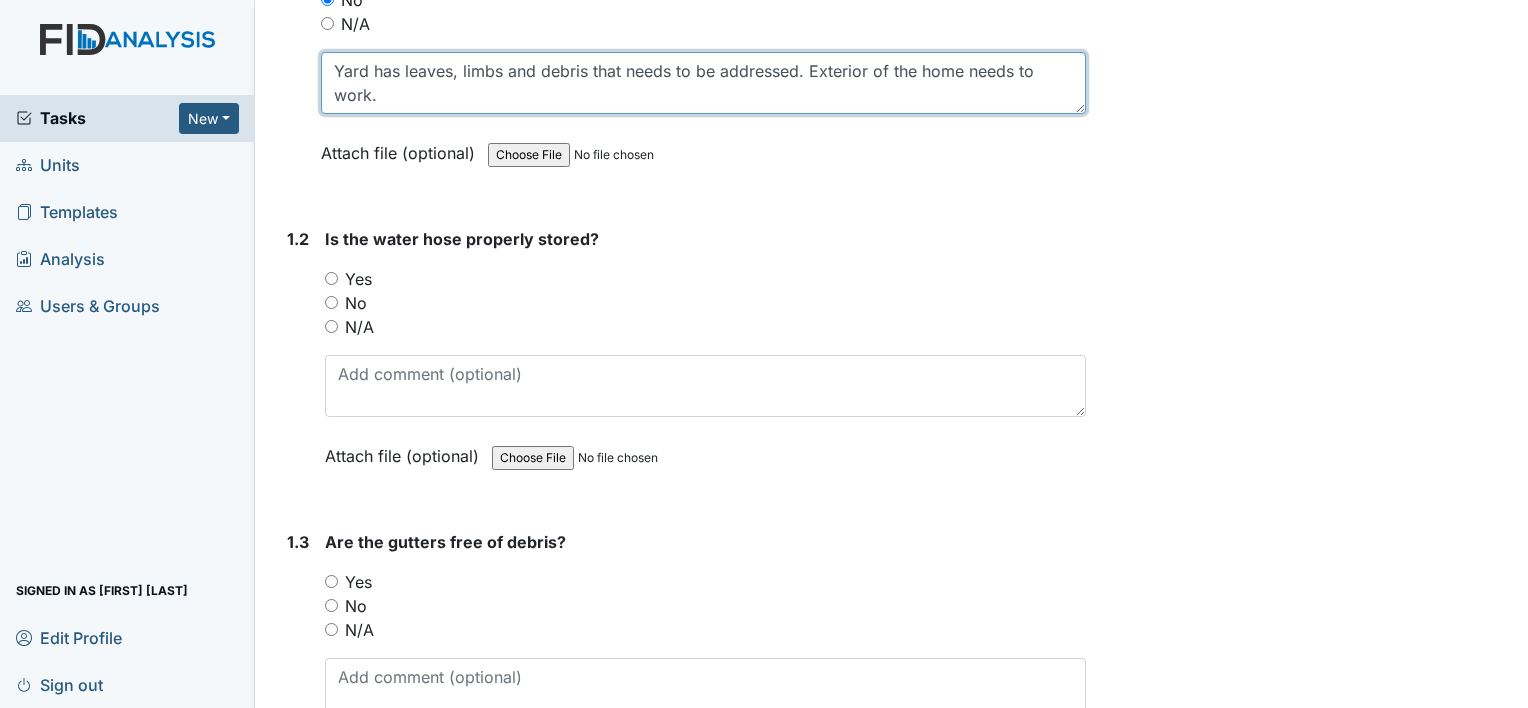 scroll, scrollTop: 500, scrollLeft: 0, axis: vertical 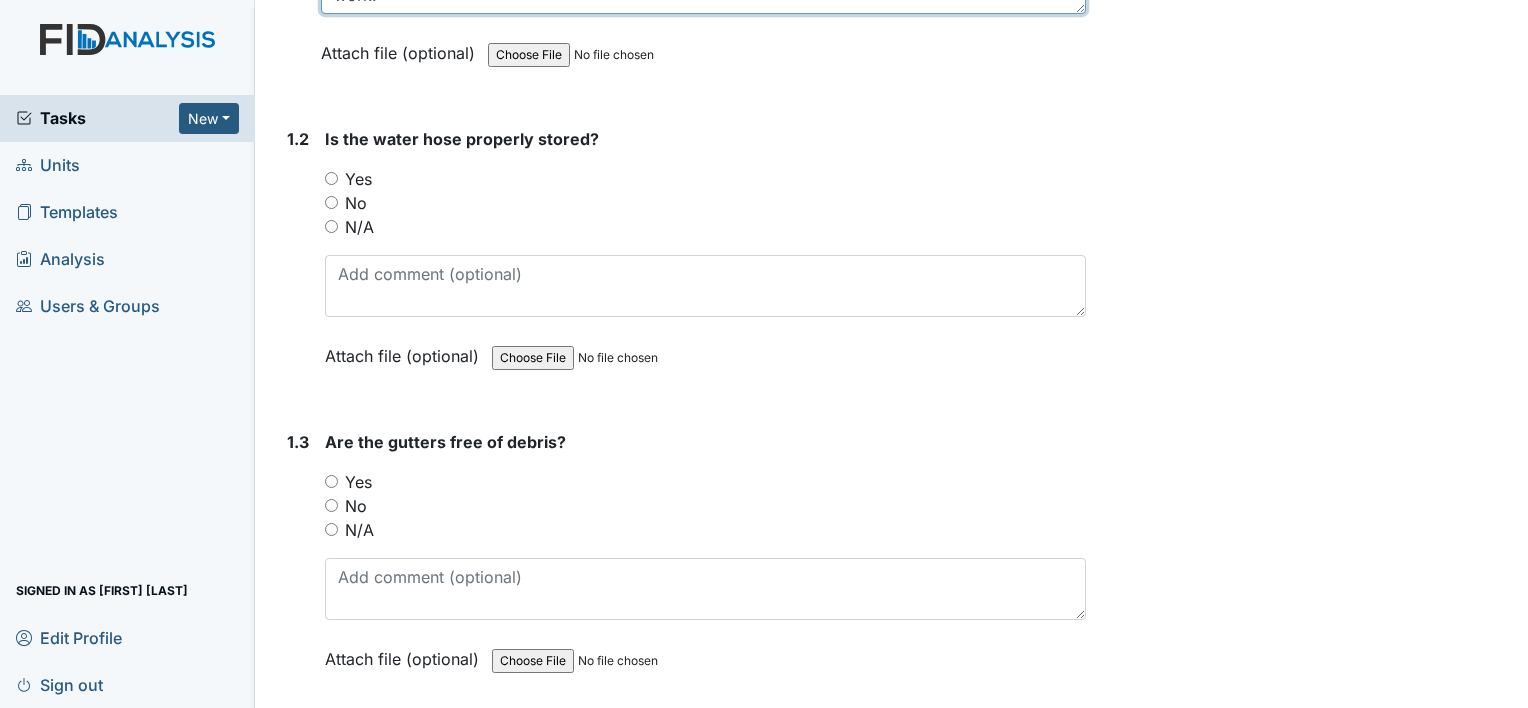 type on "Yard has leaves, limbs and debris that needs to be addressed. Exterior of the home needs to work." 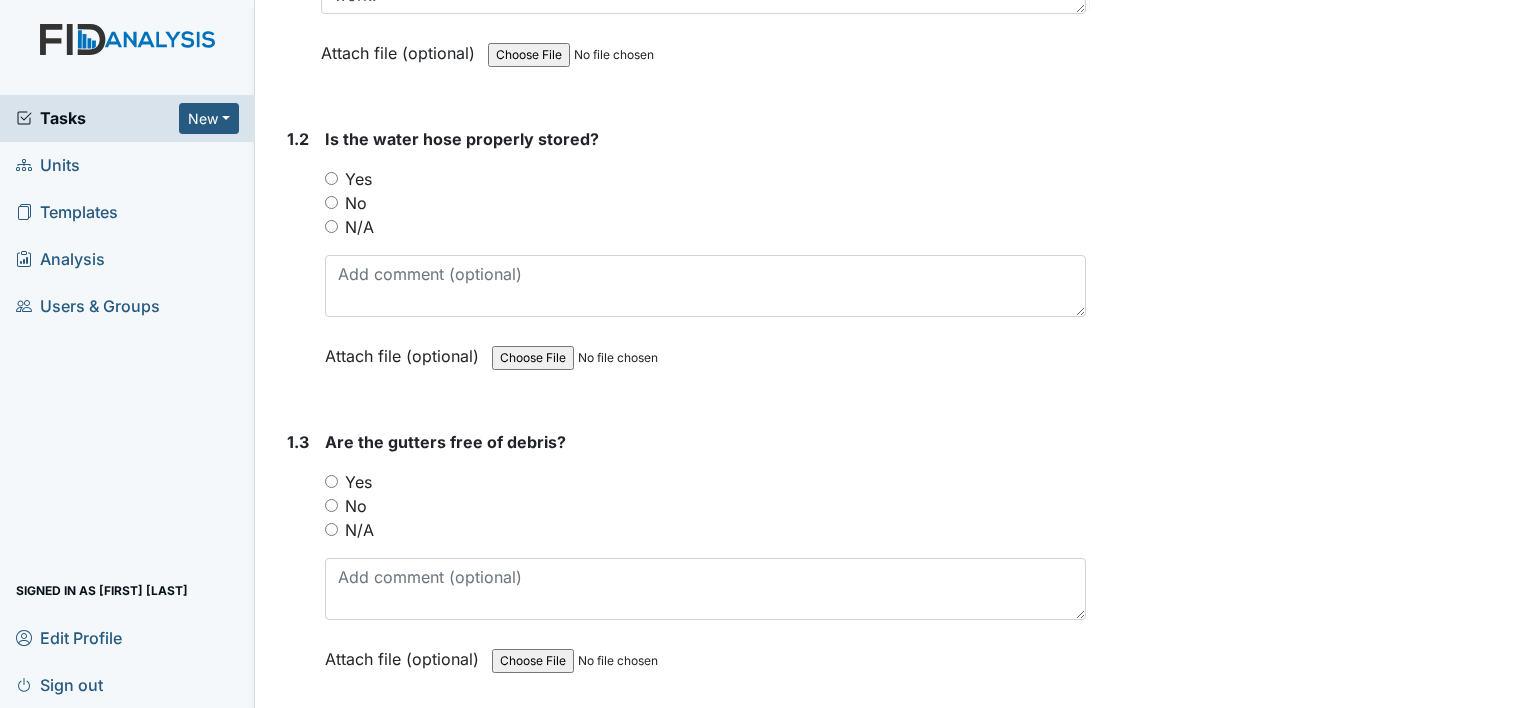 click on "No" at bounding box center [331, 505] 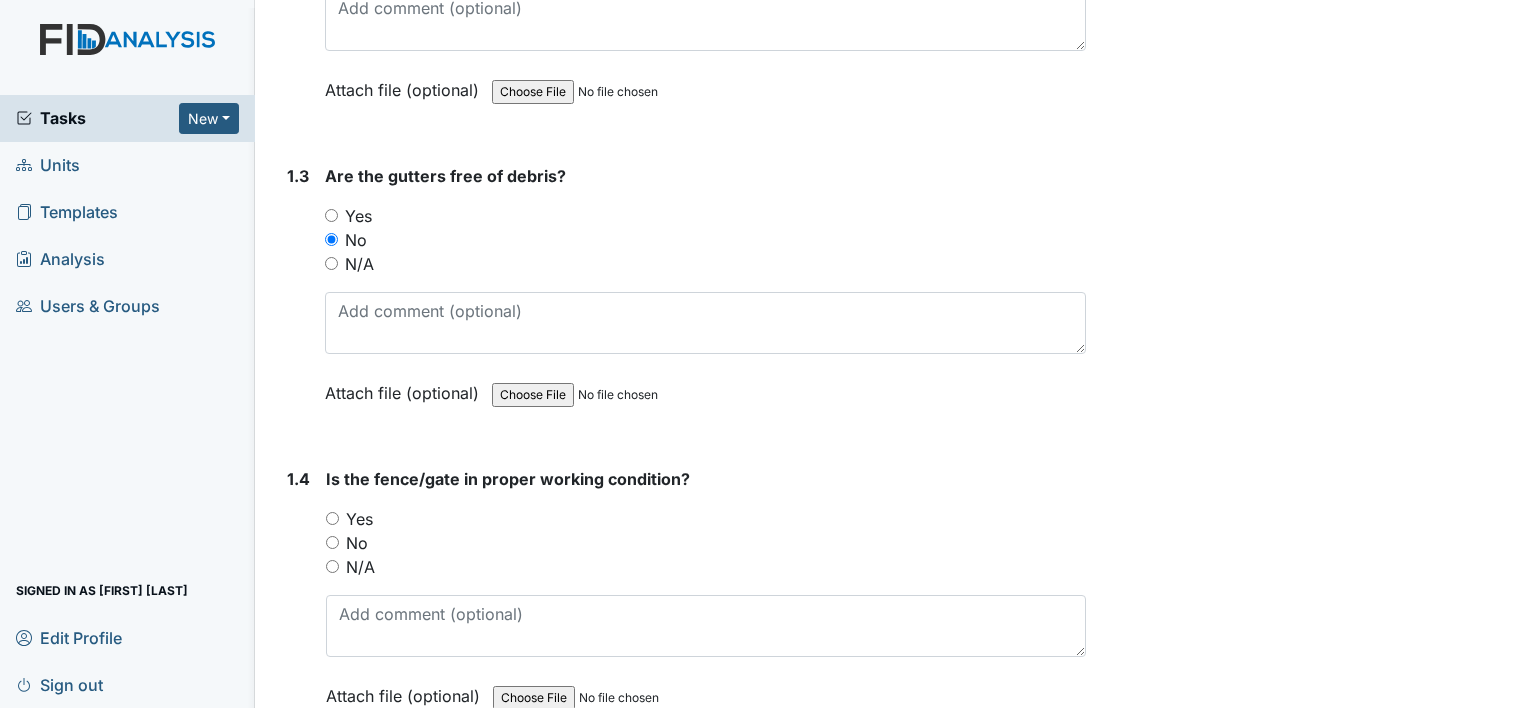 scroll, scrollTop: 800, scrollLeft: 0, axis: vertical 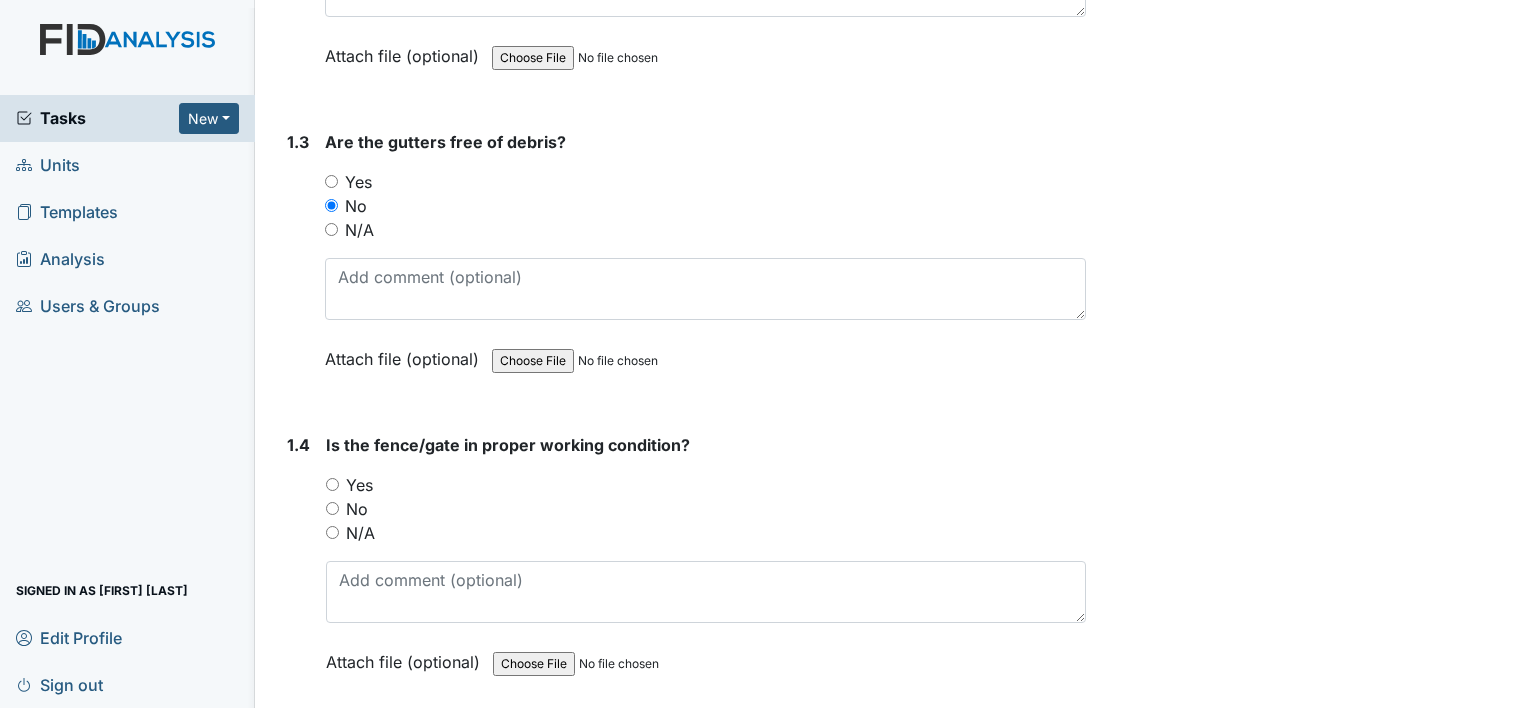 click on "No" at bounding box center (332, 508) 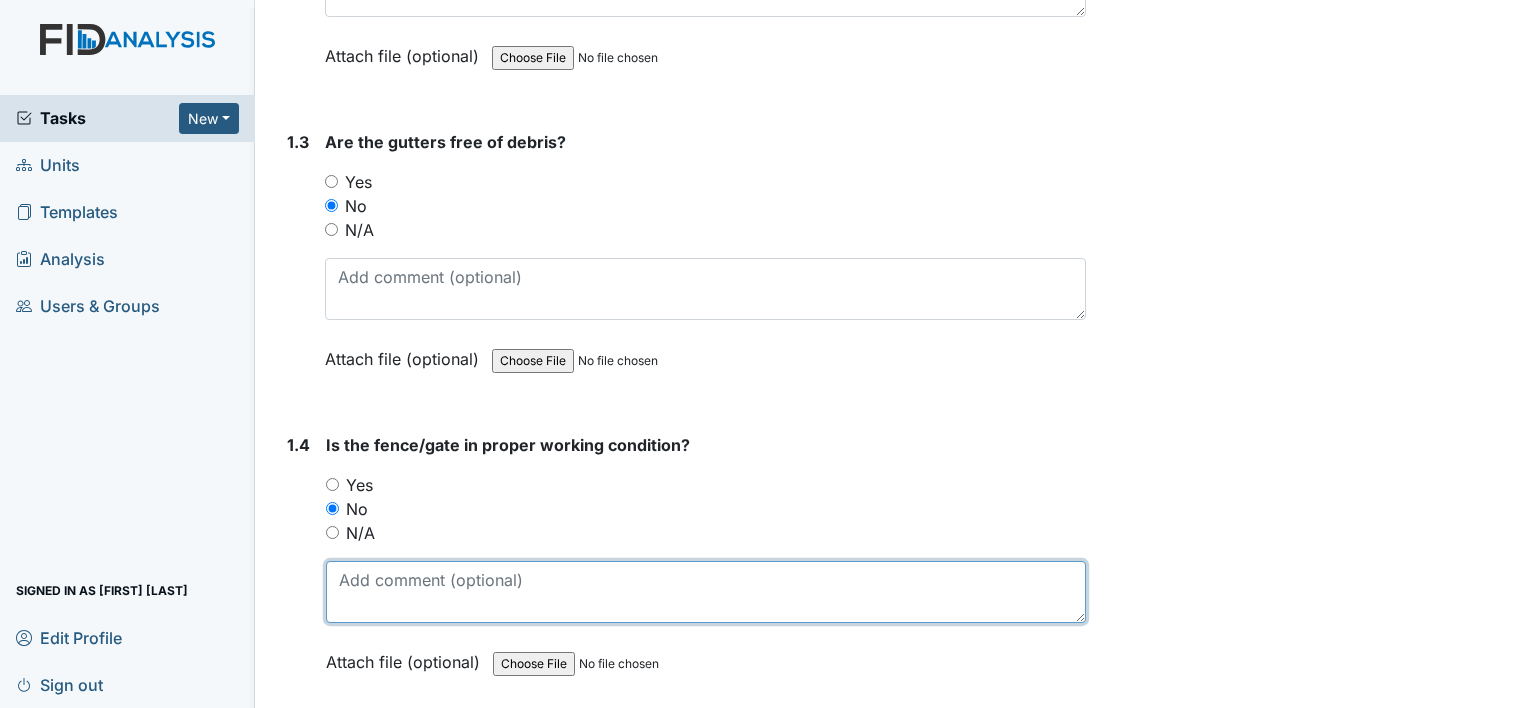 click at bounding box center [706, 592] 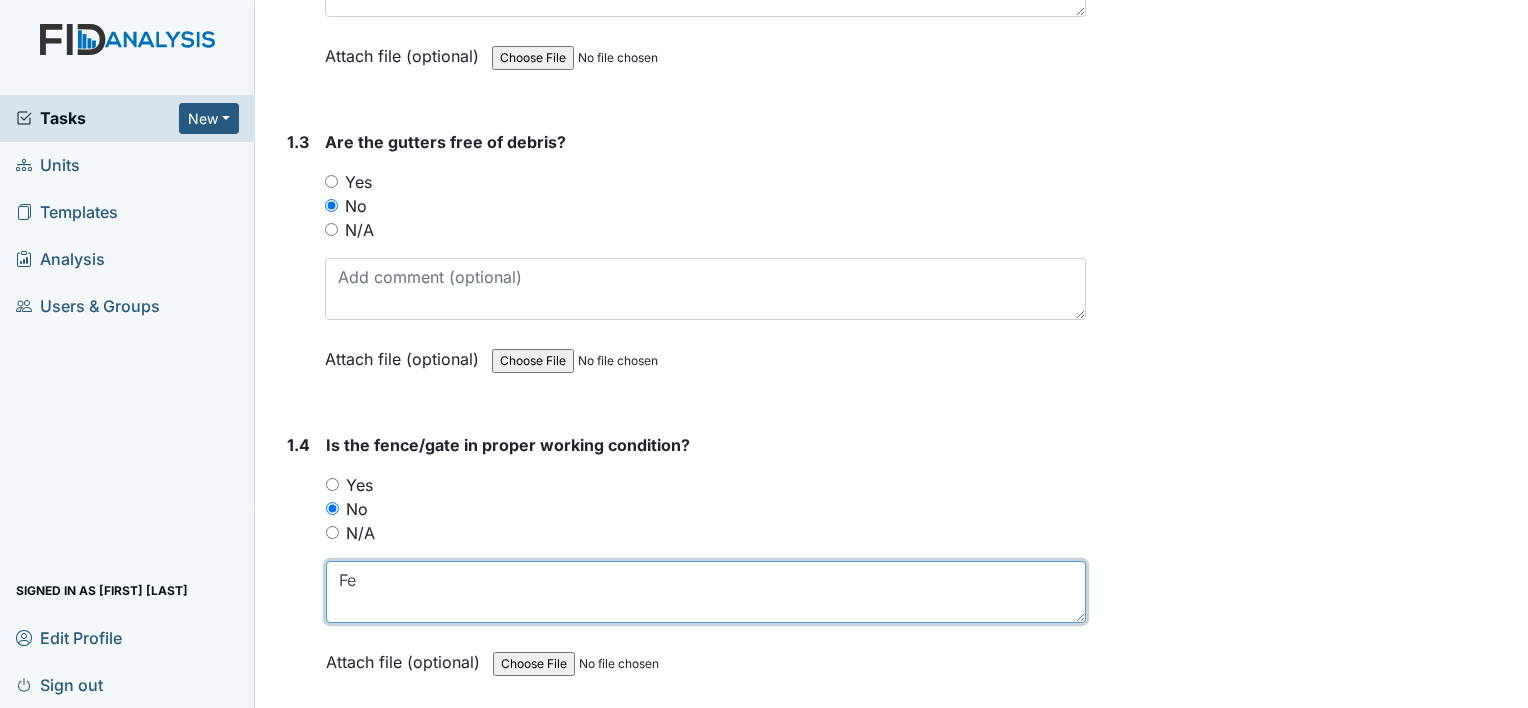 type on "F" 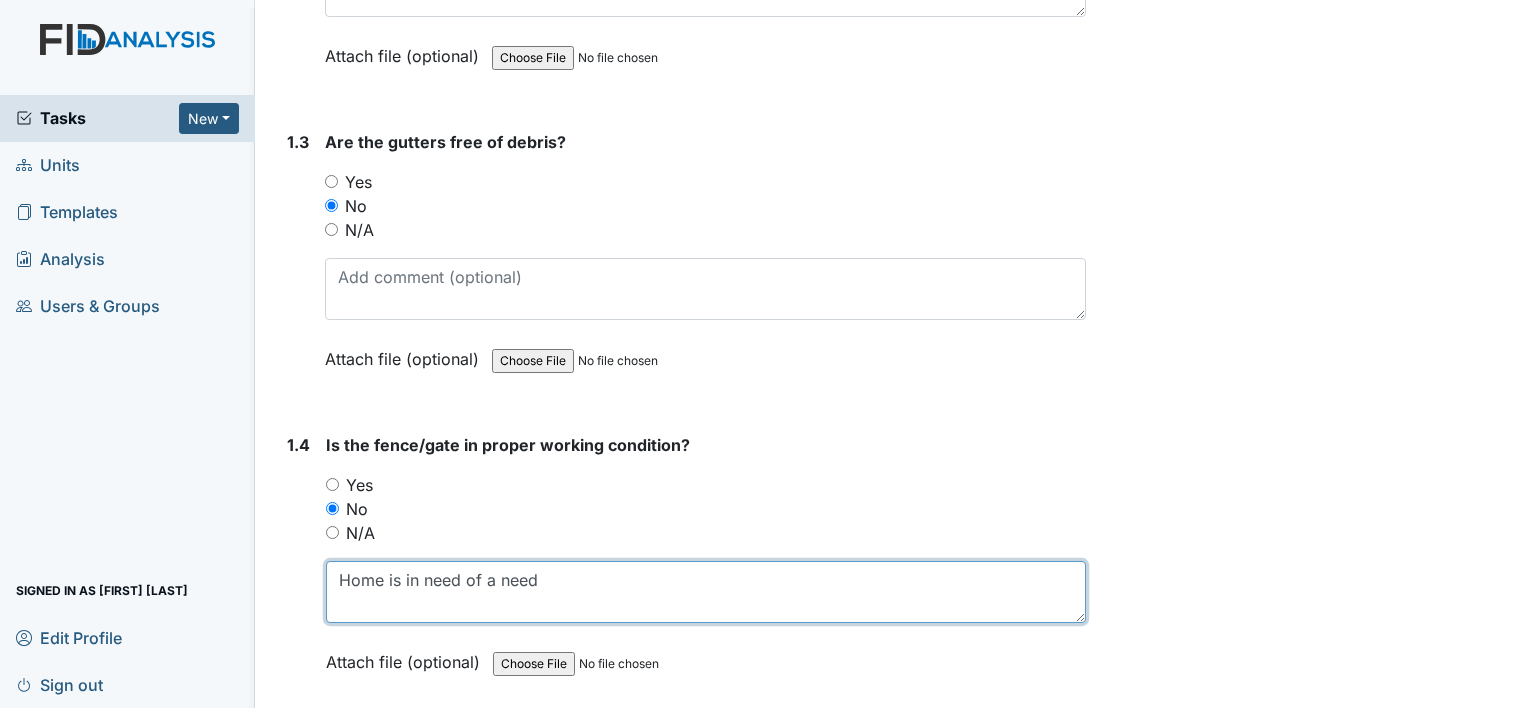 click on "Home is in need of a need" at bounding box center (706, 592) 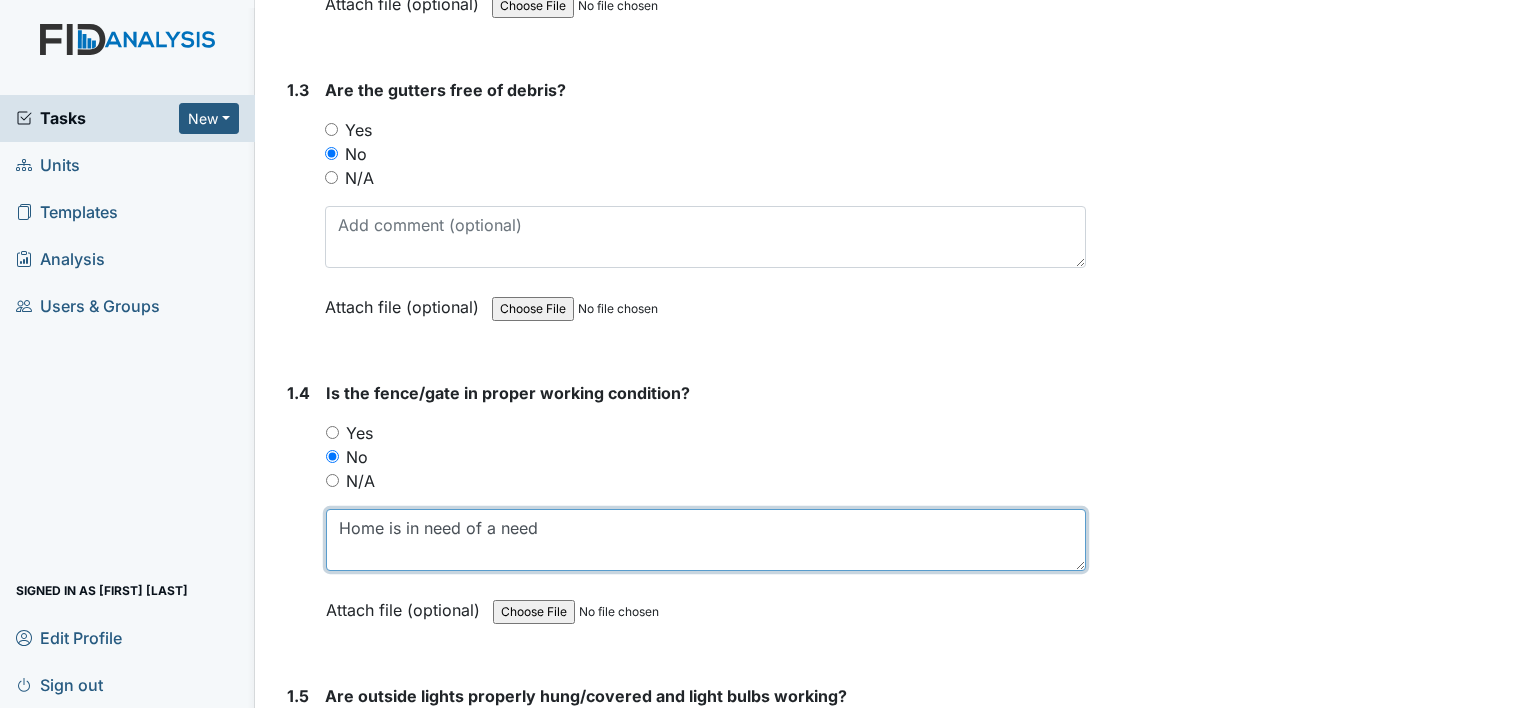 scroll, scrollTop: 900, scrollLeft: 0, axis: vertical 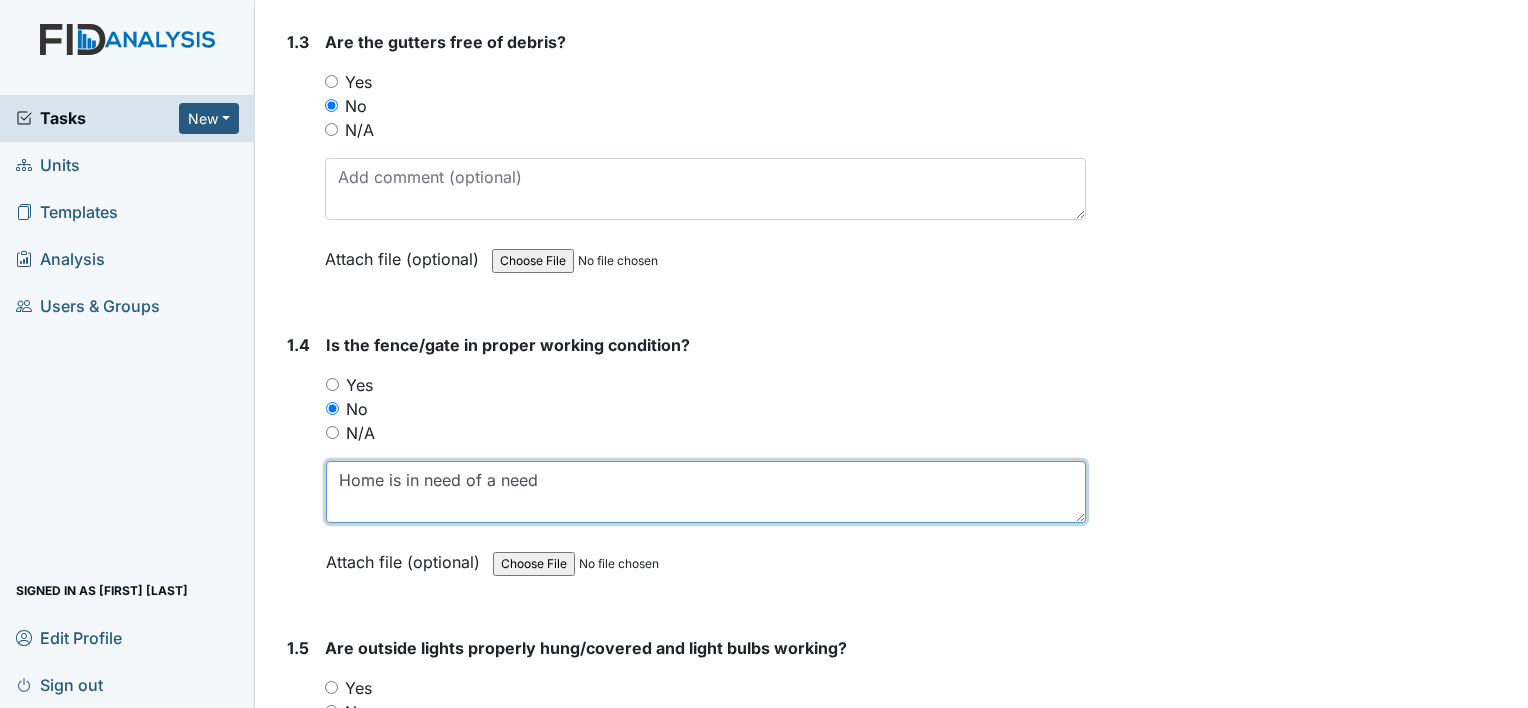 click on "Home is in need of a need" at bounding box center [706, 492] 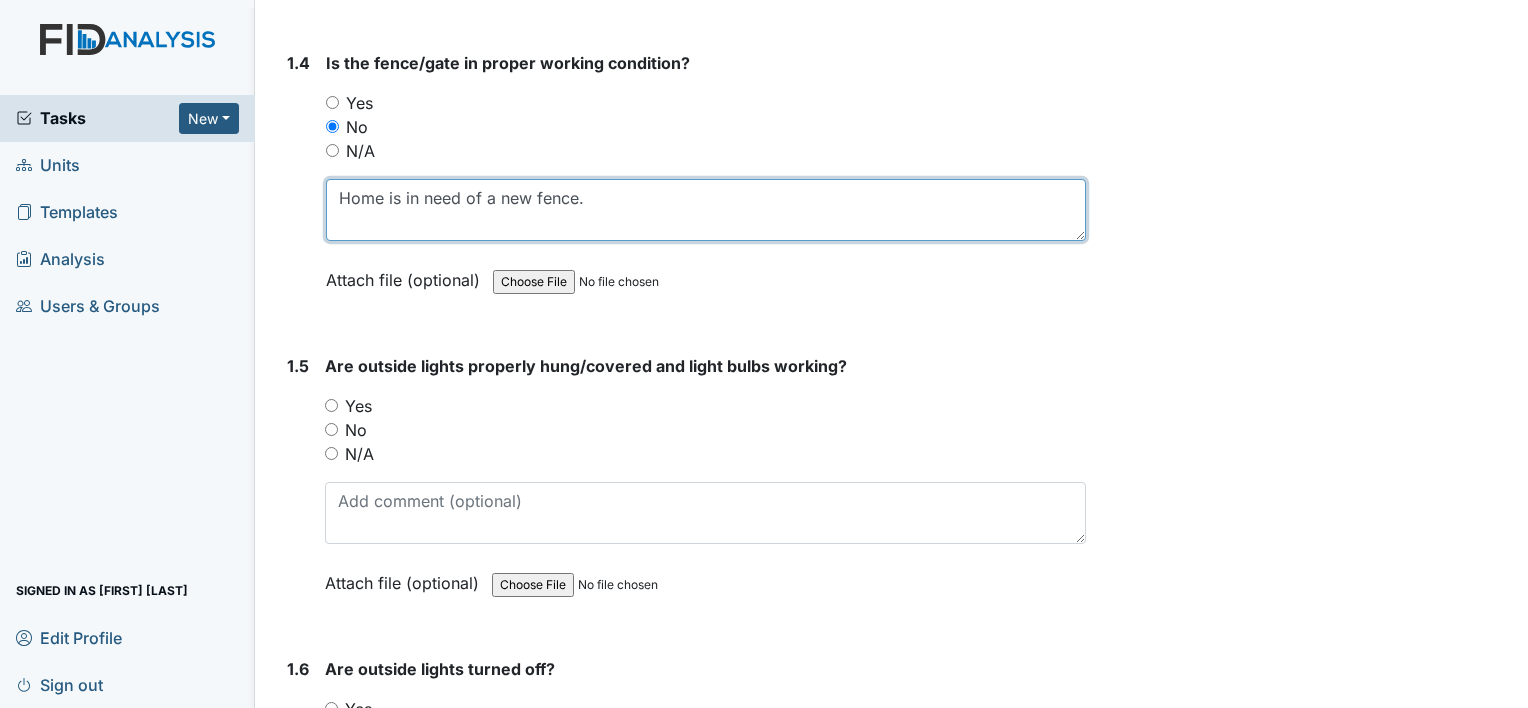 scroll, scrollTop: 1300, scrollLeft: 0, axis: vertical 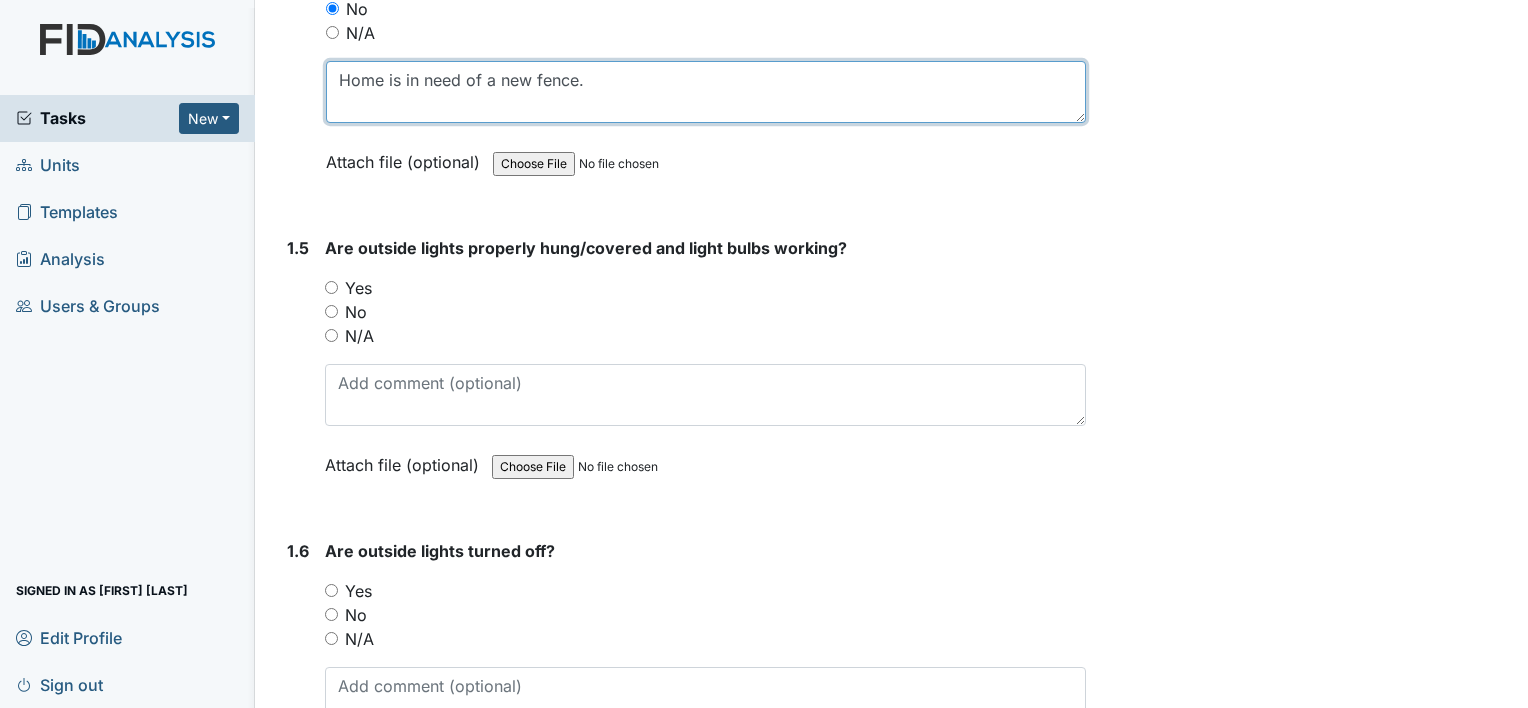 type on "Home is in need of a new fence." 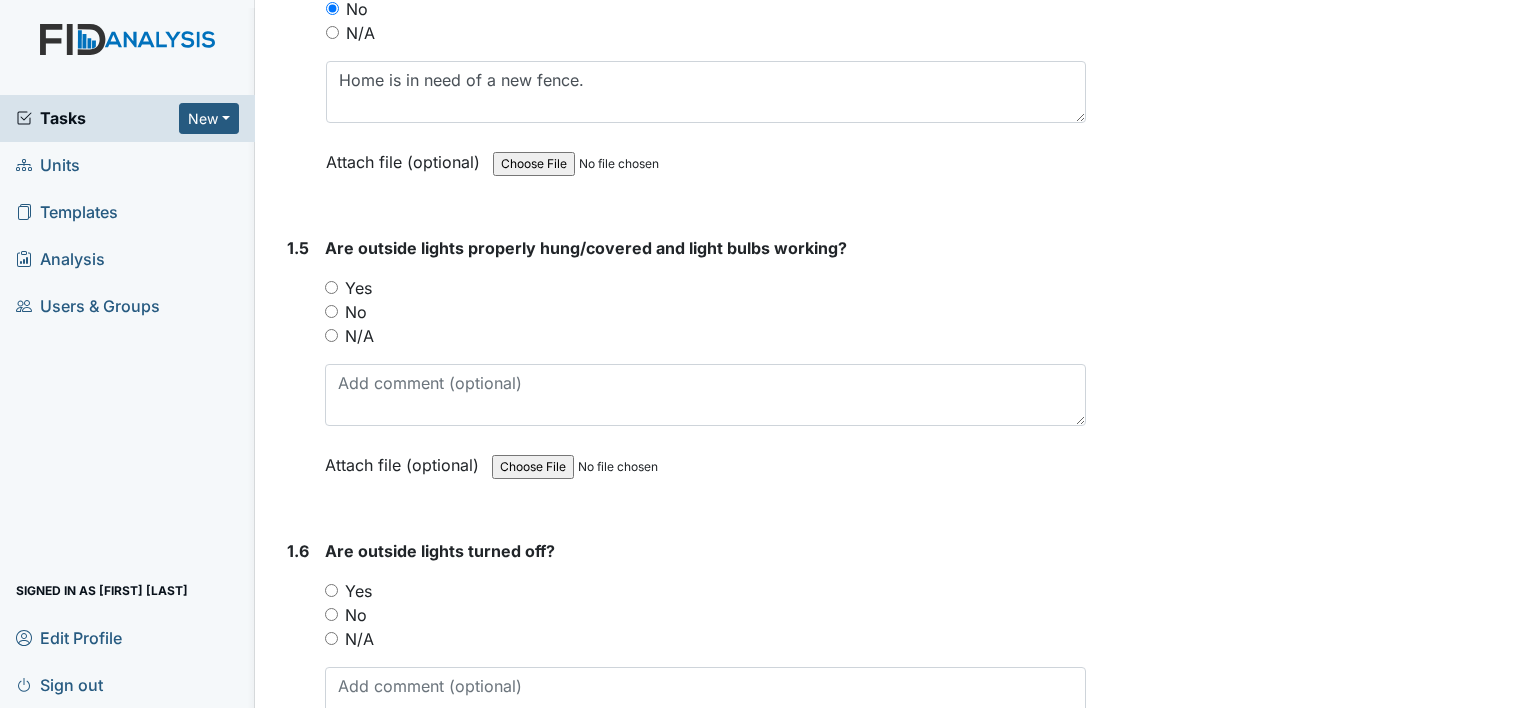 click on "Yes" at bounding box center [331, 287] 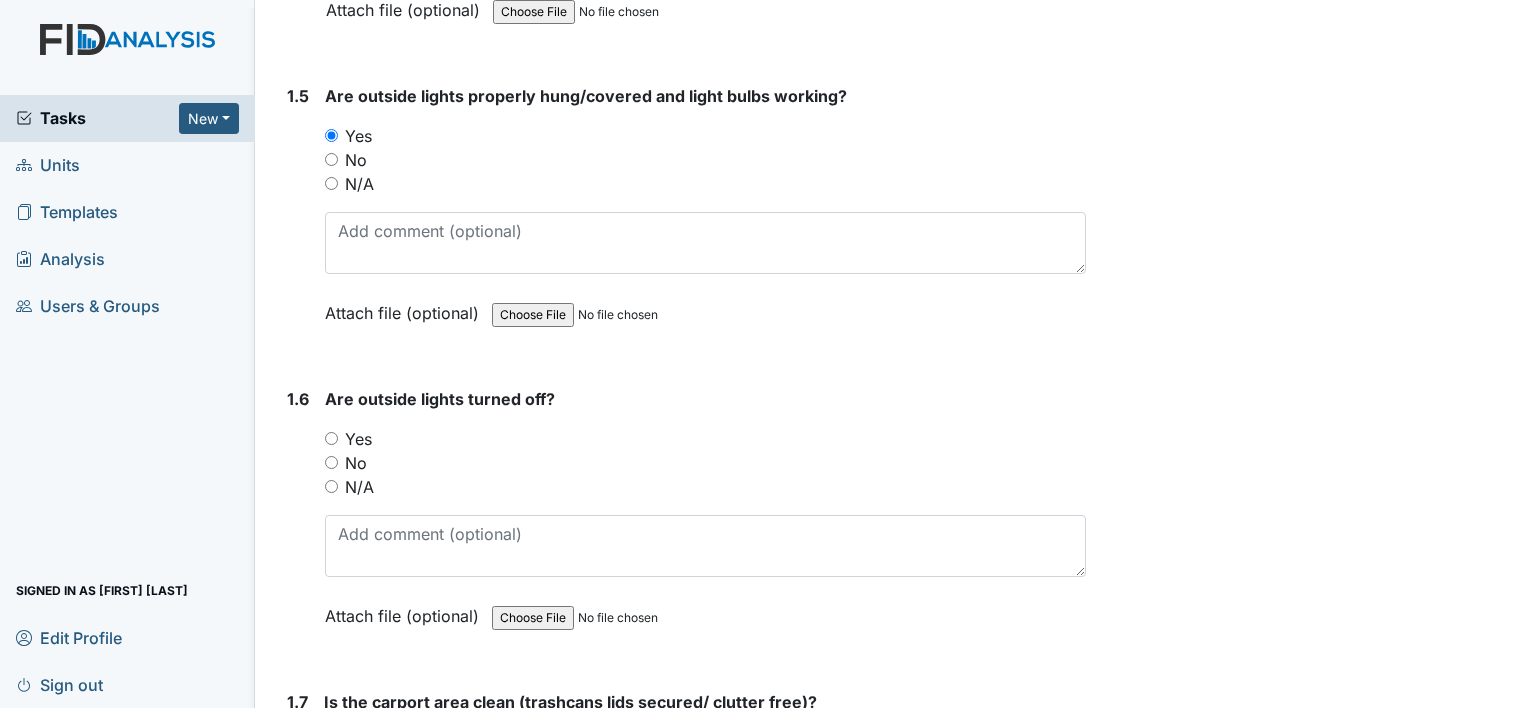 scroll, scrollTop: 1500, scrollLeft: 0, axis: vertical 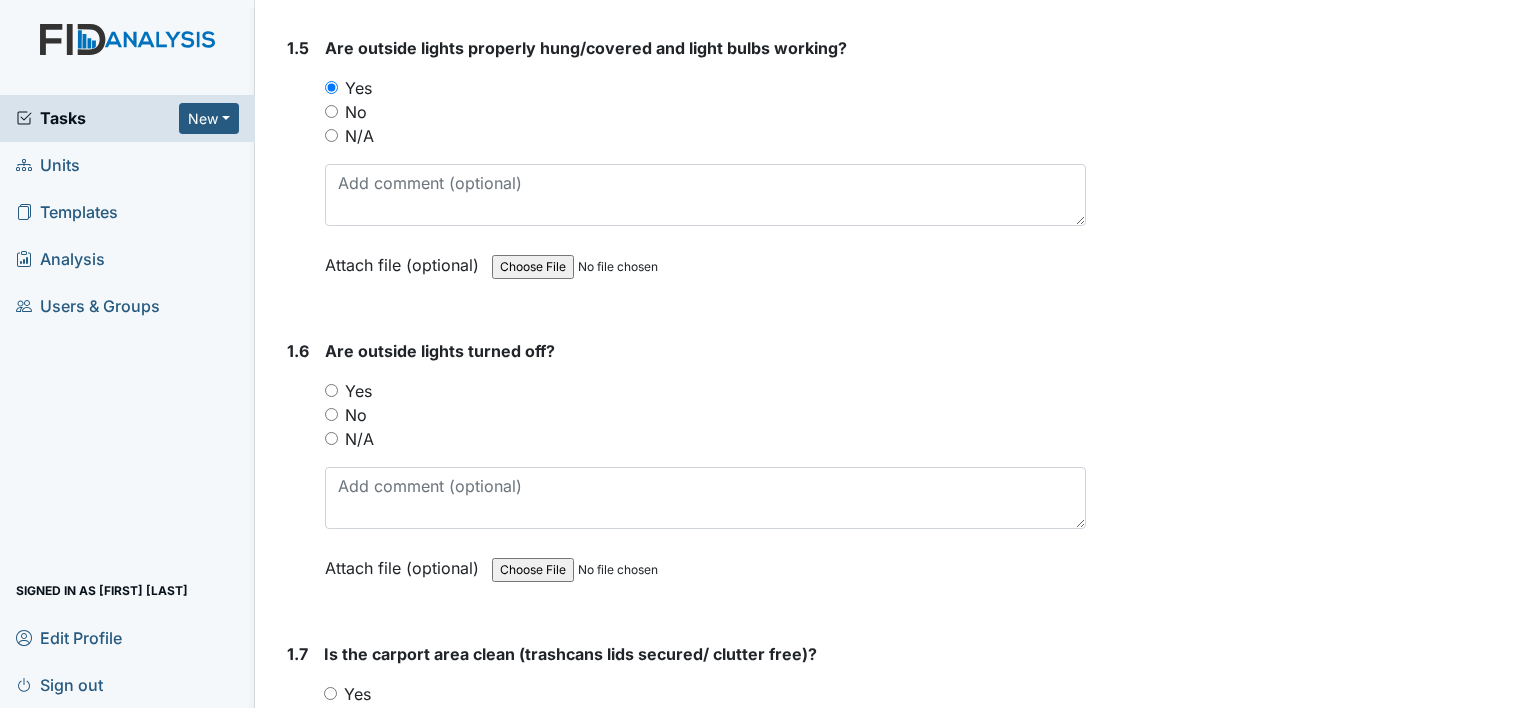 click on "Yes" at bounding box center (331, 390) 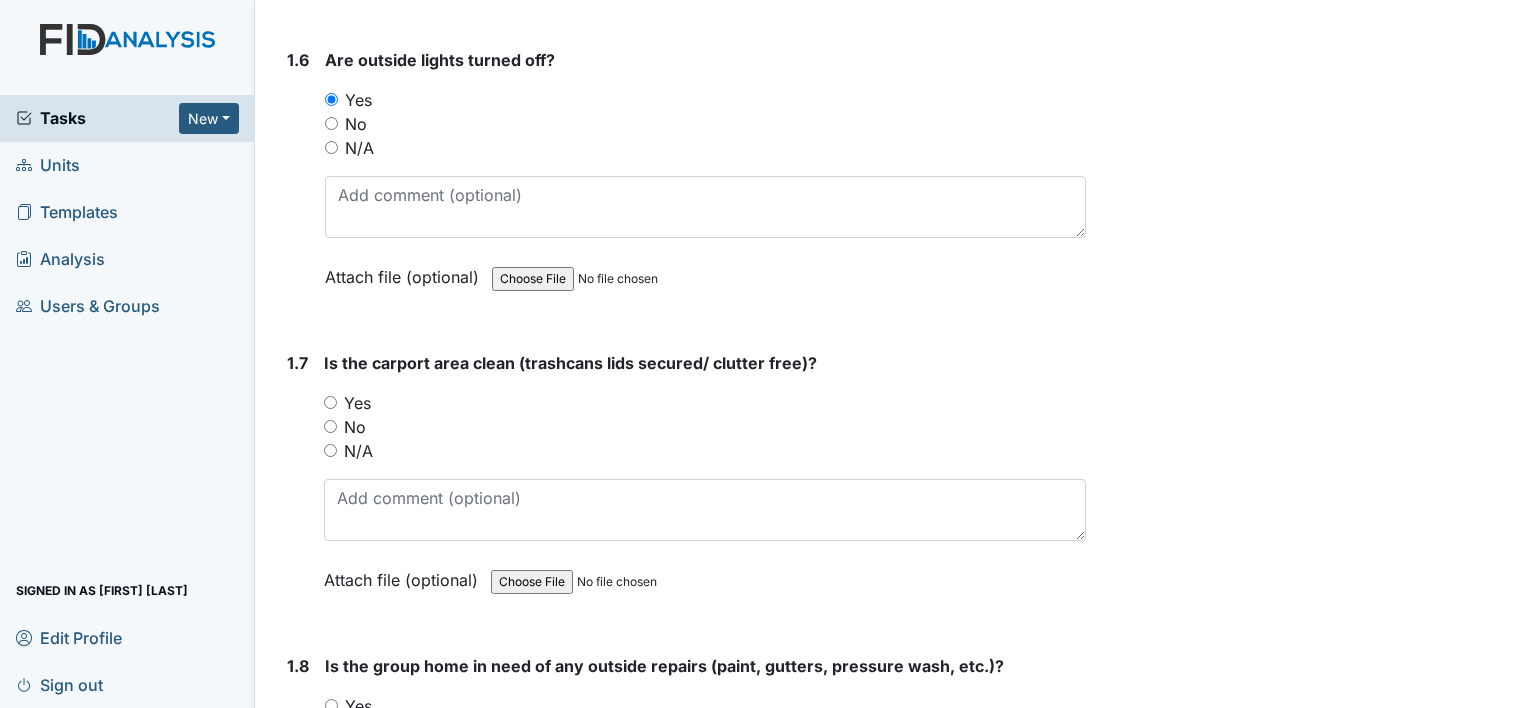 scroll, scrollTop: 1800, scrollLeft: 0, axis: vertical 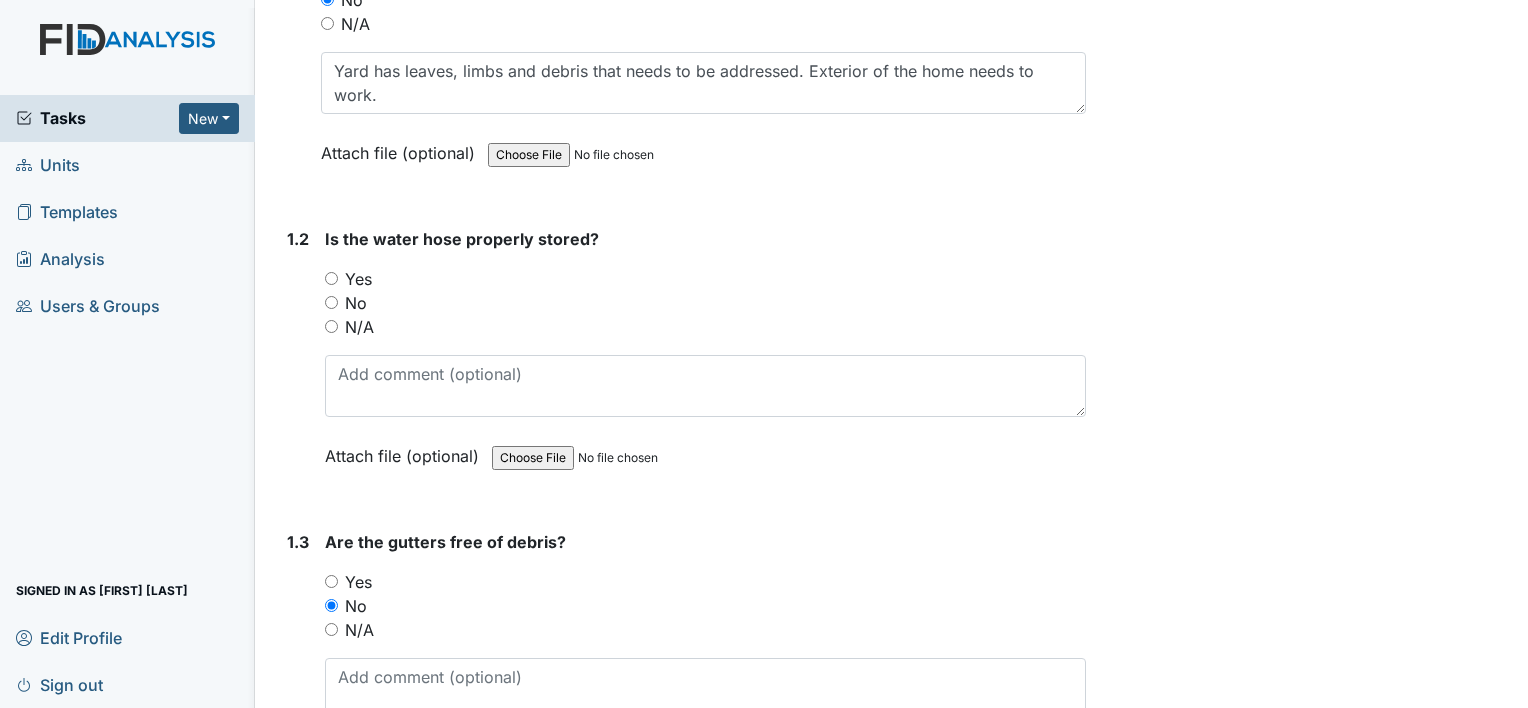 click on "N/A" at bounding box center (331, 326) 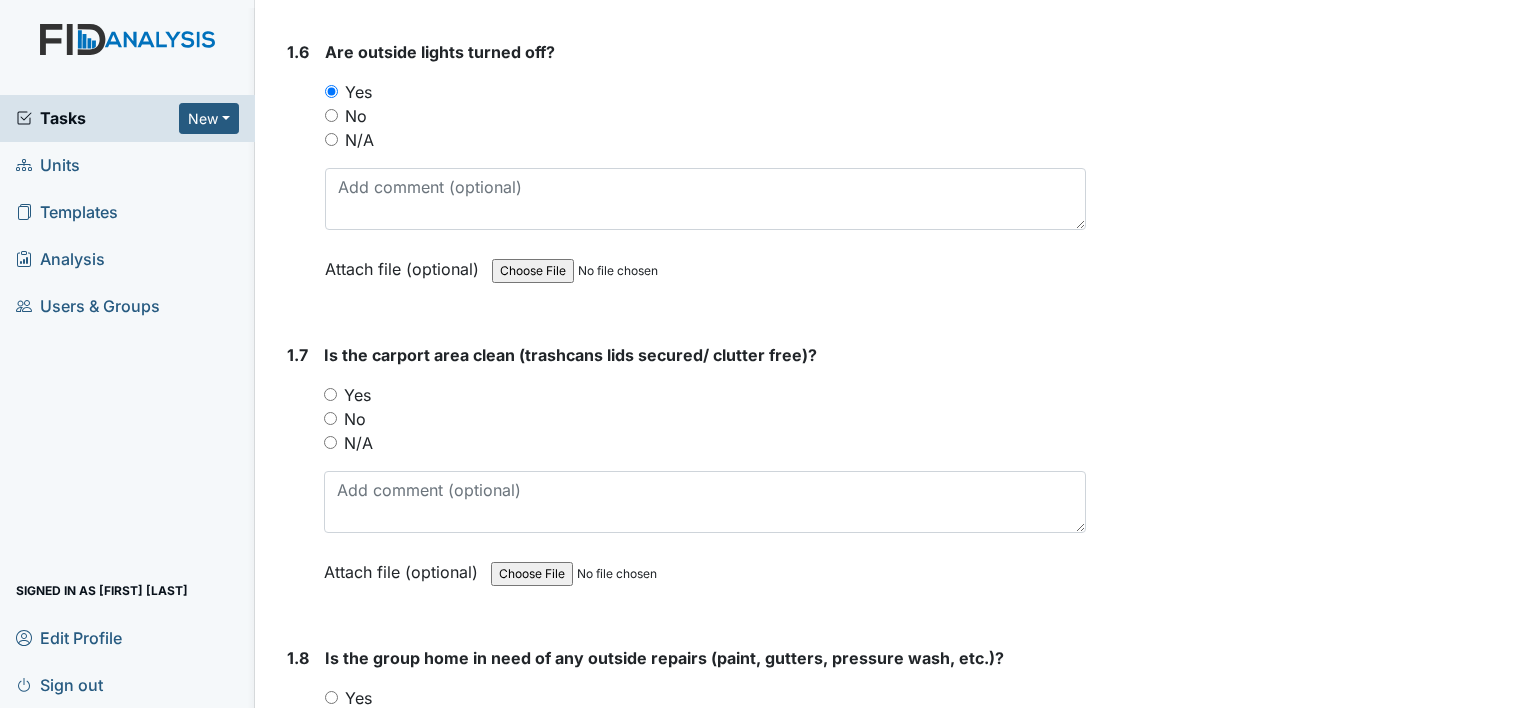 scroll, scrollTop: 1800, scrollLeft: 0, axis: vertical 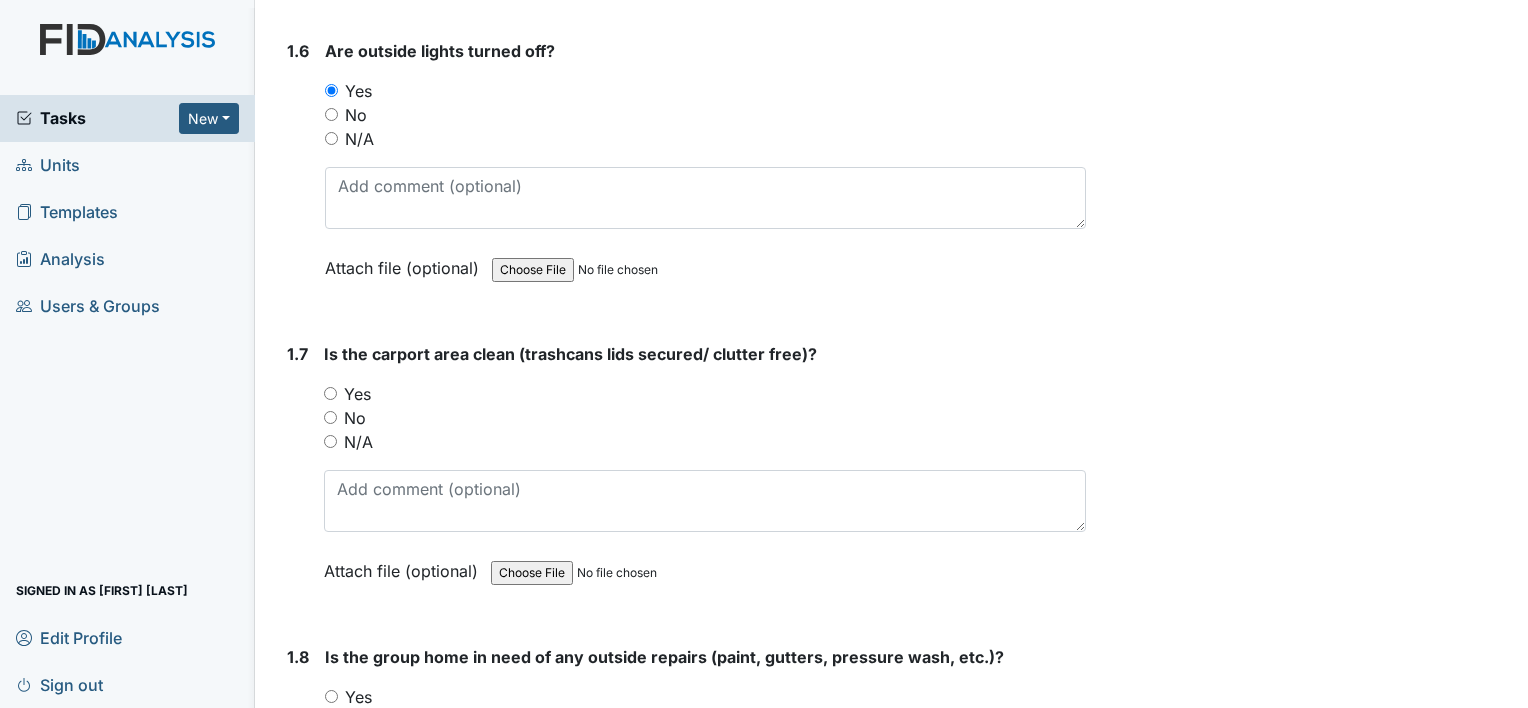 click on "N/A" at bounding box center (705, 442) 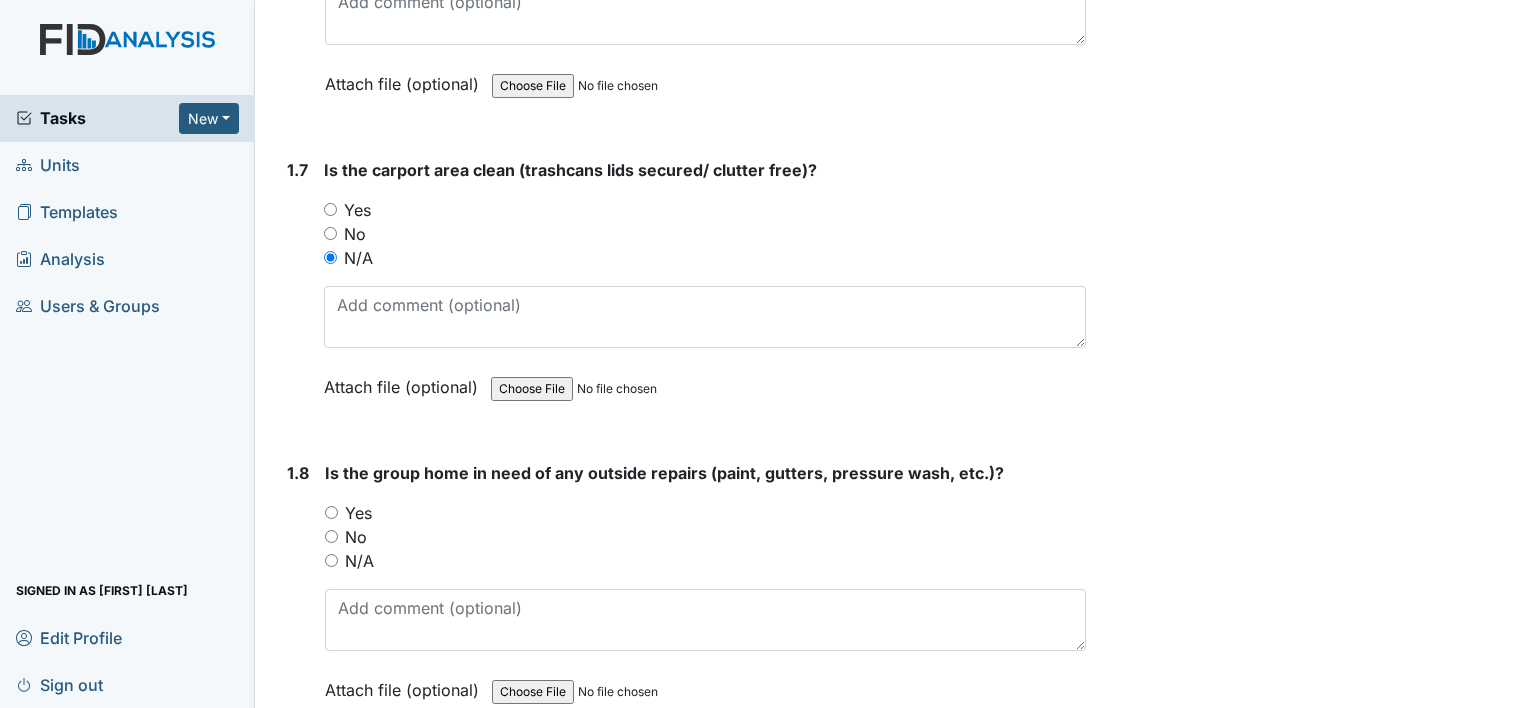 scroll, scrollTop: 2100, scrollLeft: 0, axis: vertical 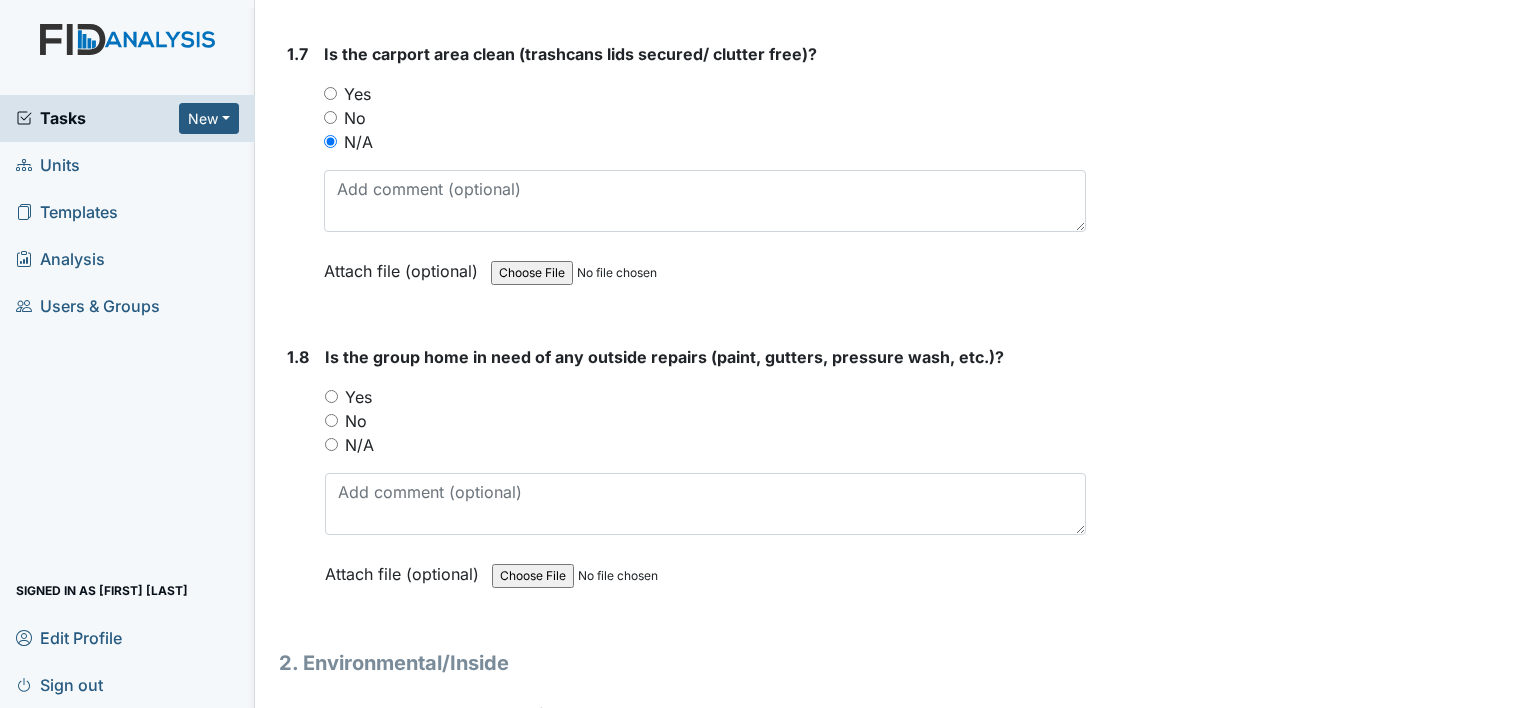 click on "No" at bounding box center (331, 420) 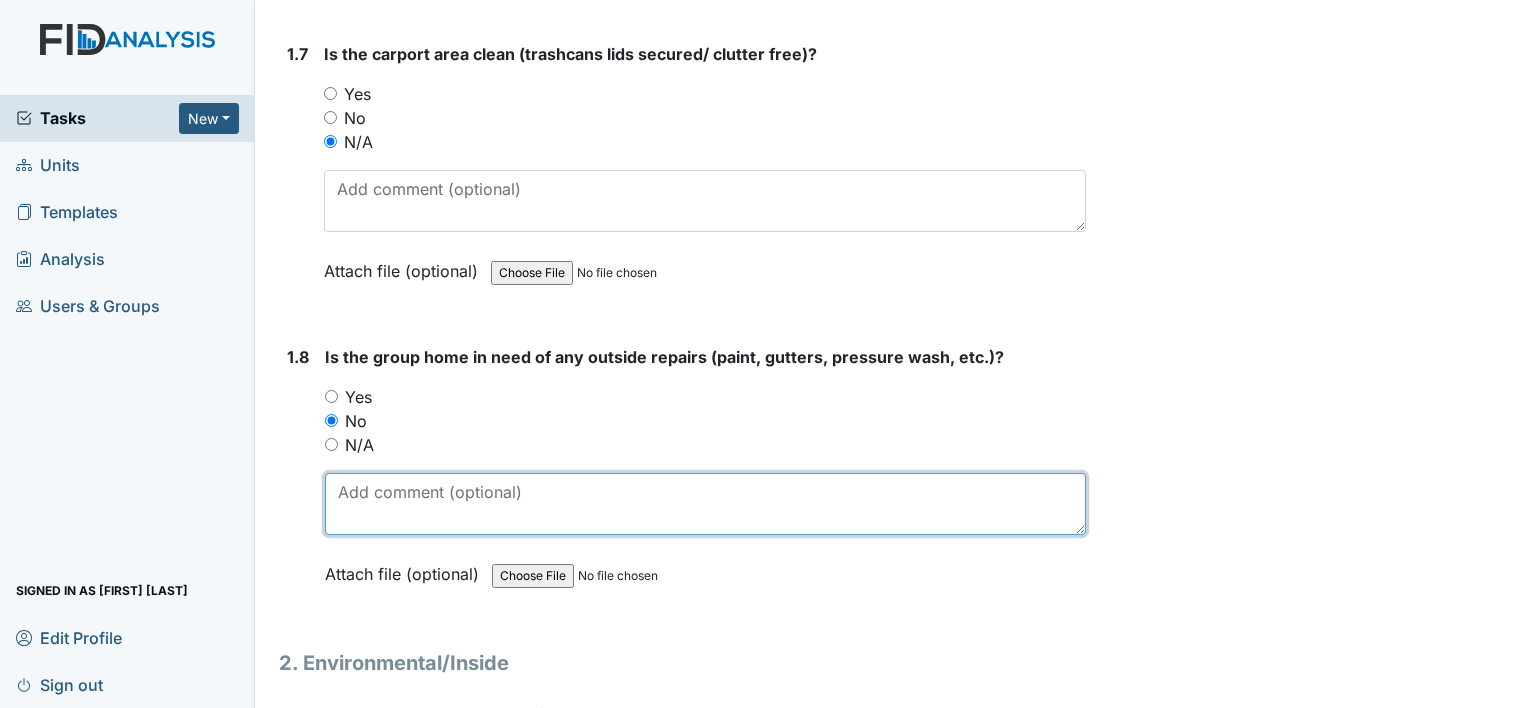 click at bounding box center [705, 504] 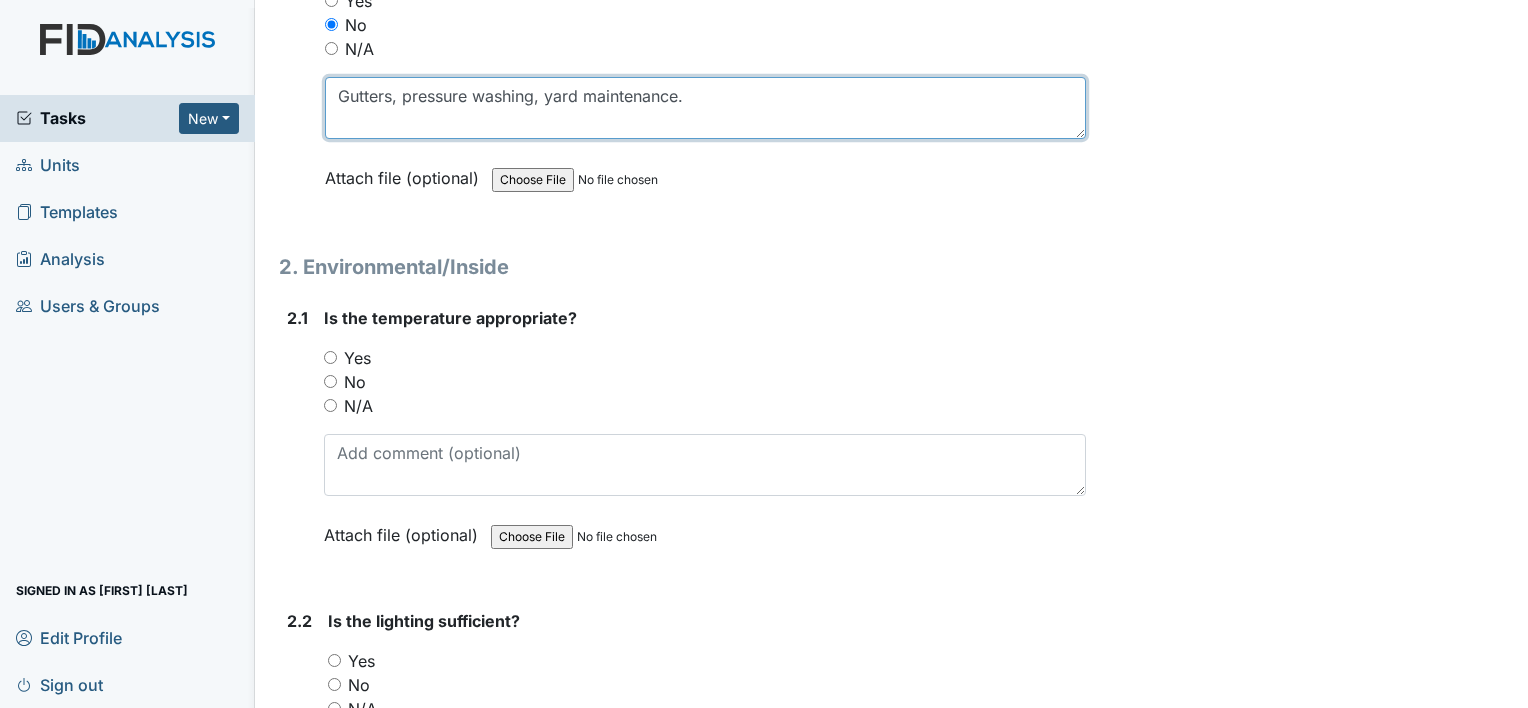 scroll, scrollTop: 2500, scrollLeft: 0, axis: vertical 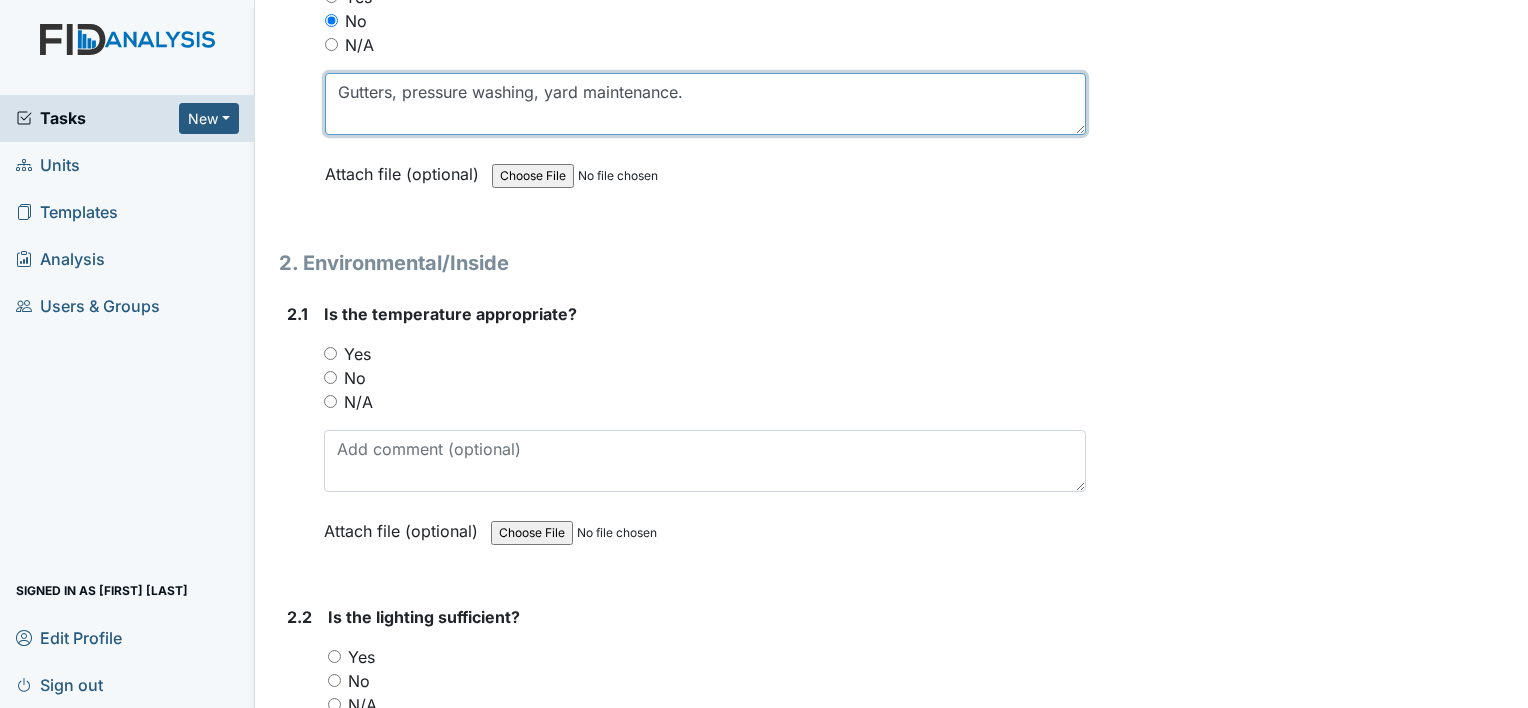 type on "Gutters, pressure washing, yard maintenance." 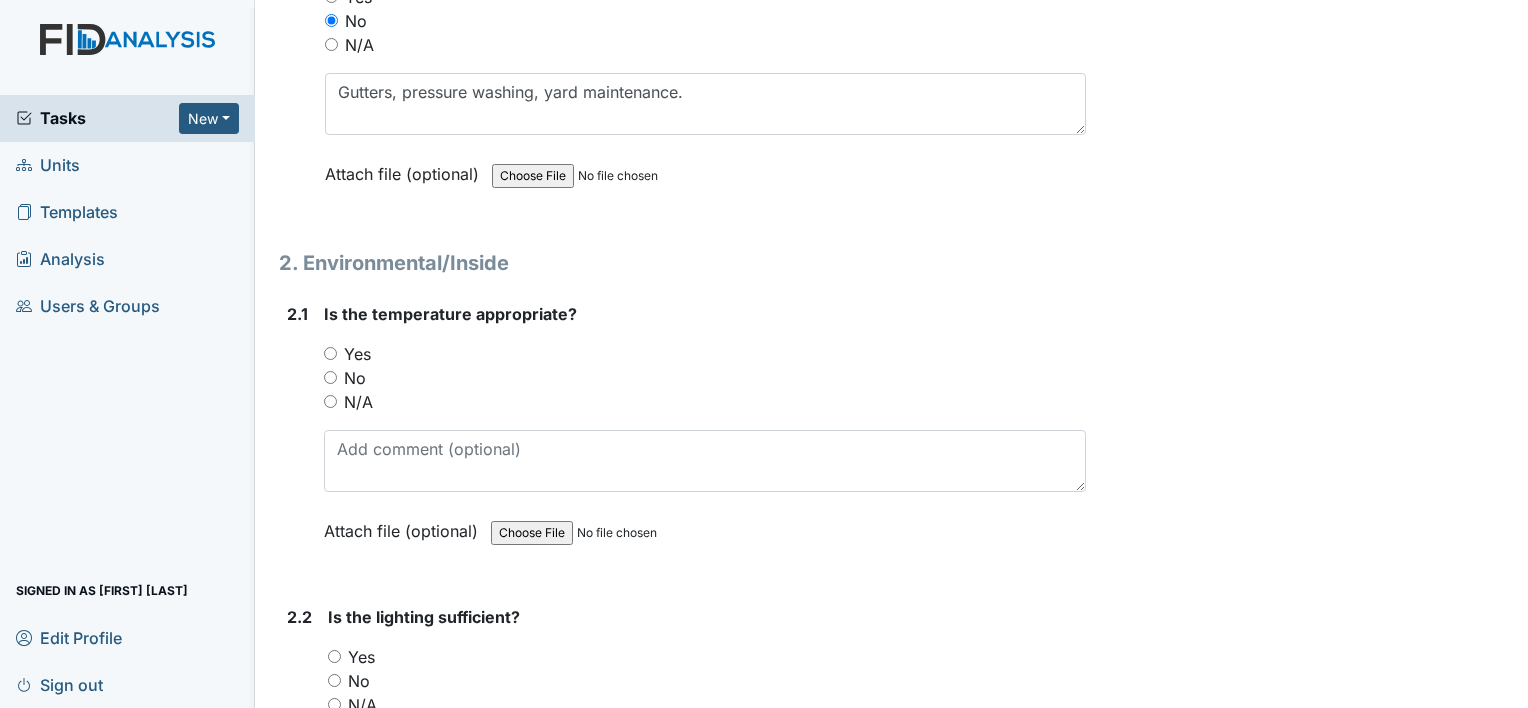 click on "Yes" at bounding box center [330, 353] 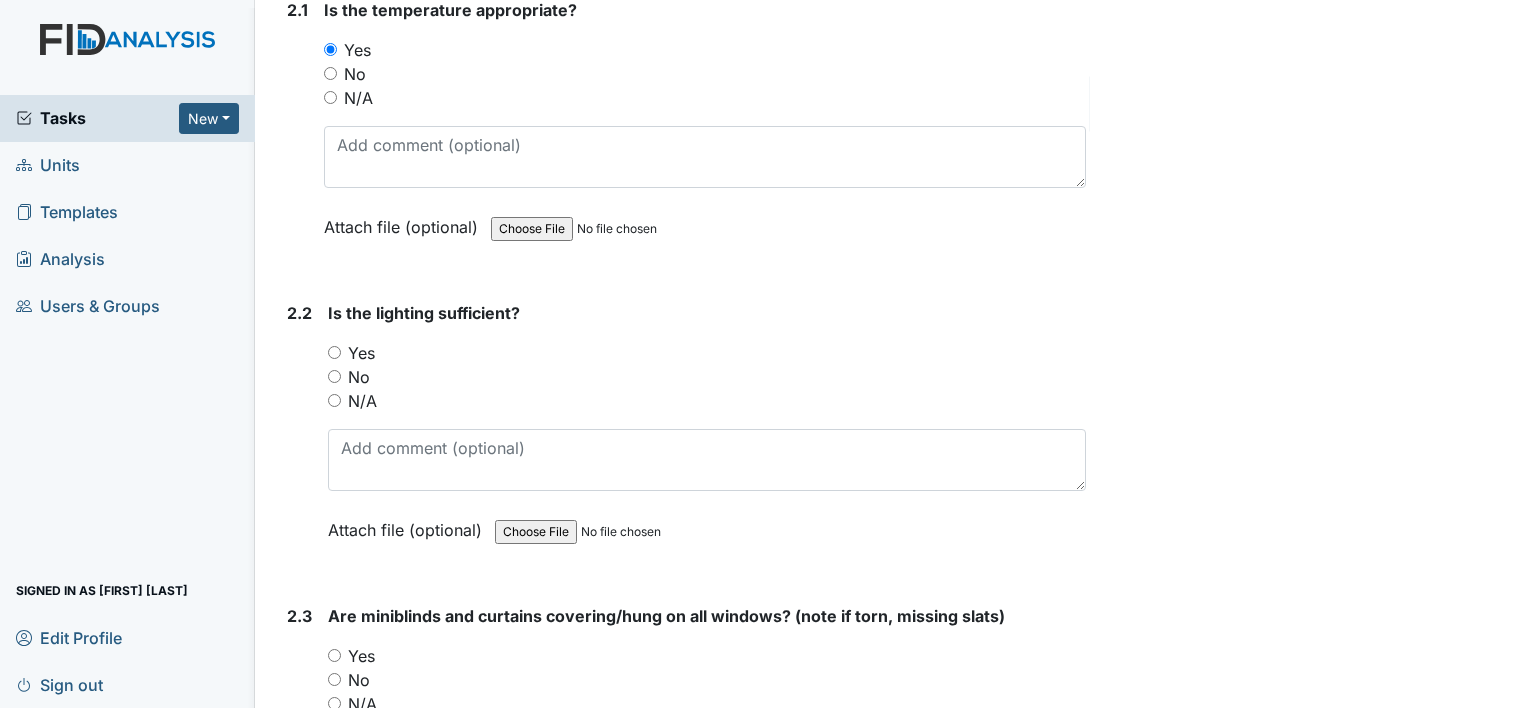 scroll, scrollTop: 2900, scrollLeft: 0, axis: vertical 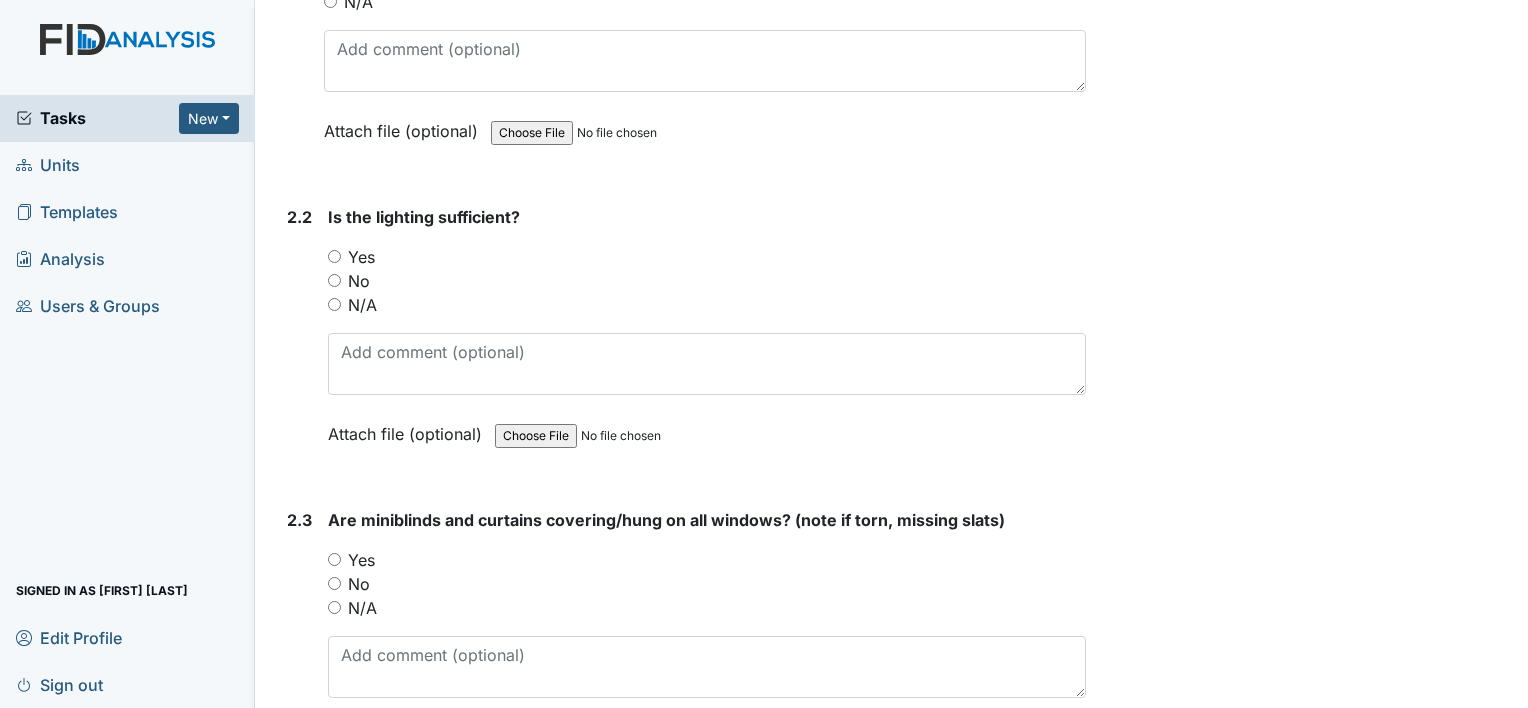 click on "Yes" at bounding box center (334, 256) 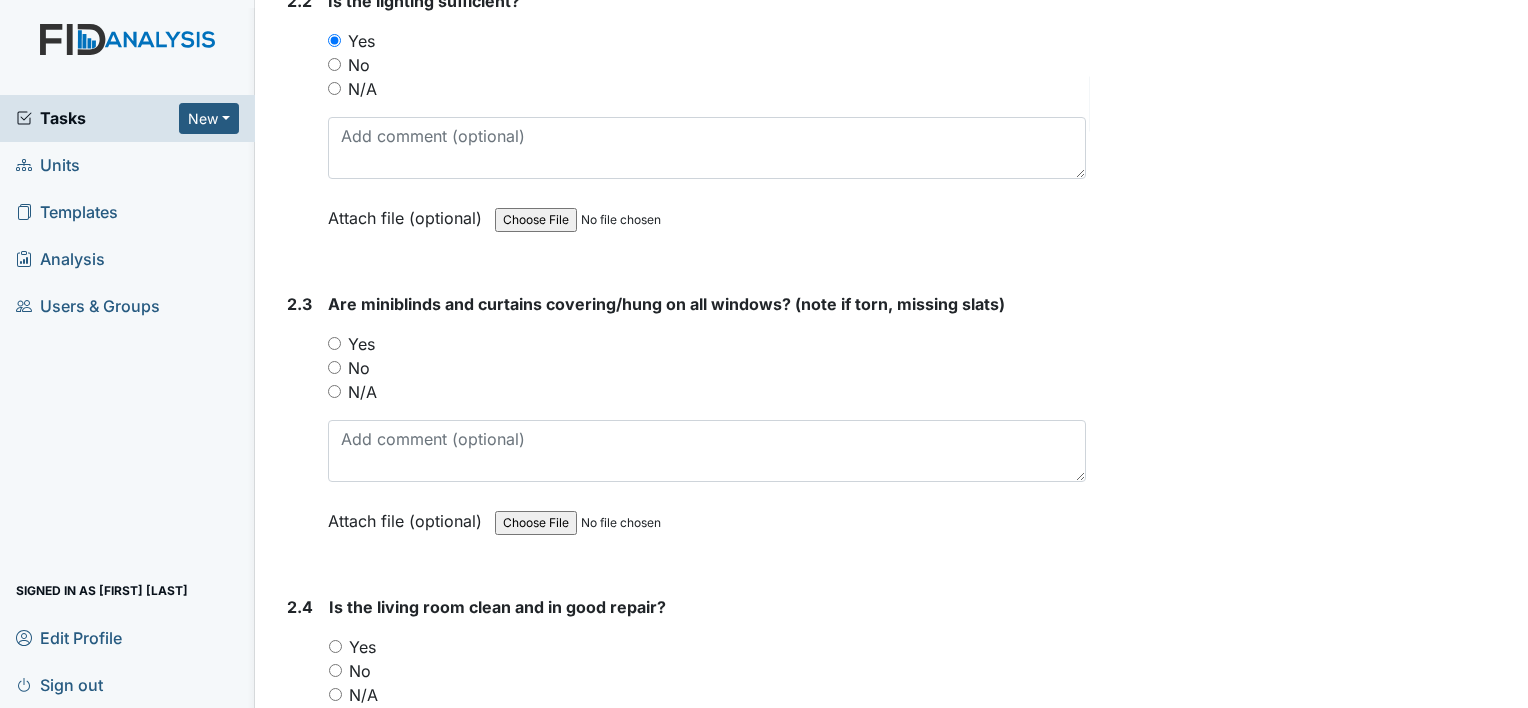scroll, scrollTop: 3200, scrollLeft: 0, axis: vertical 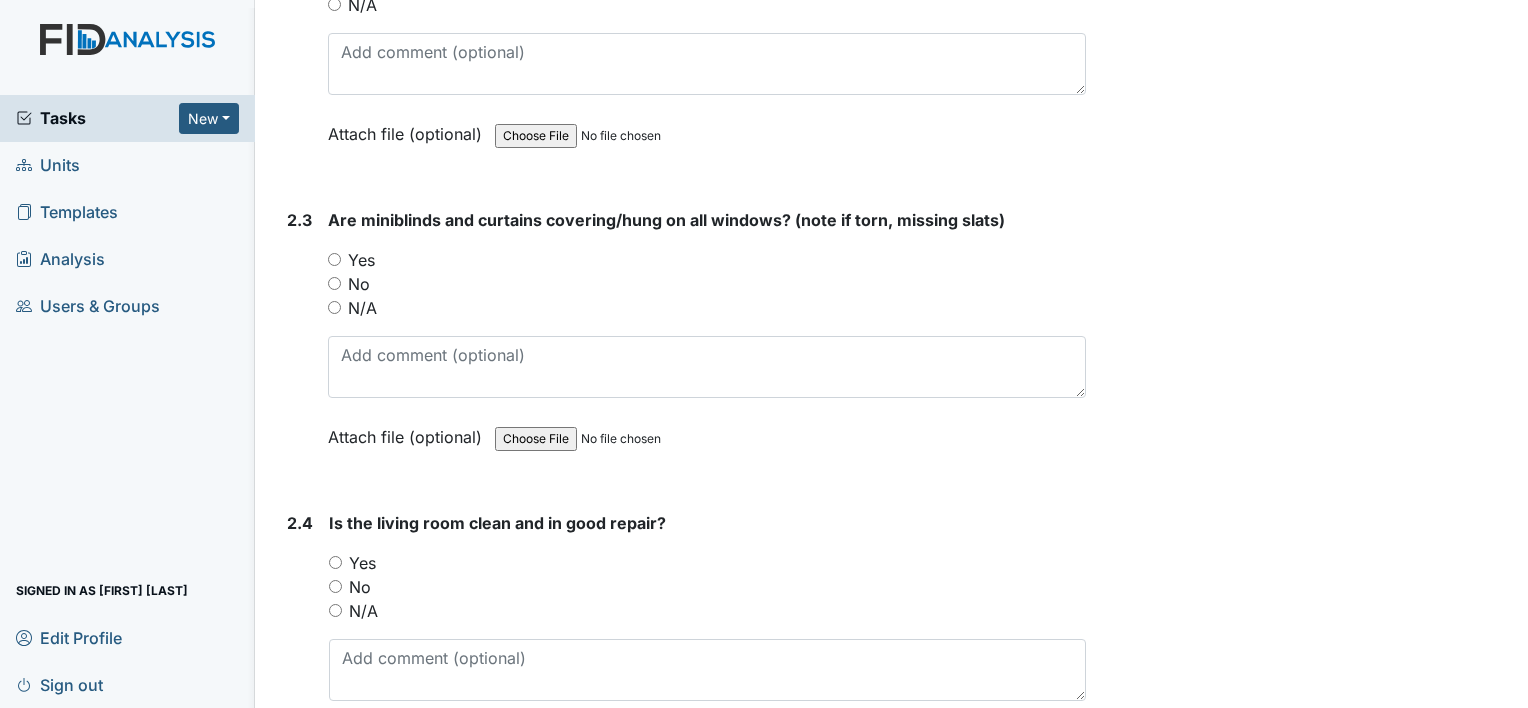 click on "Yes" at bounding box center (334, 259) 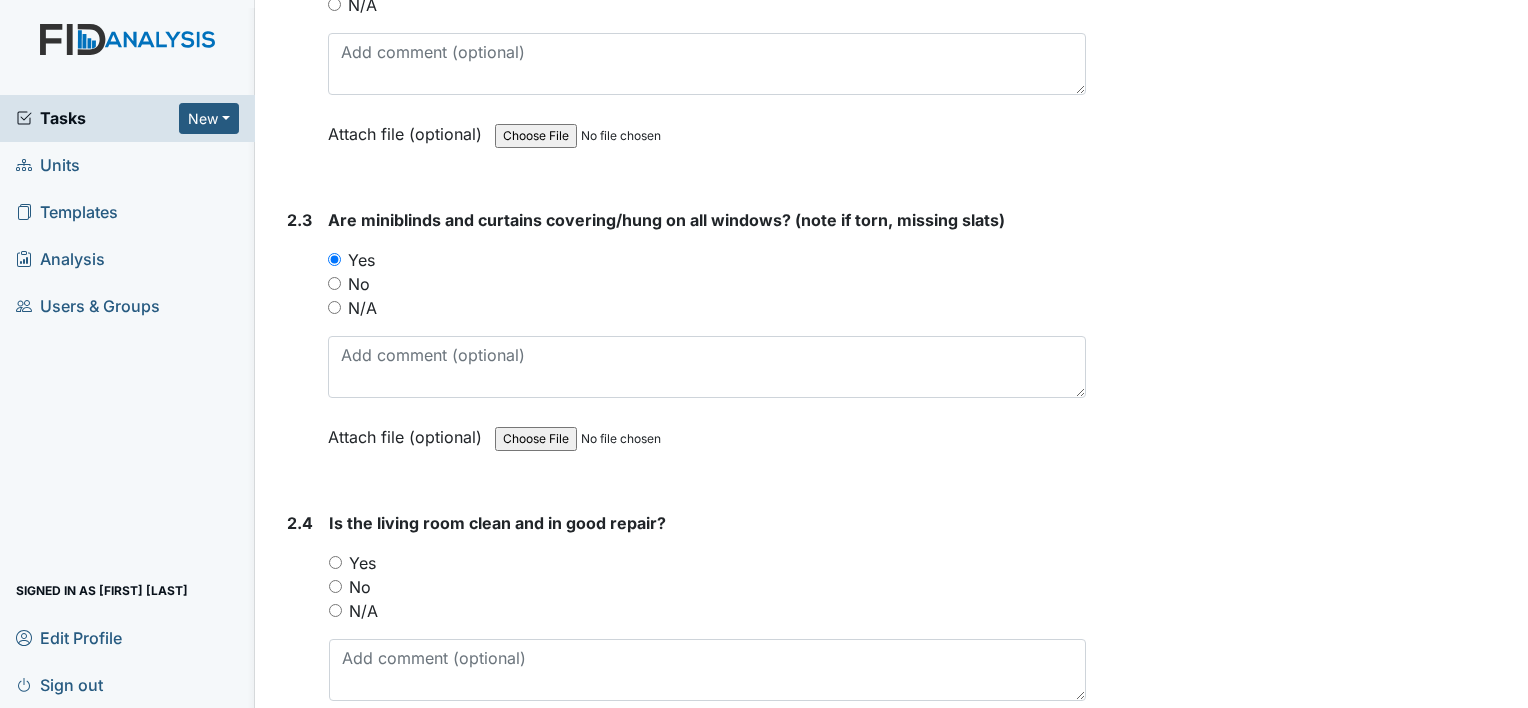 click on "Yes" at bounding box center [335, 562] 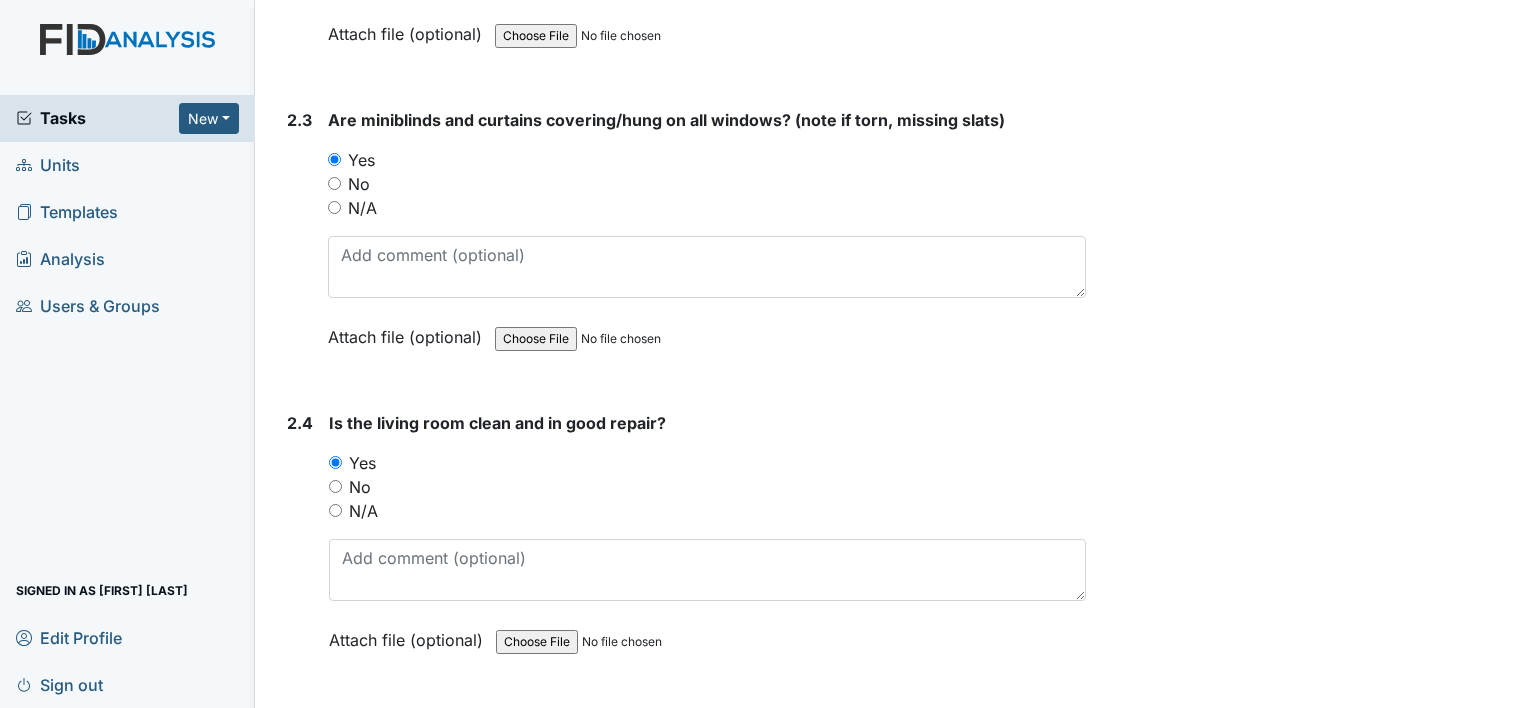 scroll, scrollTop: 3400, scrollLeft: 0, axis: vertical 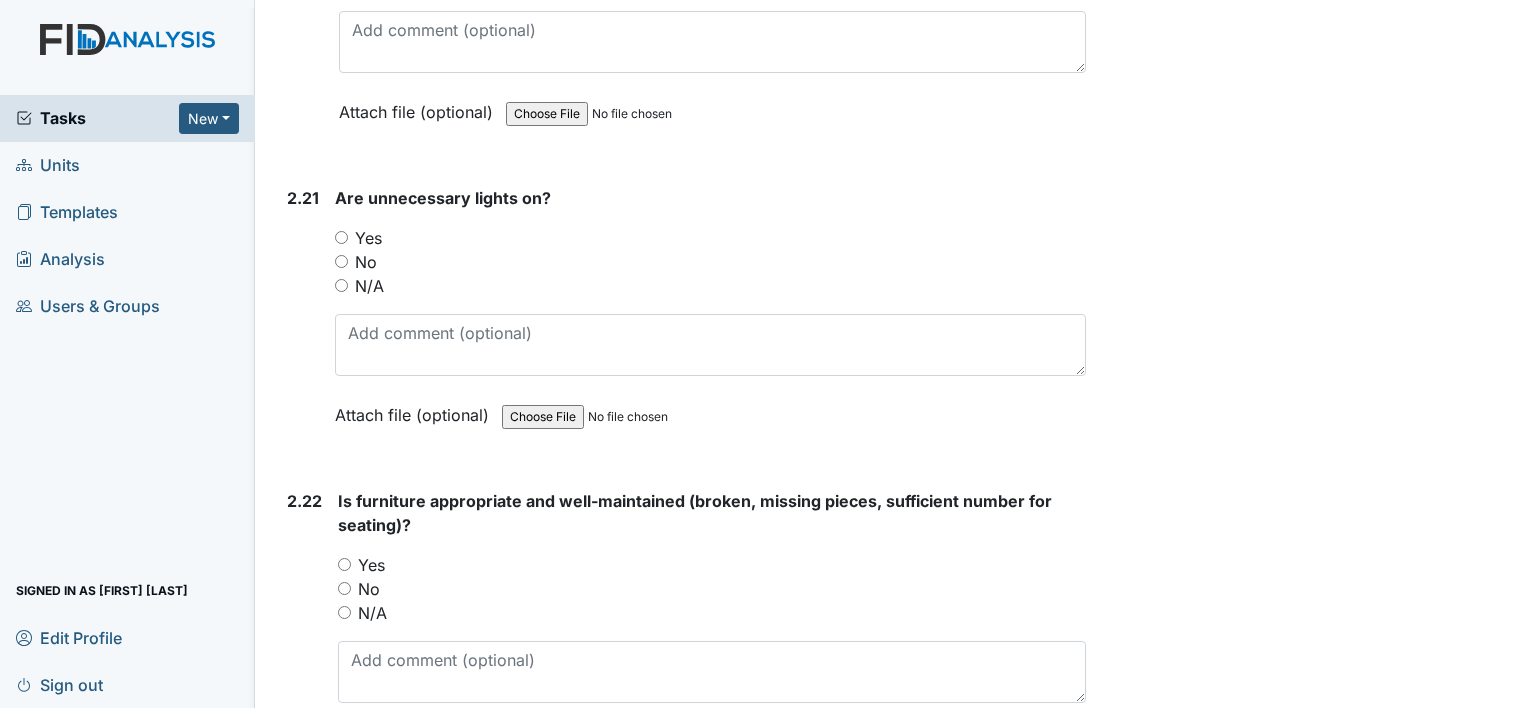 drag, startPoint x: 334, startPoint y: 226, endPoint x: 344, endPoint y: 227, distance: 10.049875 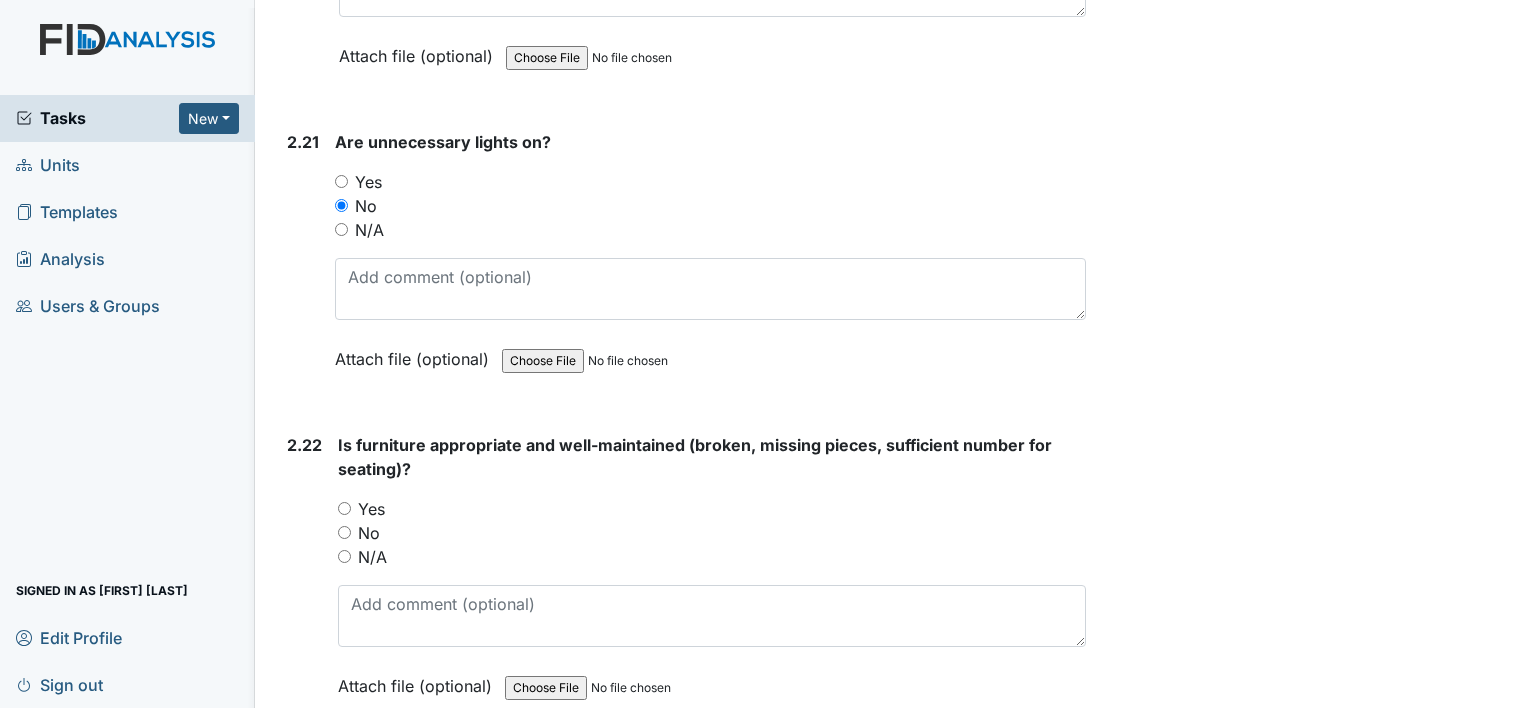 scroll, scrollTop: 8900, scrollLeft: 0, axis: vertical 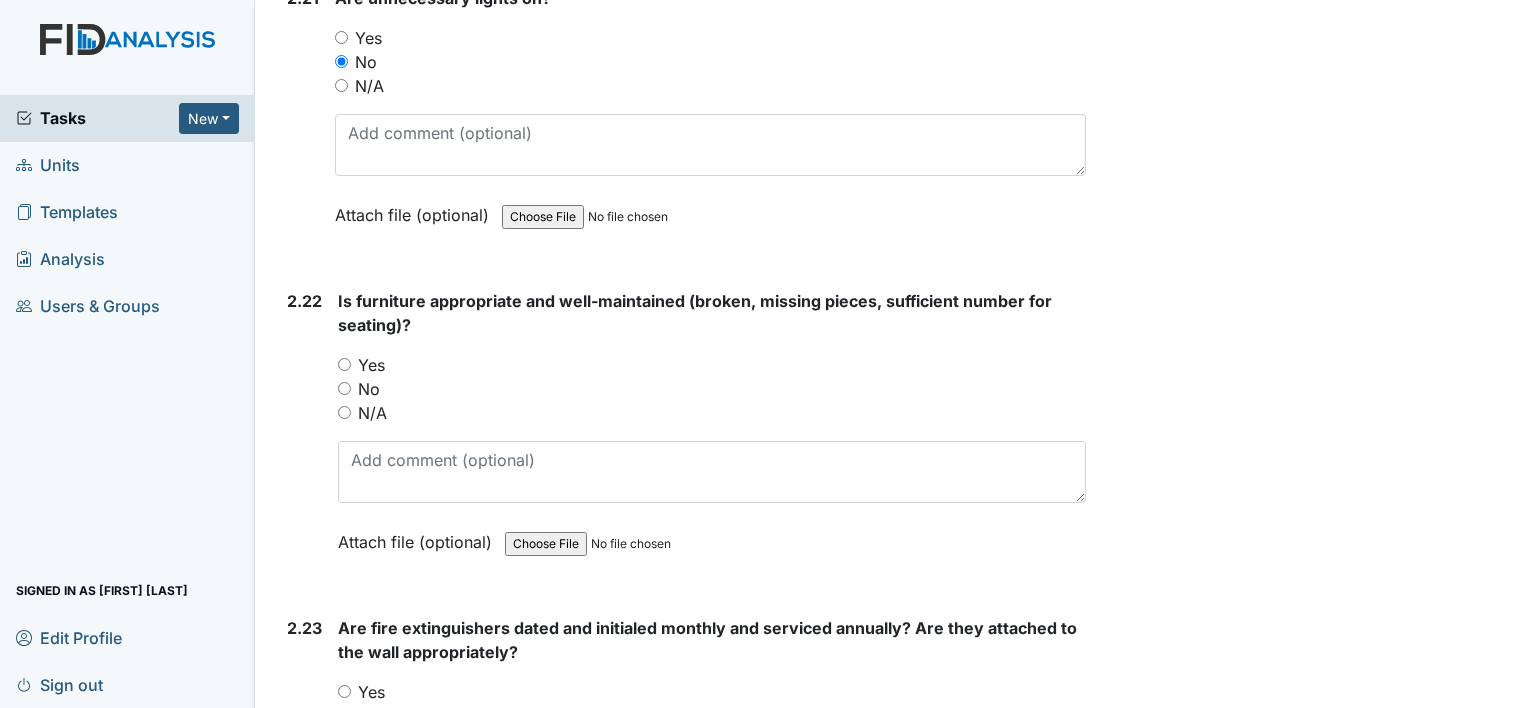 click on "No" at bounding box center (712, 389) 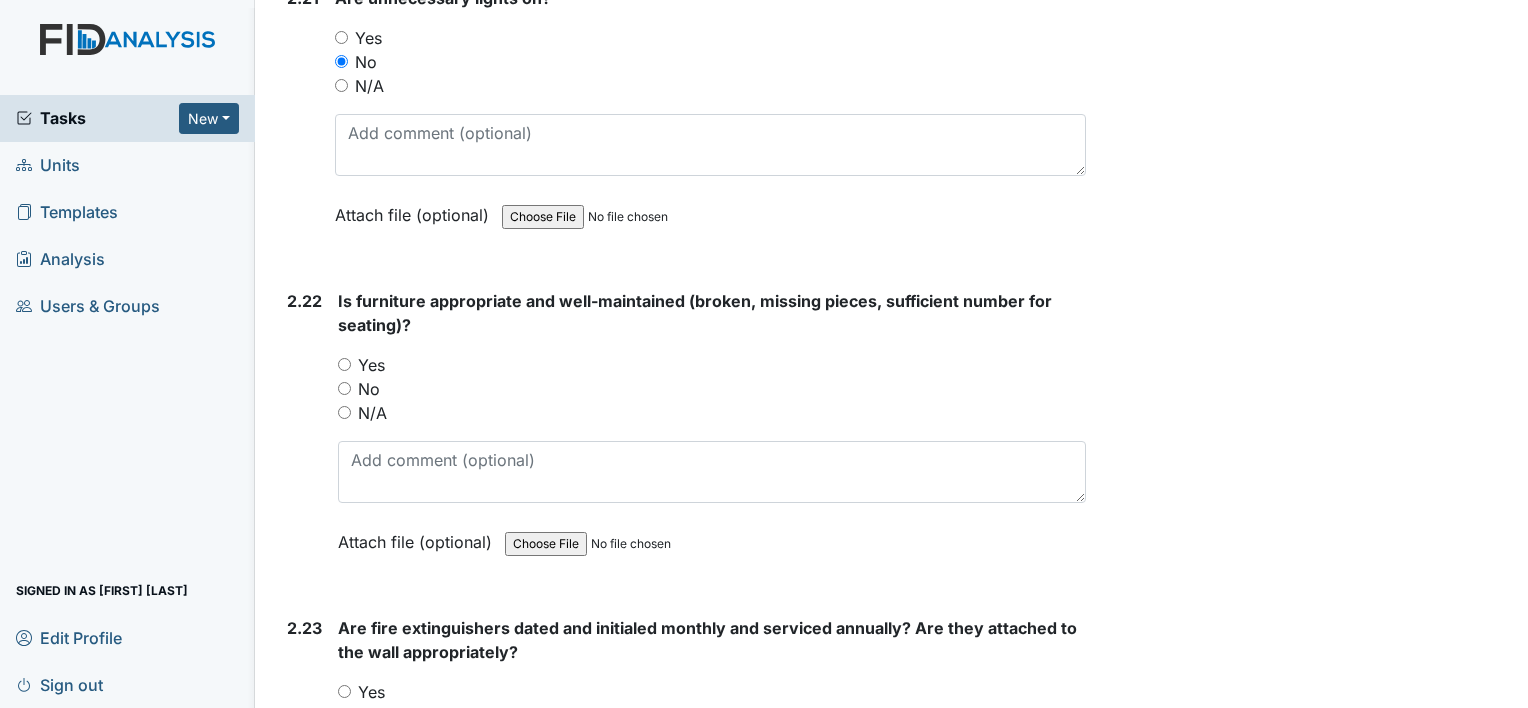 click on "No" at bounding box center (344, 388) 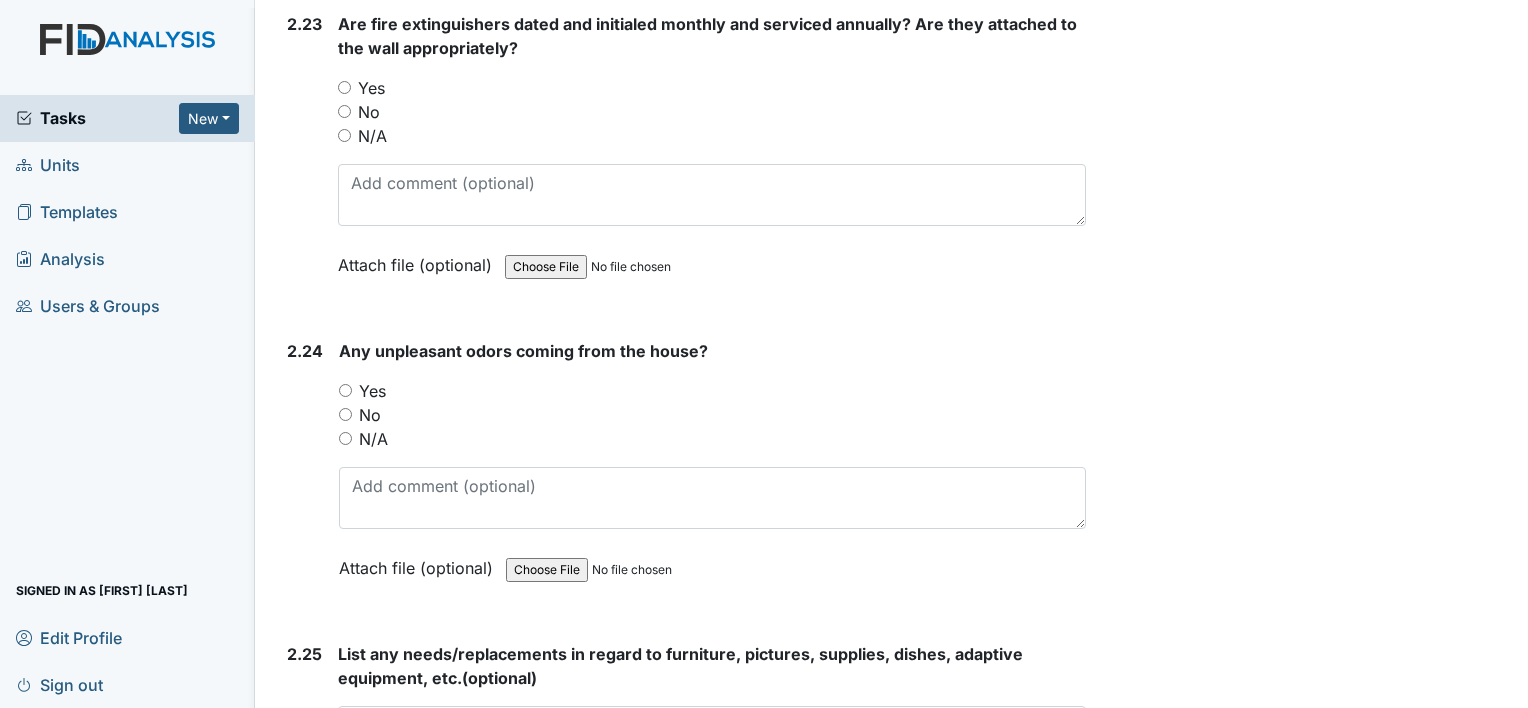 scroll, scrollTop: 9500, scrollLeft: 0, axis: vertical 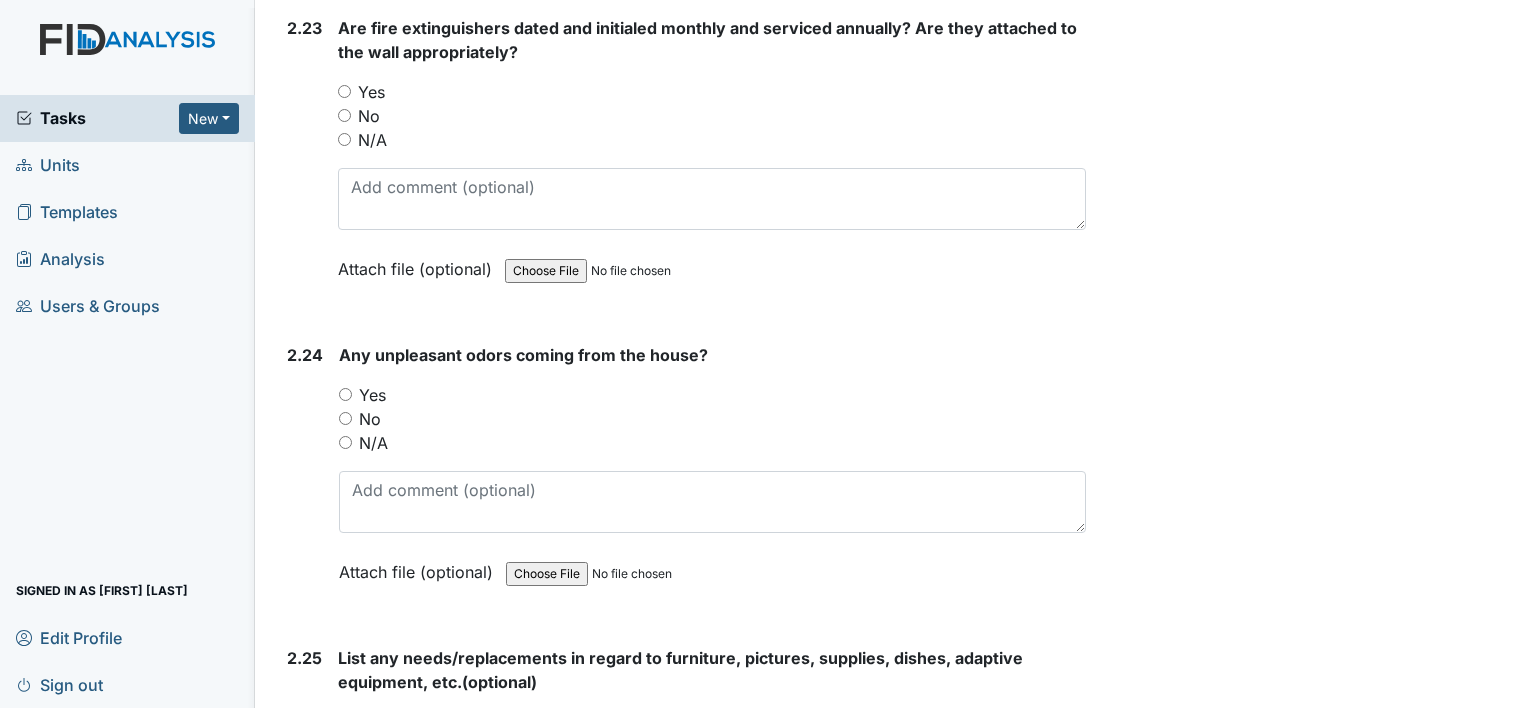 click on "No" at bounding box center (345, 418) 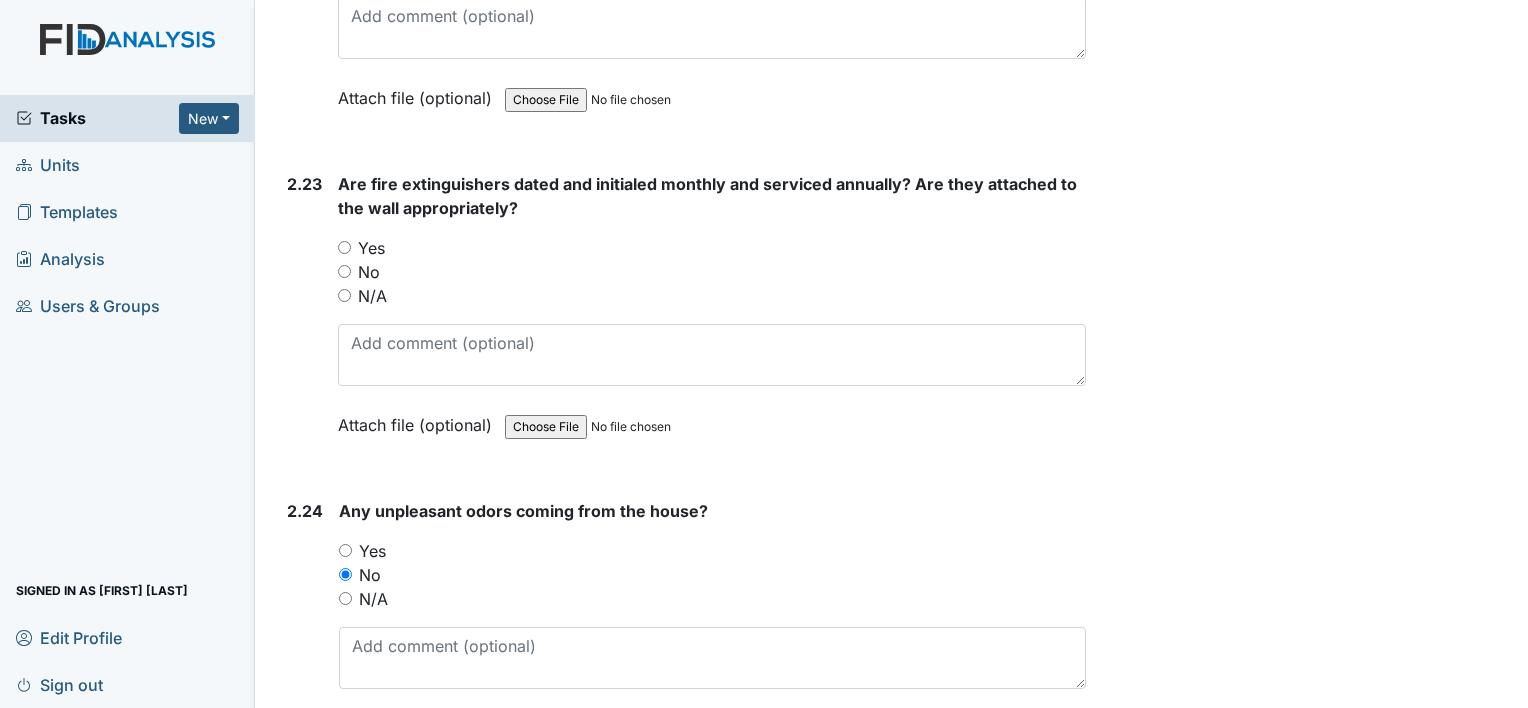 scroll, scrollTop: 9300, scrollLeft: 0, axis: vertical 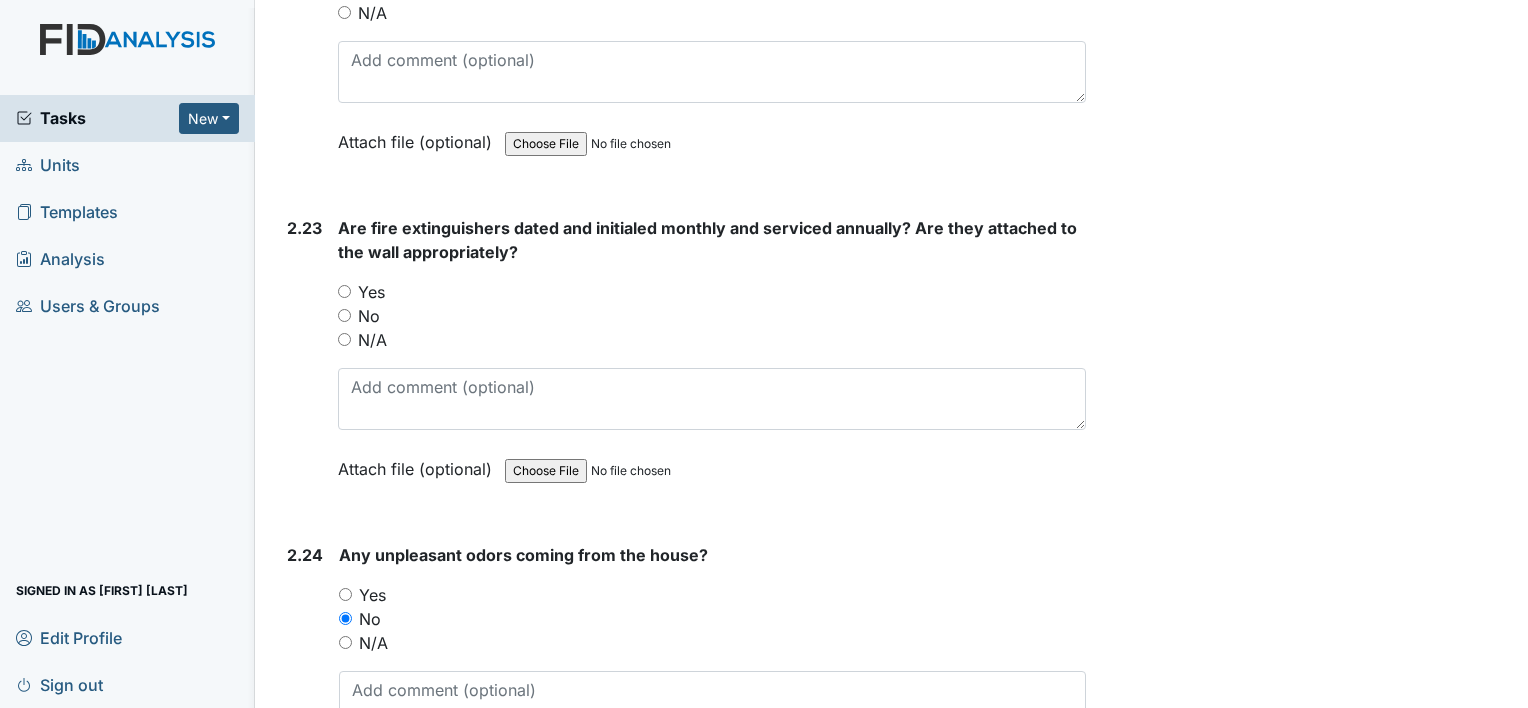 click on "Yes" at bounding box center (344, 291) 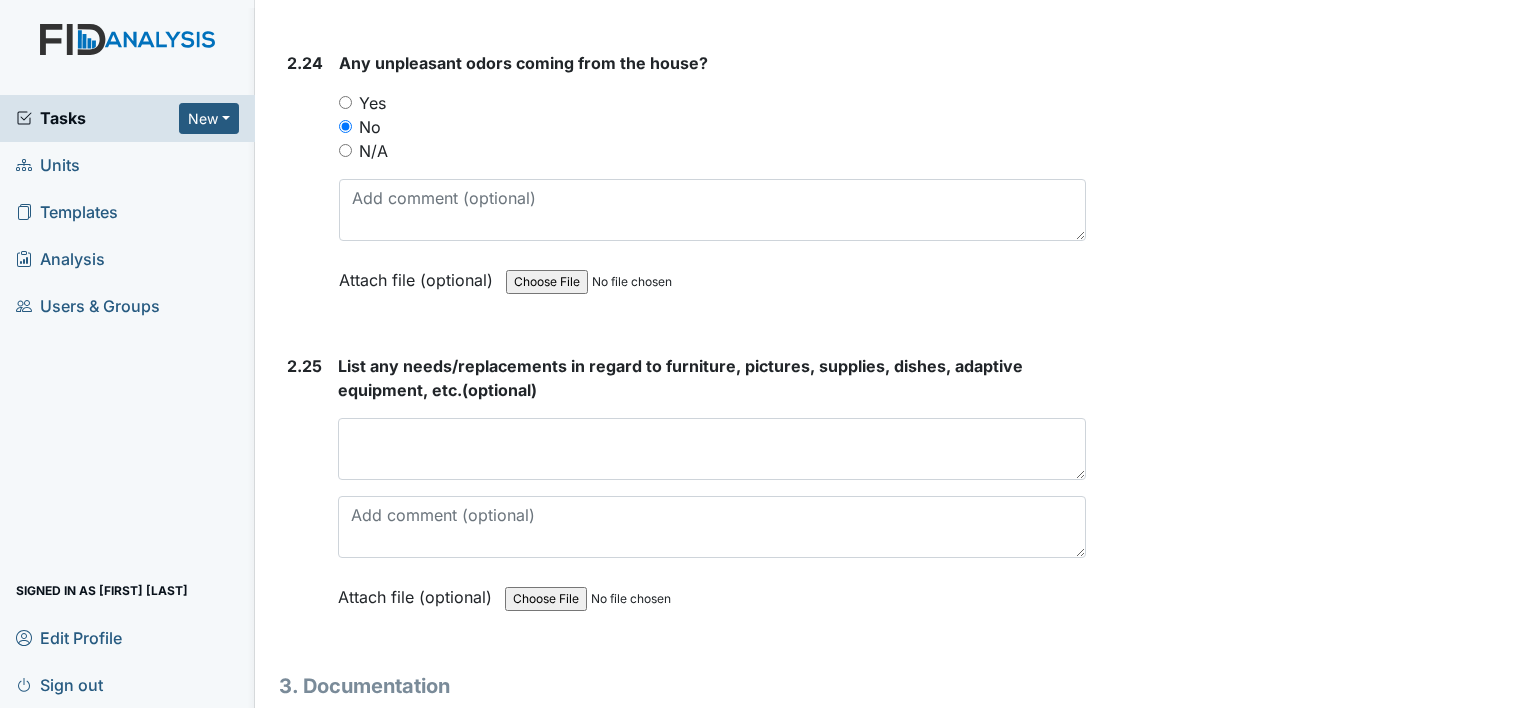 scroll, scrollTop: 9900, scrollLeft: 0, axis: vertical 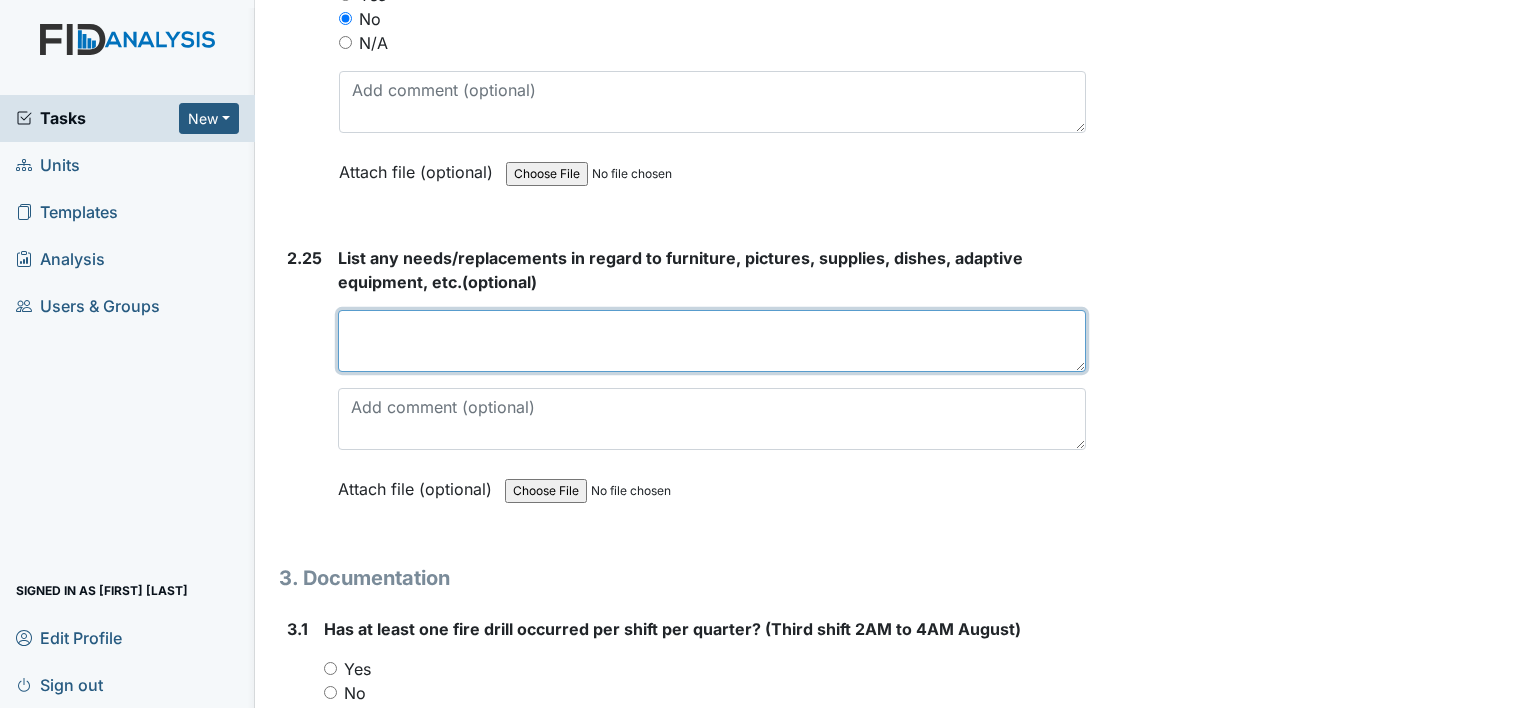 click at bounding box center [712, 341] 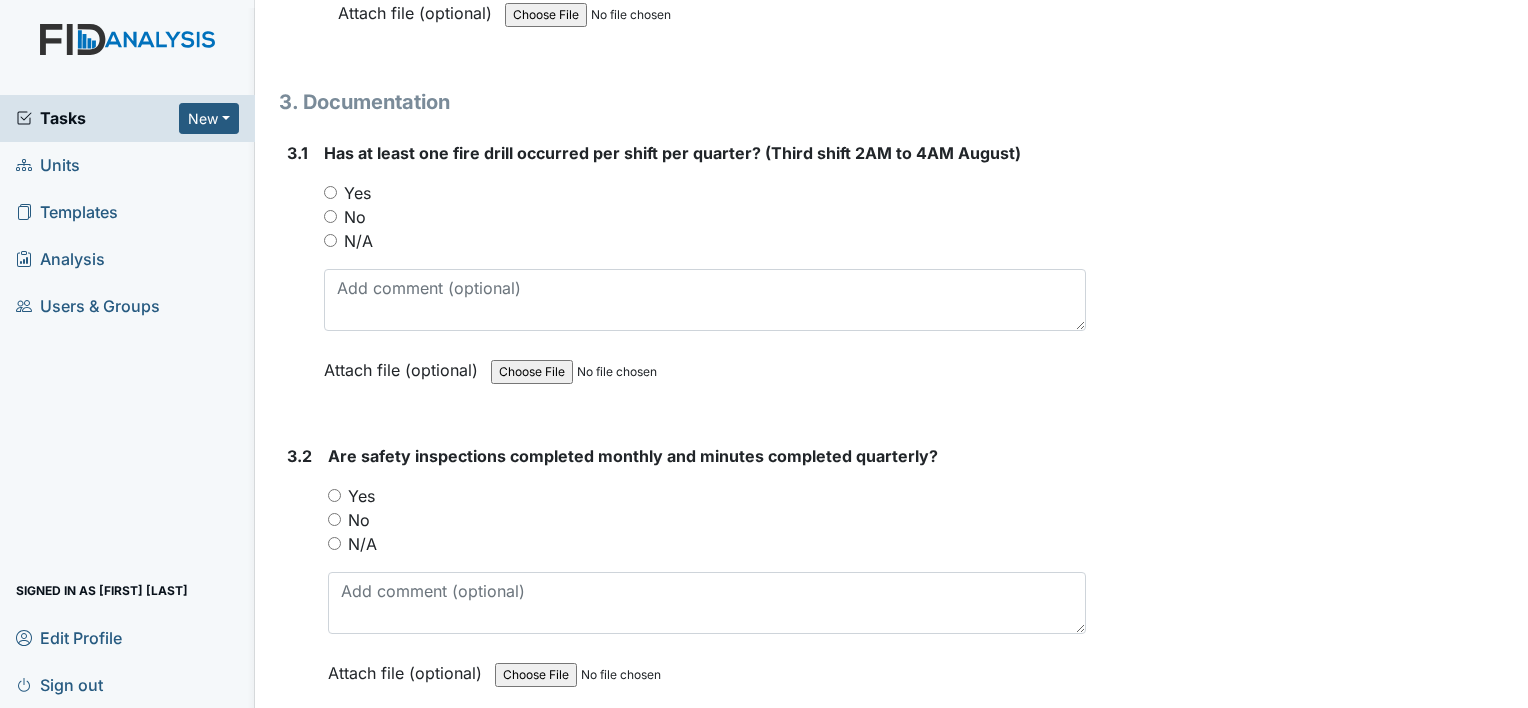 scroll, scrollTop: 10400, scrollLeft: 0, axis: vertical 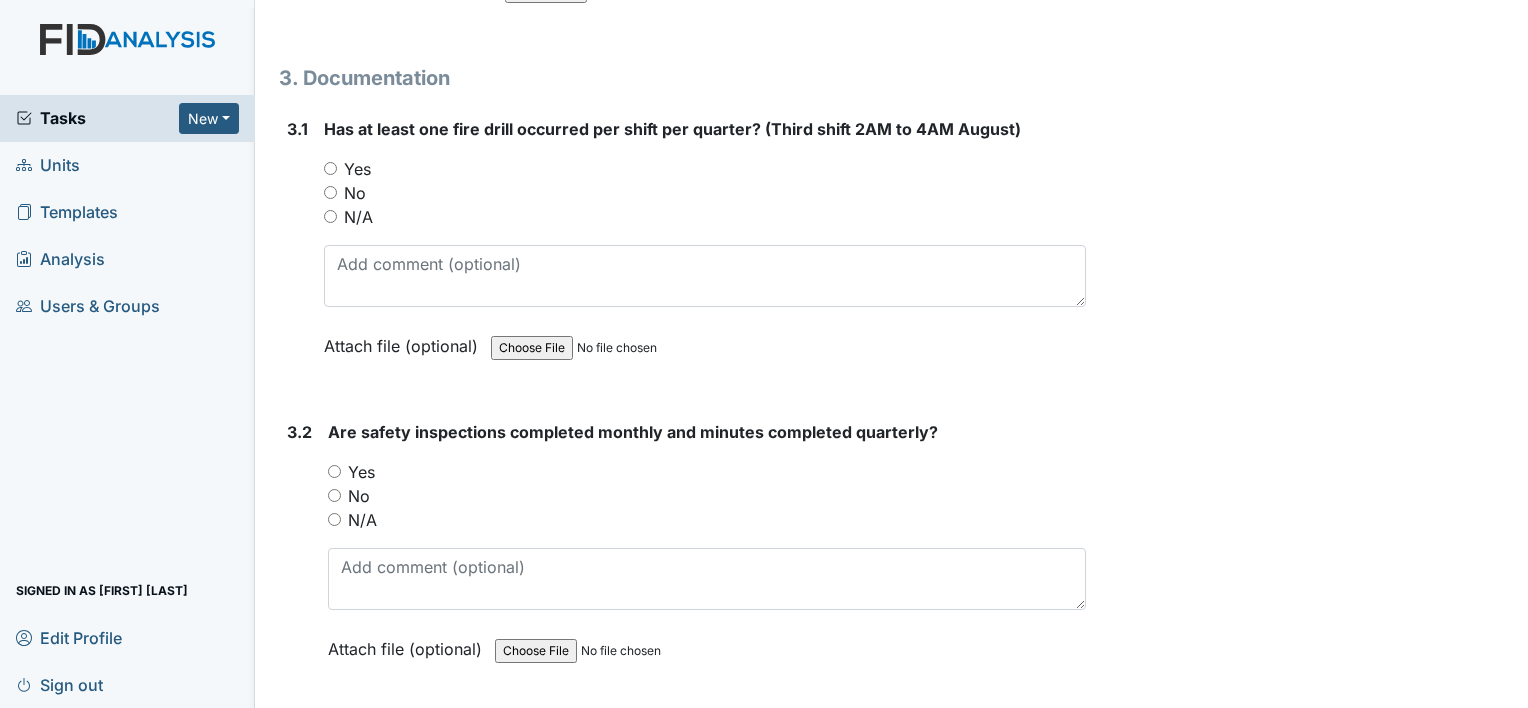 type on "n/a" 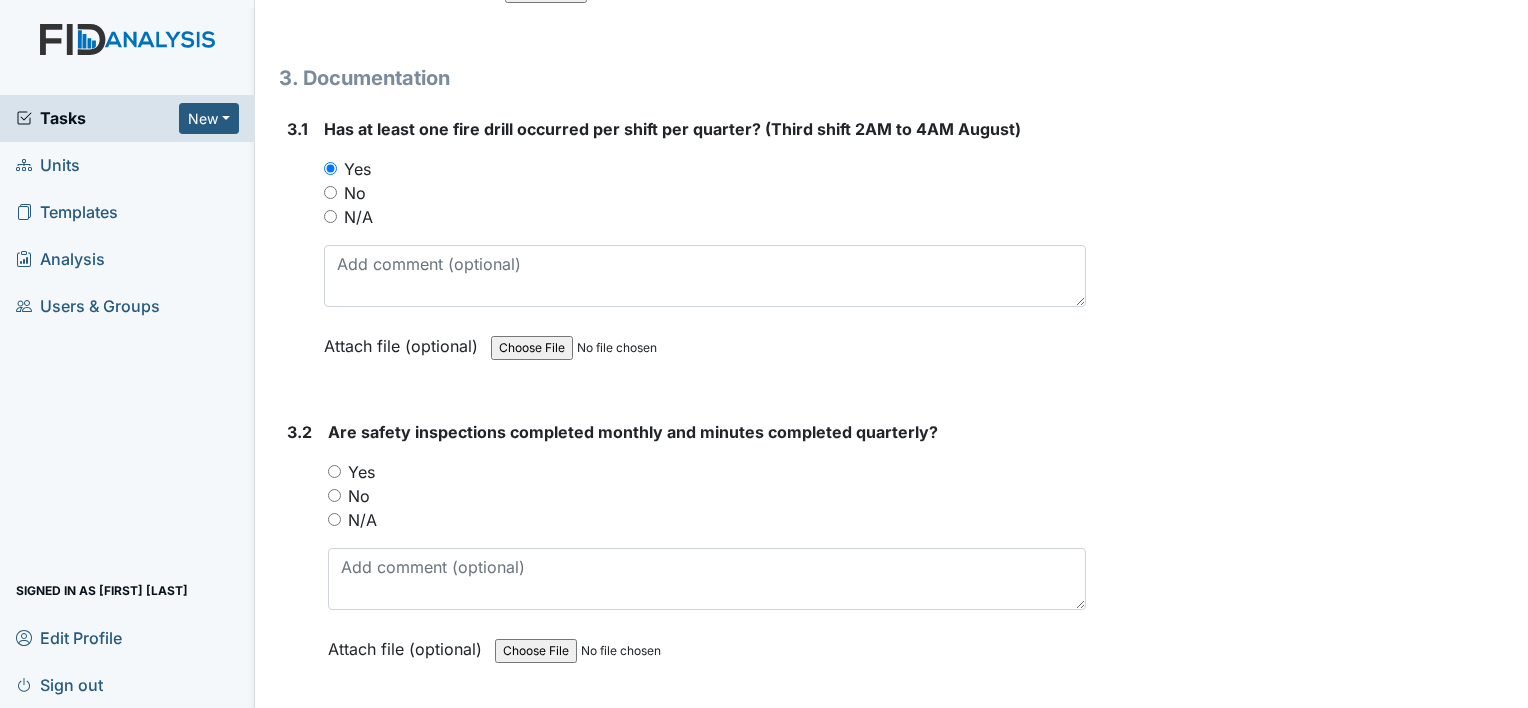 click on "Yes" at bounding box center [334, 471] 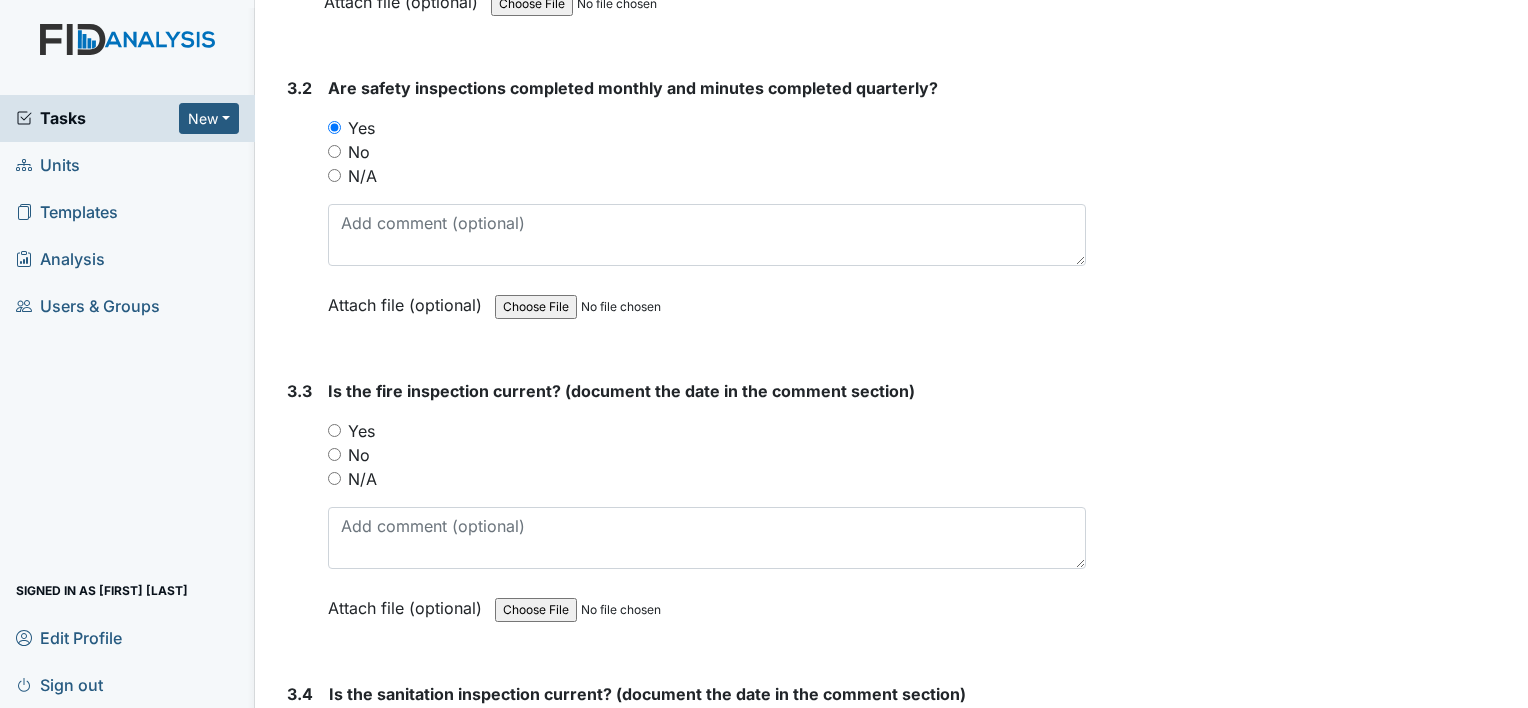 scroll, scrollTop: 10700, scrollLeft: 0, axis: vertical 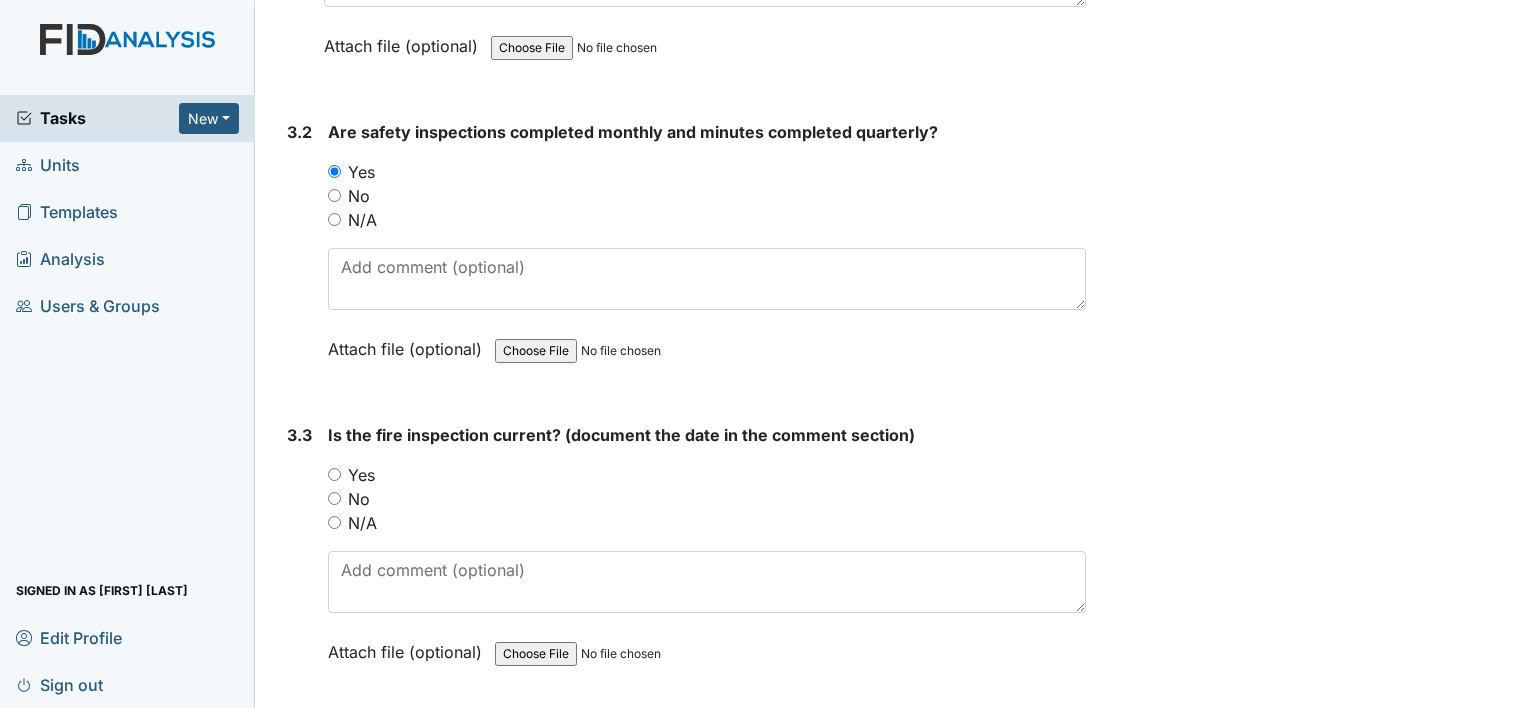 click on "Archive Task
×
Are you sure you want to archive this task? It will appear as incomplete on reports.
Archive
Delete Task
×
Are you sure you want to delete this task?
Delete
Save
[FIRST] [LAST] assigned on [DATE]." at bounding box center [1310, -2482] 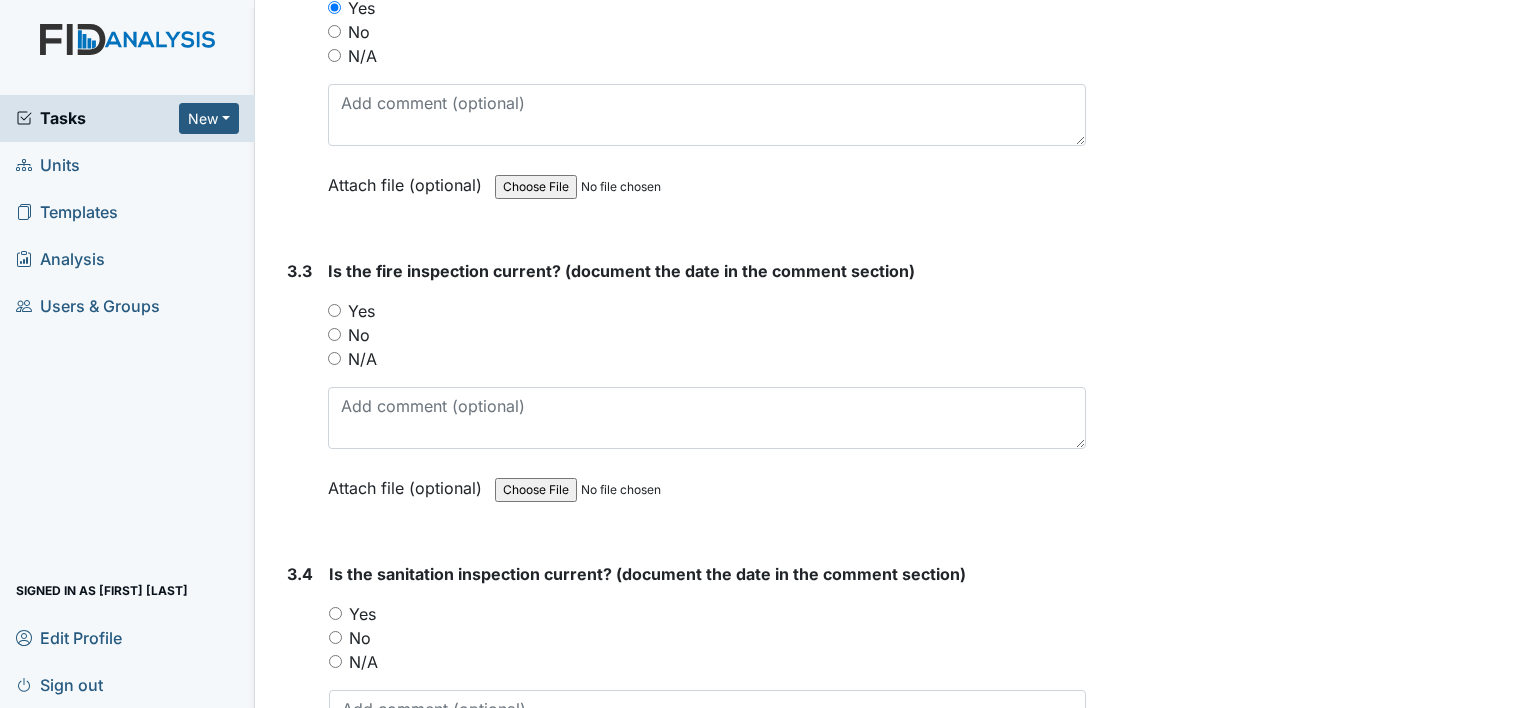 scroll, scrollTop: 11000, scrollLeft: 0, axis: vertical 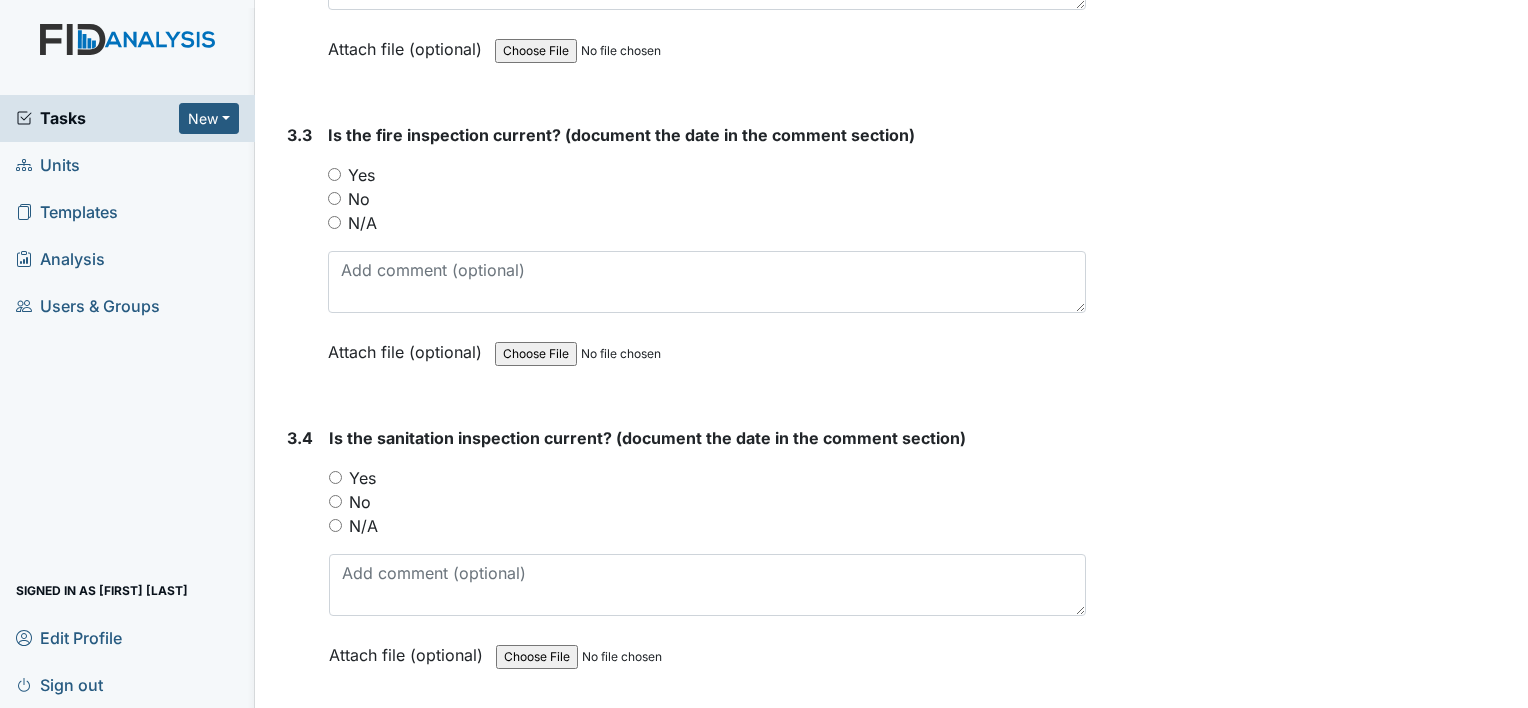 click on "Yes" at bounding box center (335, 477) 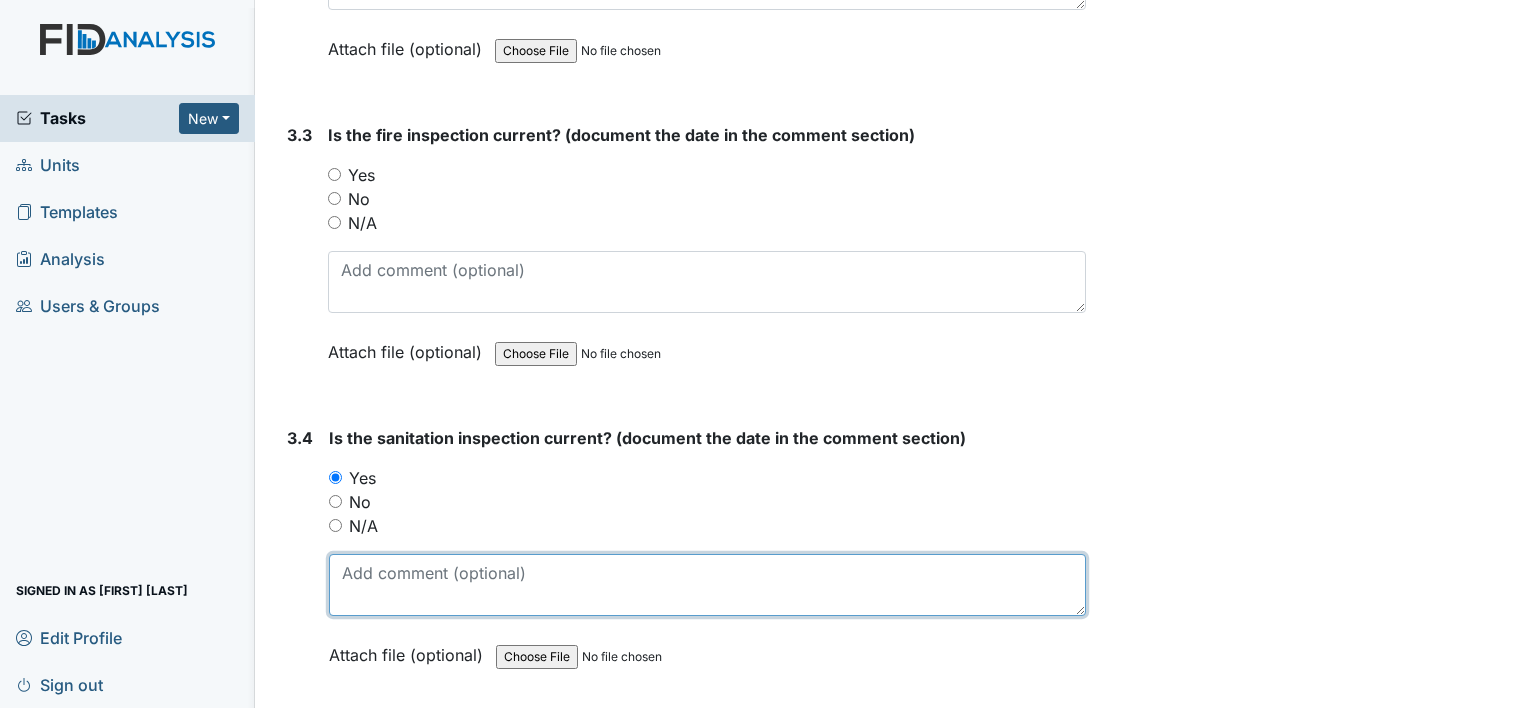 click at bounding box center (707, 585) 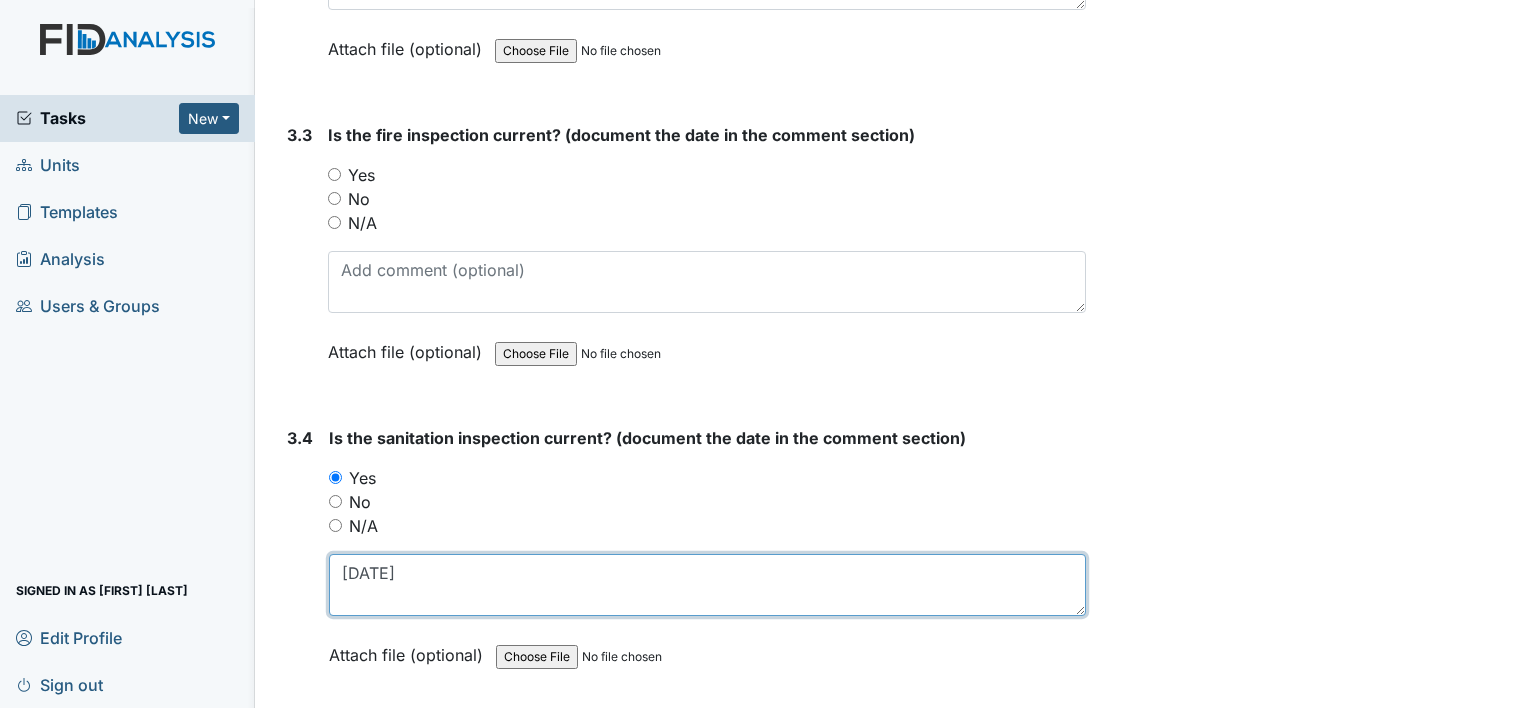 type on "[DATE]" 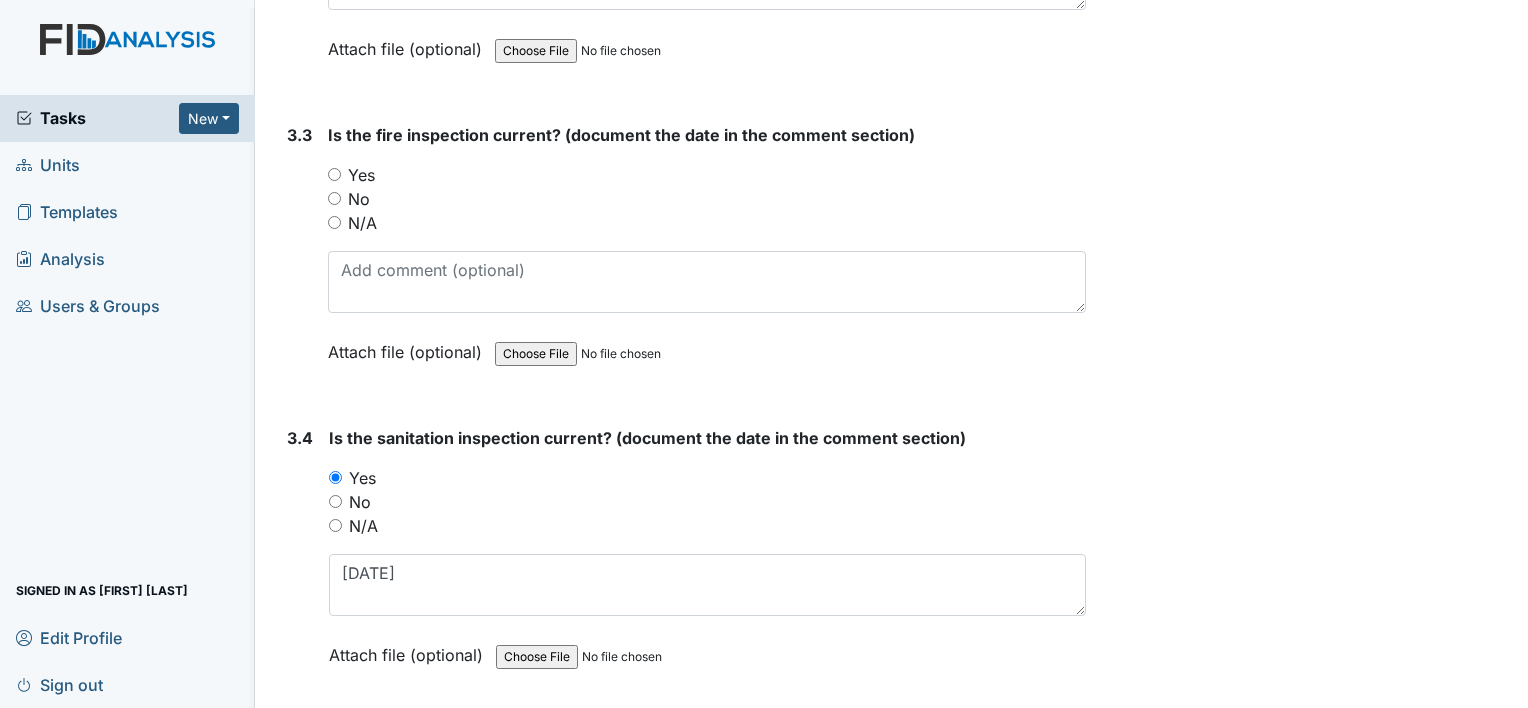 click on "Yes" at bounding box center [334, 174] 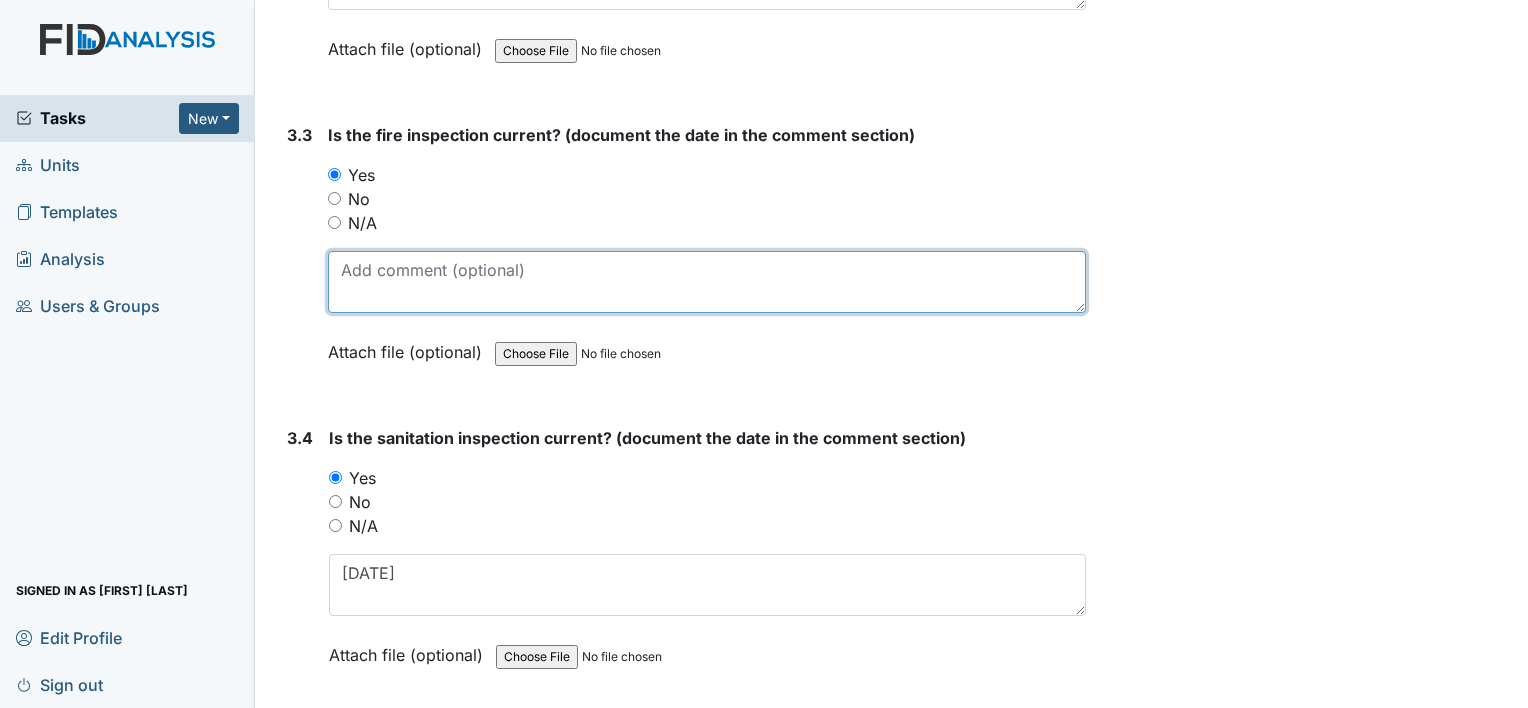 click at bounding box center (707, 282) 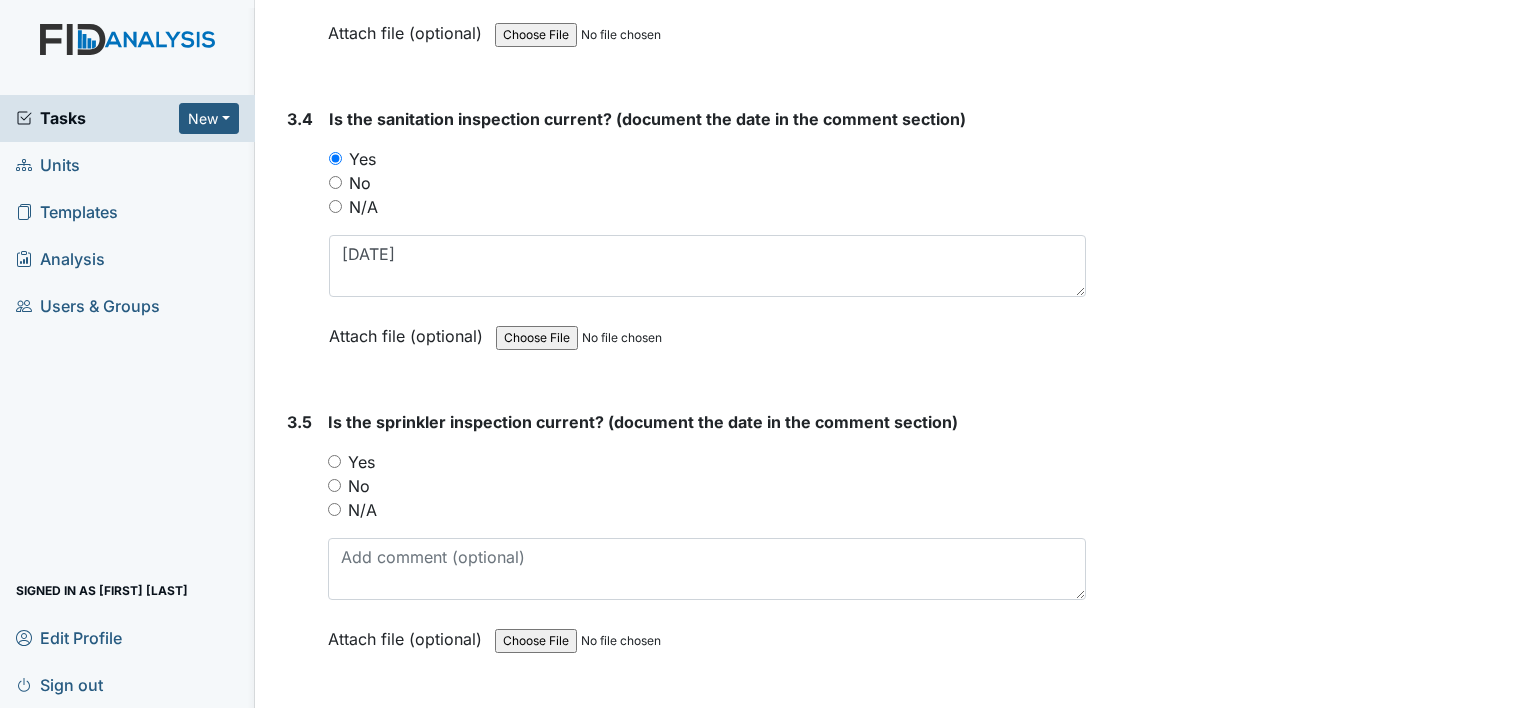 scroll, scrollTop: 11400, scrollLeft: 0, axis: vertical 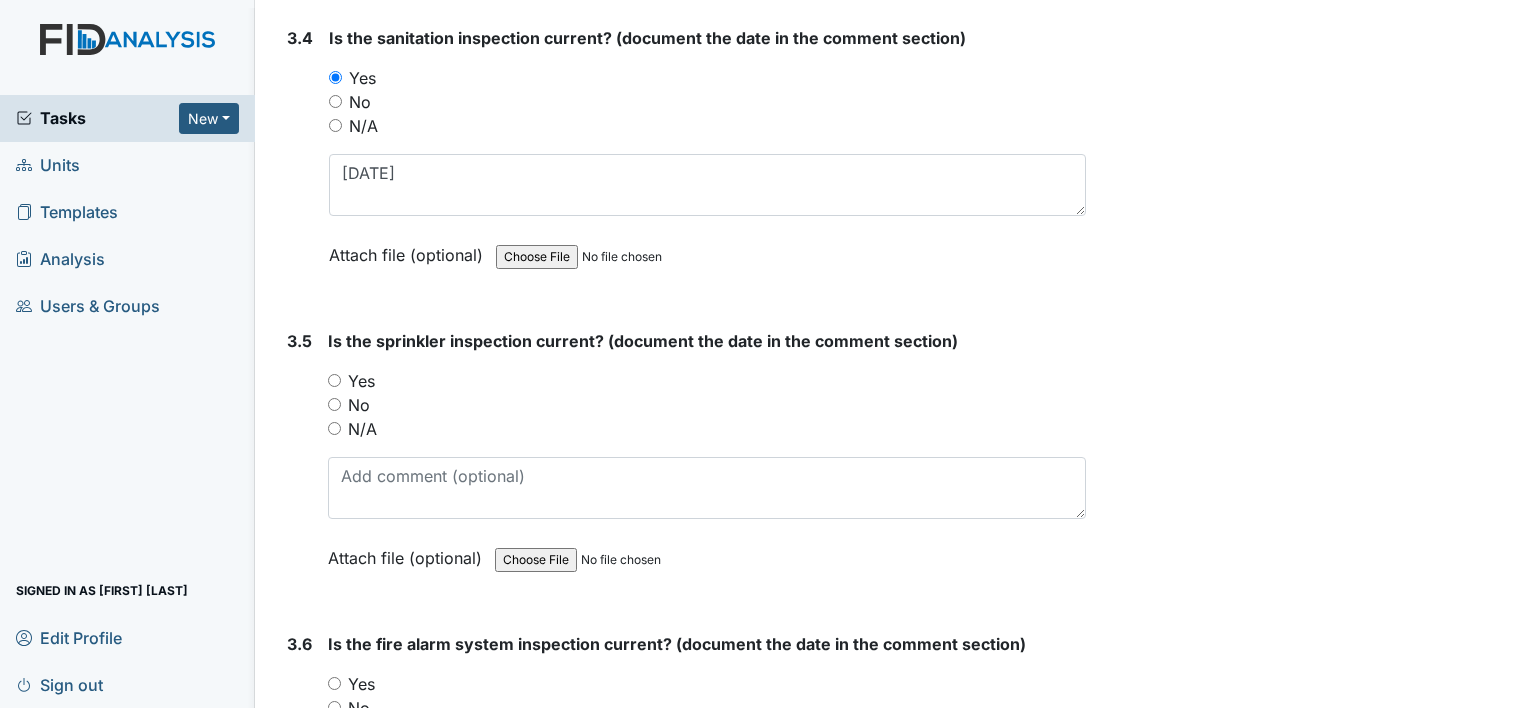 type on "[DATE]" 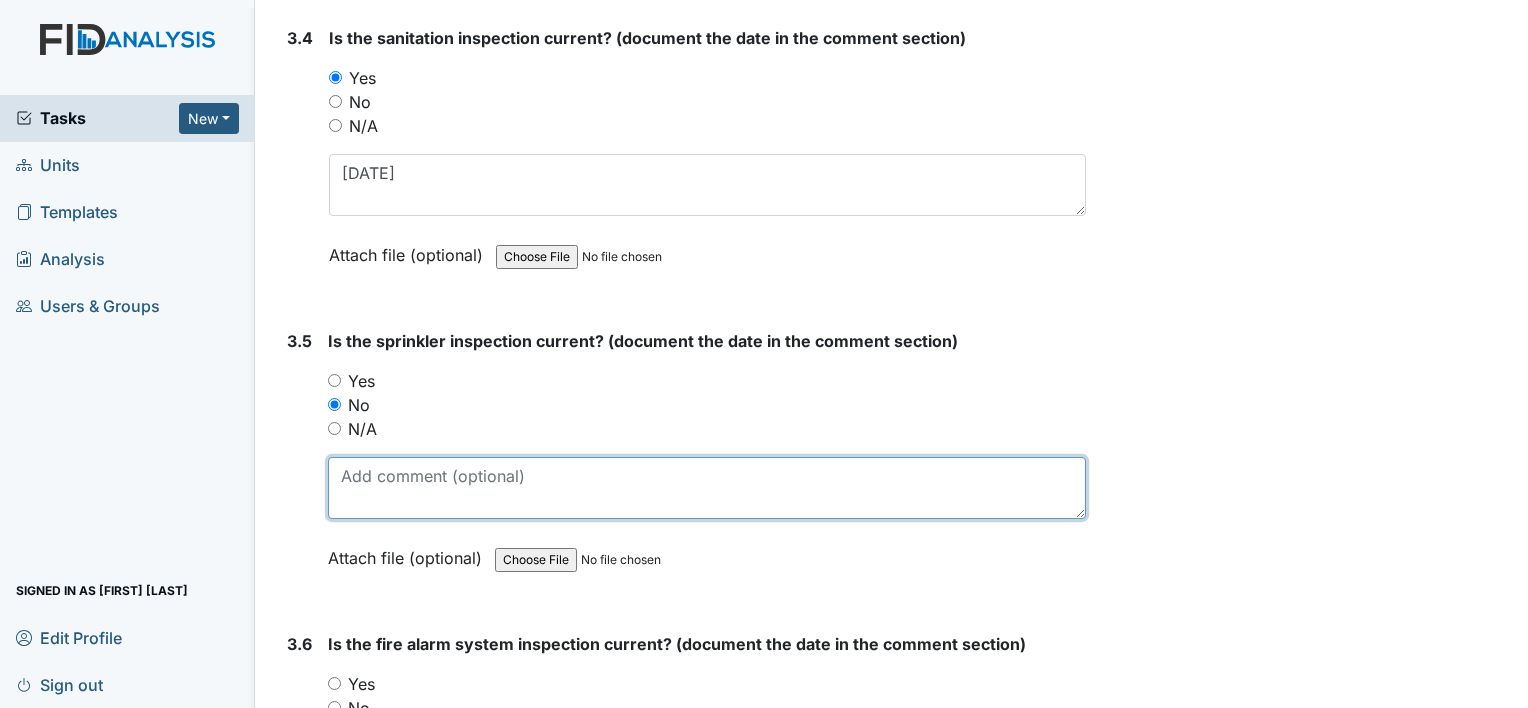 click at bounding box center (707, 488) 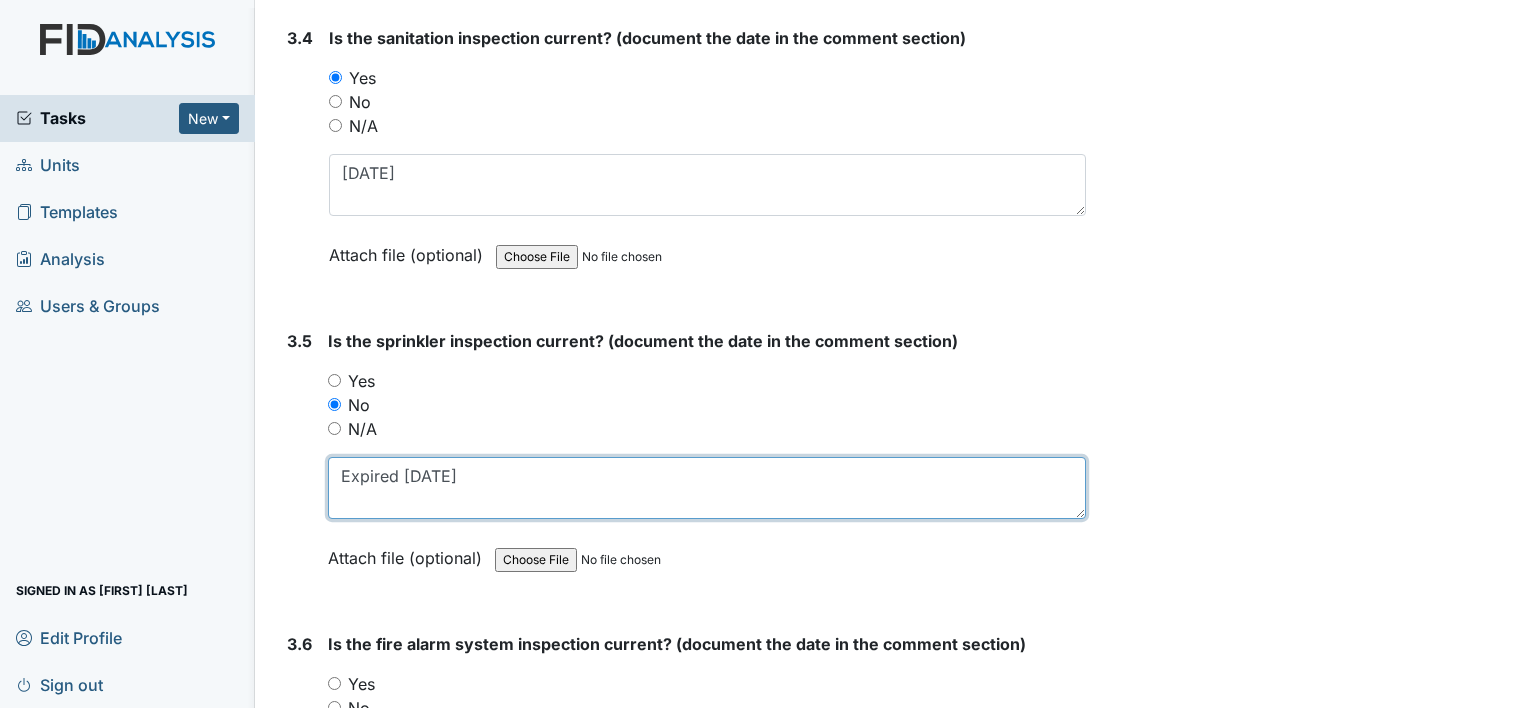 click on "Expired [DATE]" at bounding box center [707, 488] 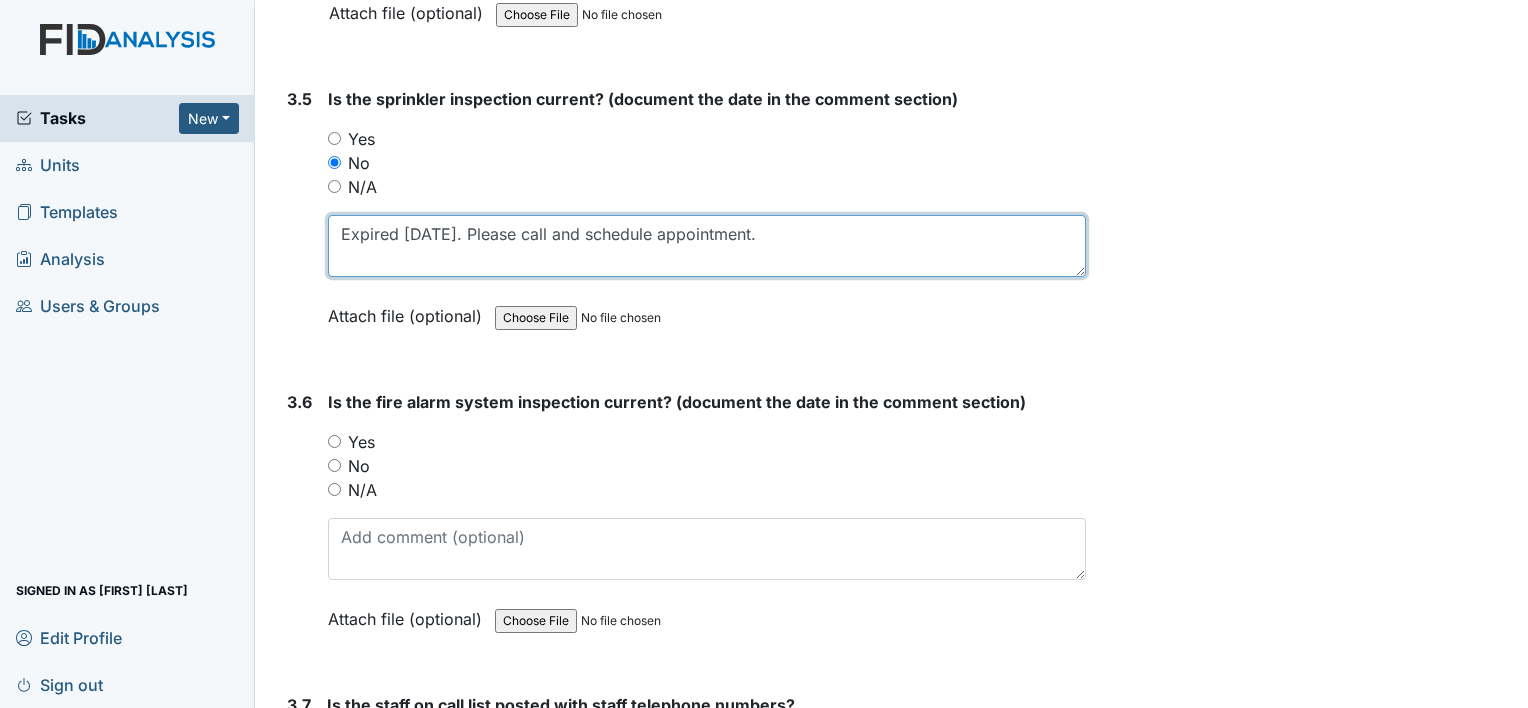 scroll, scrollTop: 11700, scrollLeft: 0, axis: vertical 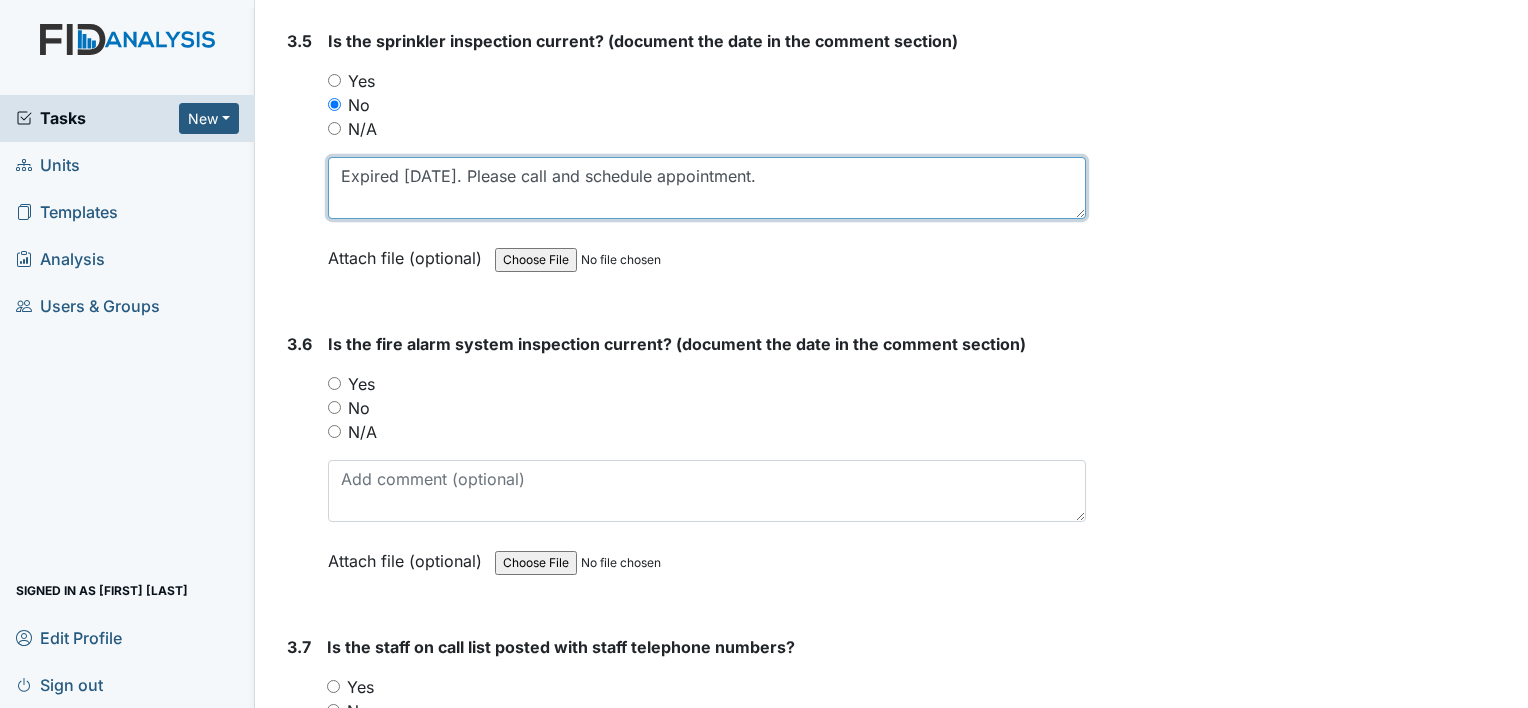type on "Expired [DATE]. Please call and schedule appointment." 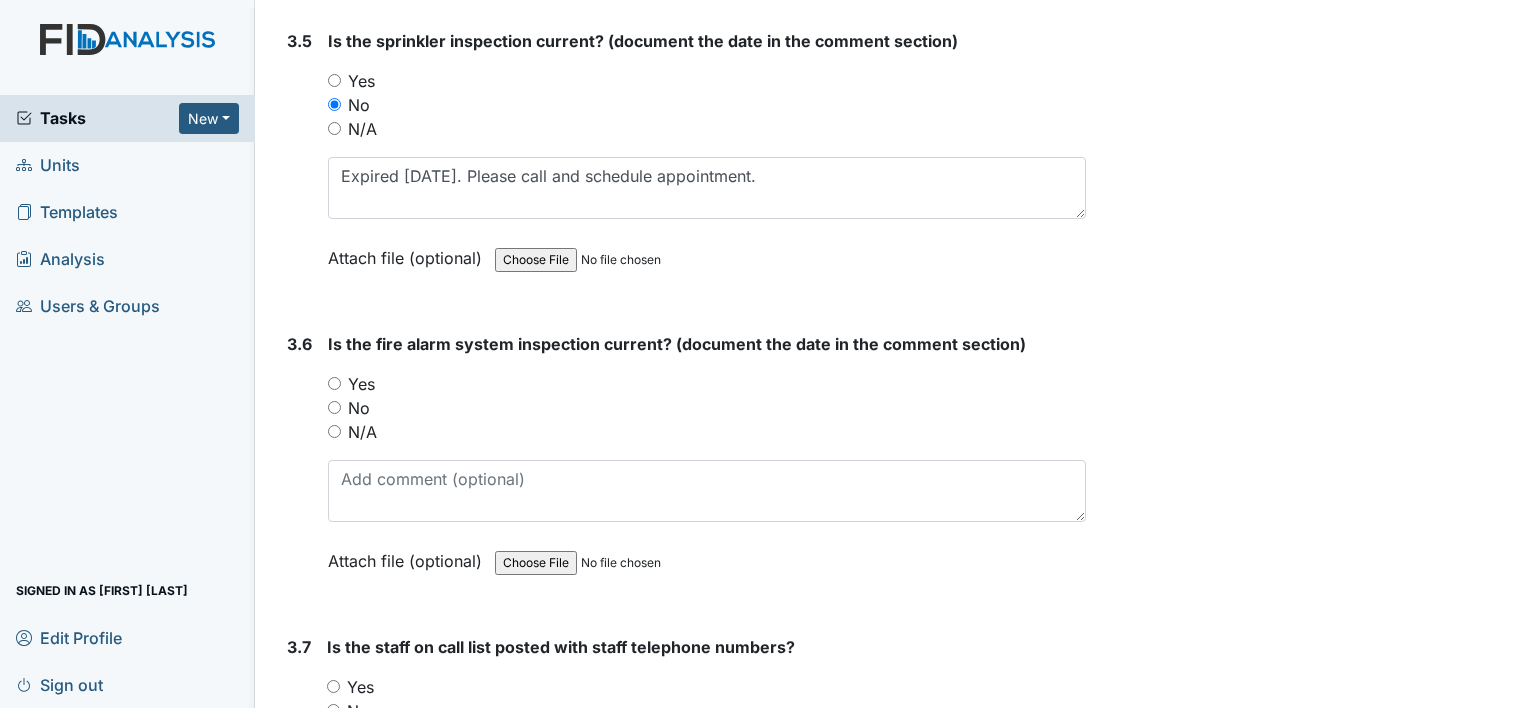 click on "3.6
Is the fire alarm system inspection current? (document the date in the comment section)
You must select one of the below options.
Yes
No
N/A
Attach file (optional)
You can upload .pdf, .txt, .jpg, .jpeg, .png, .csv, .xls, or .doc files under 100MB." at bounding box center (682, 467) 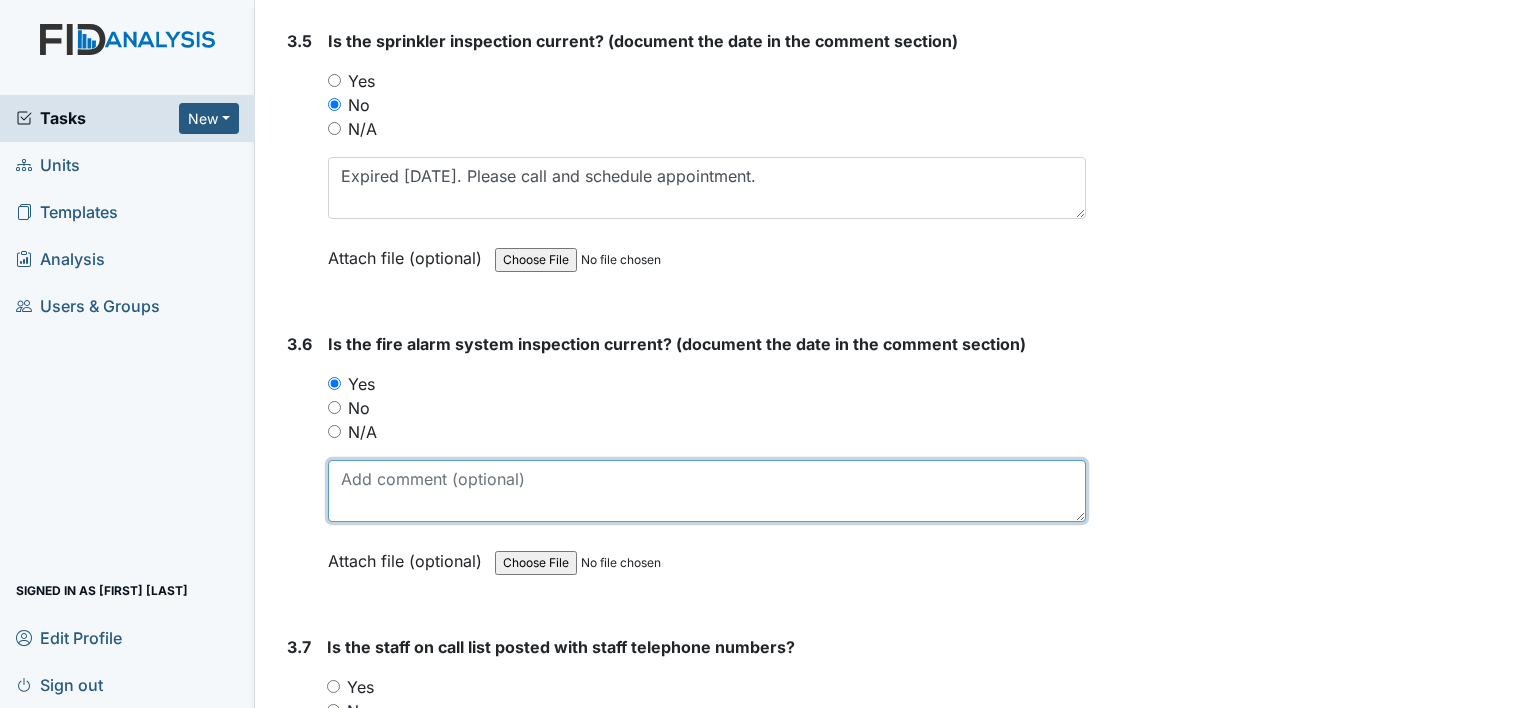 click at bounding box center [707, 491] 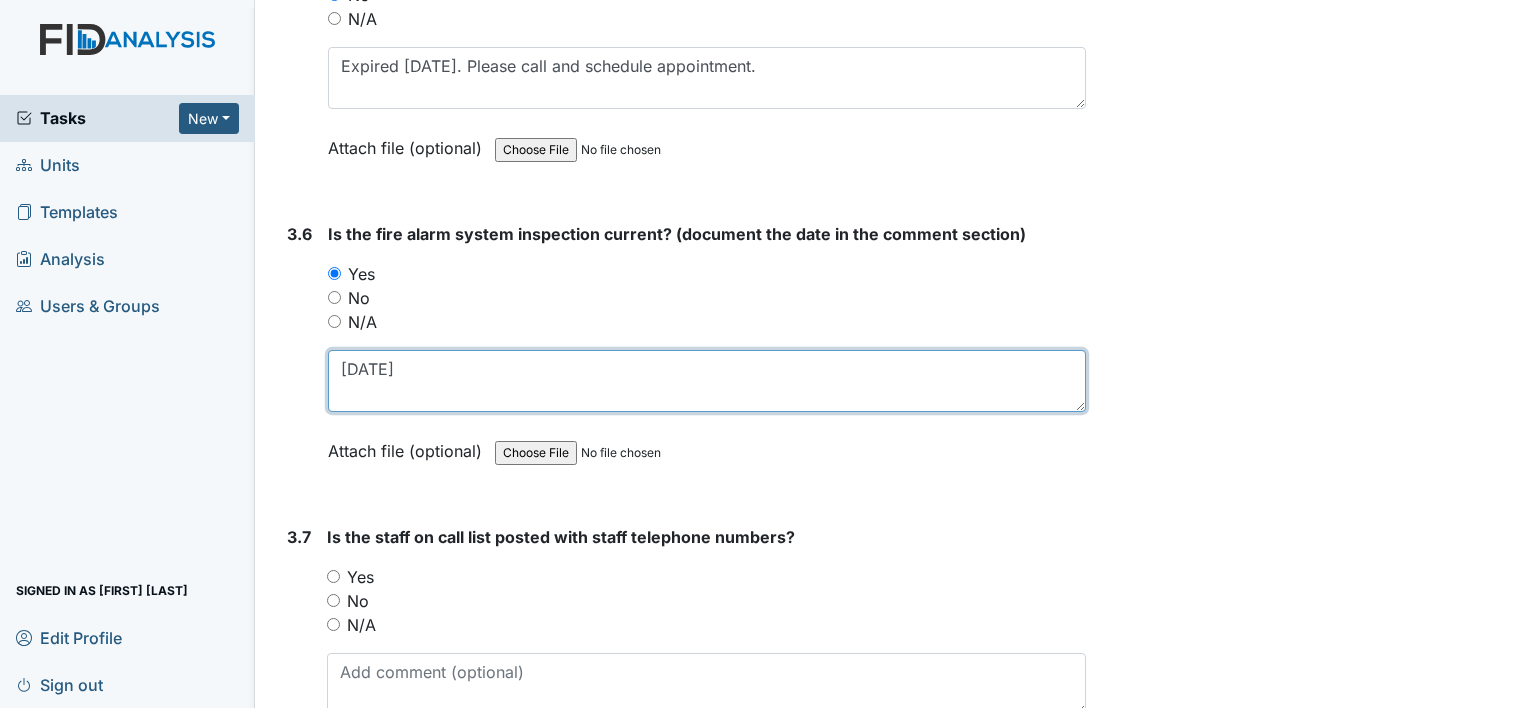 scroll, scrollTop: 11900, scrollLeft: 0, axis: vertical 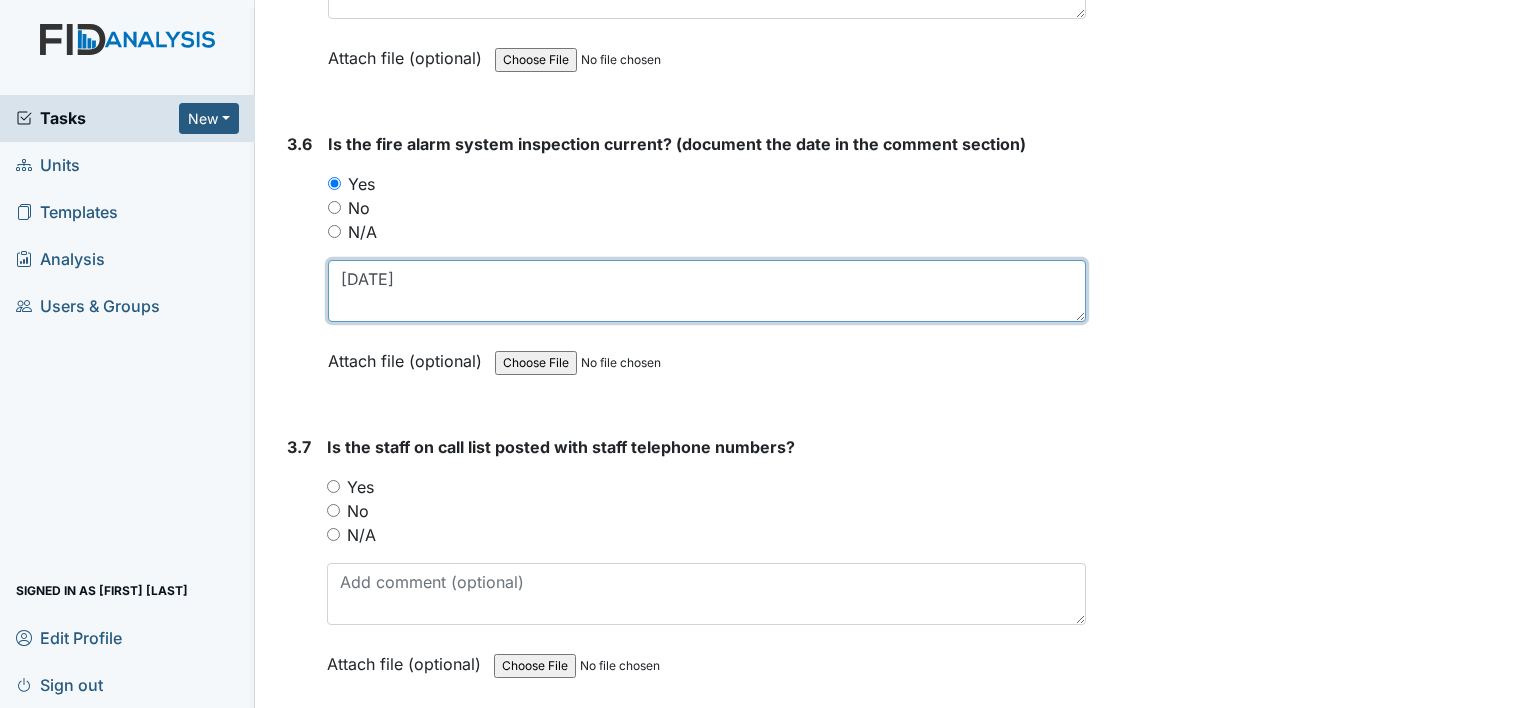 type on "[DATE]" 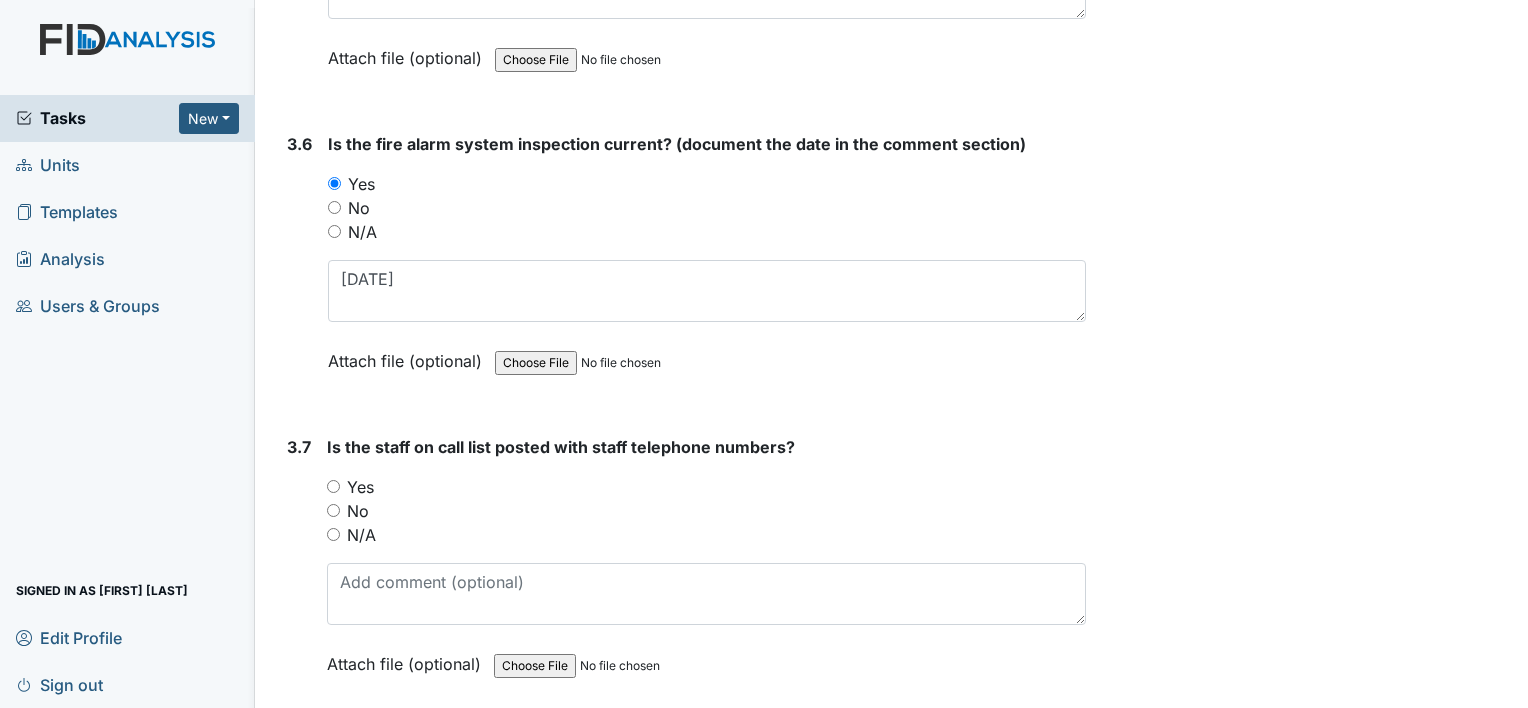 click on "No" at bounding box center (333, 510) 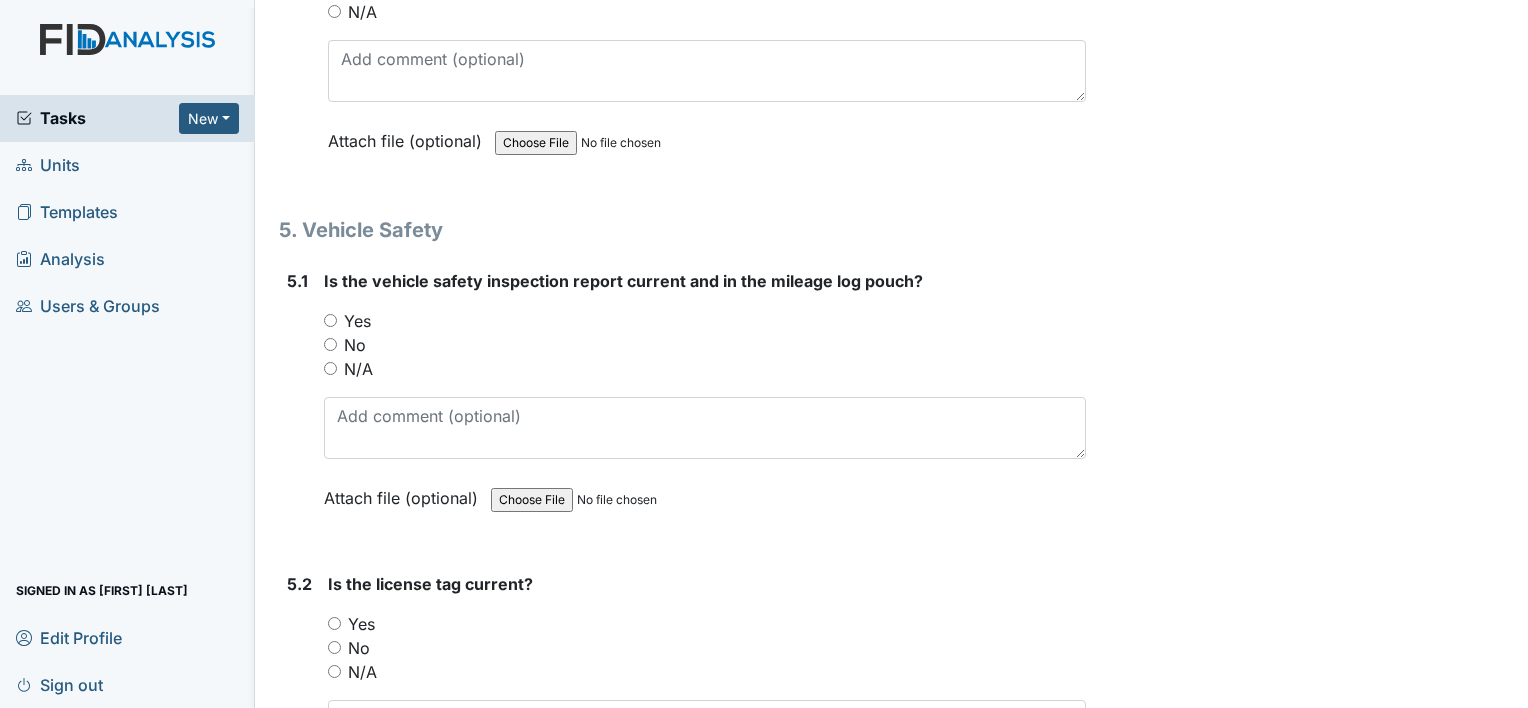 scroll, scrollTop: 14000, scrollLeft: 0, axis: vertical 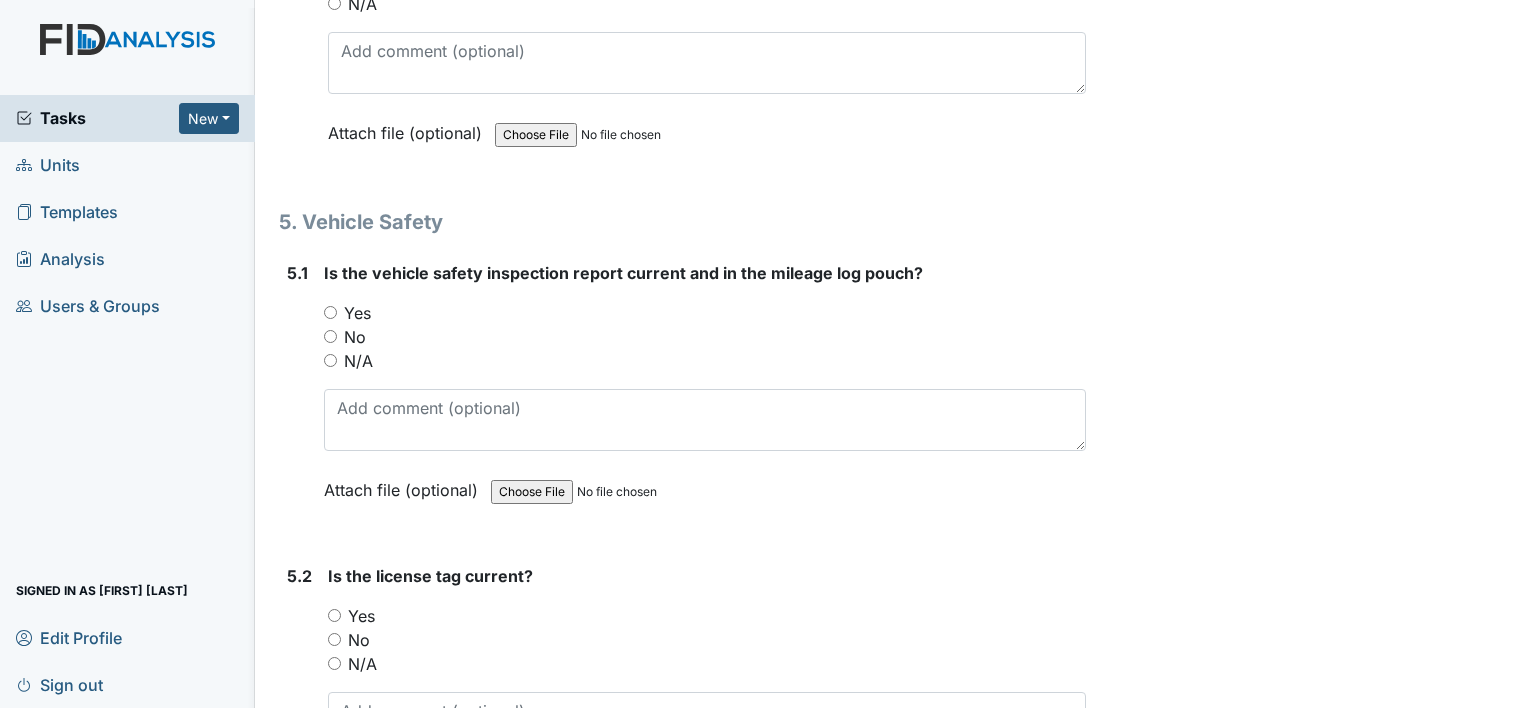 click on "Yes" at bounding box center [330, 312] 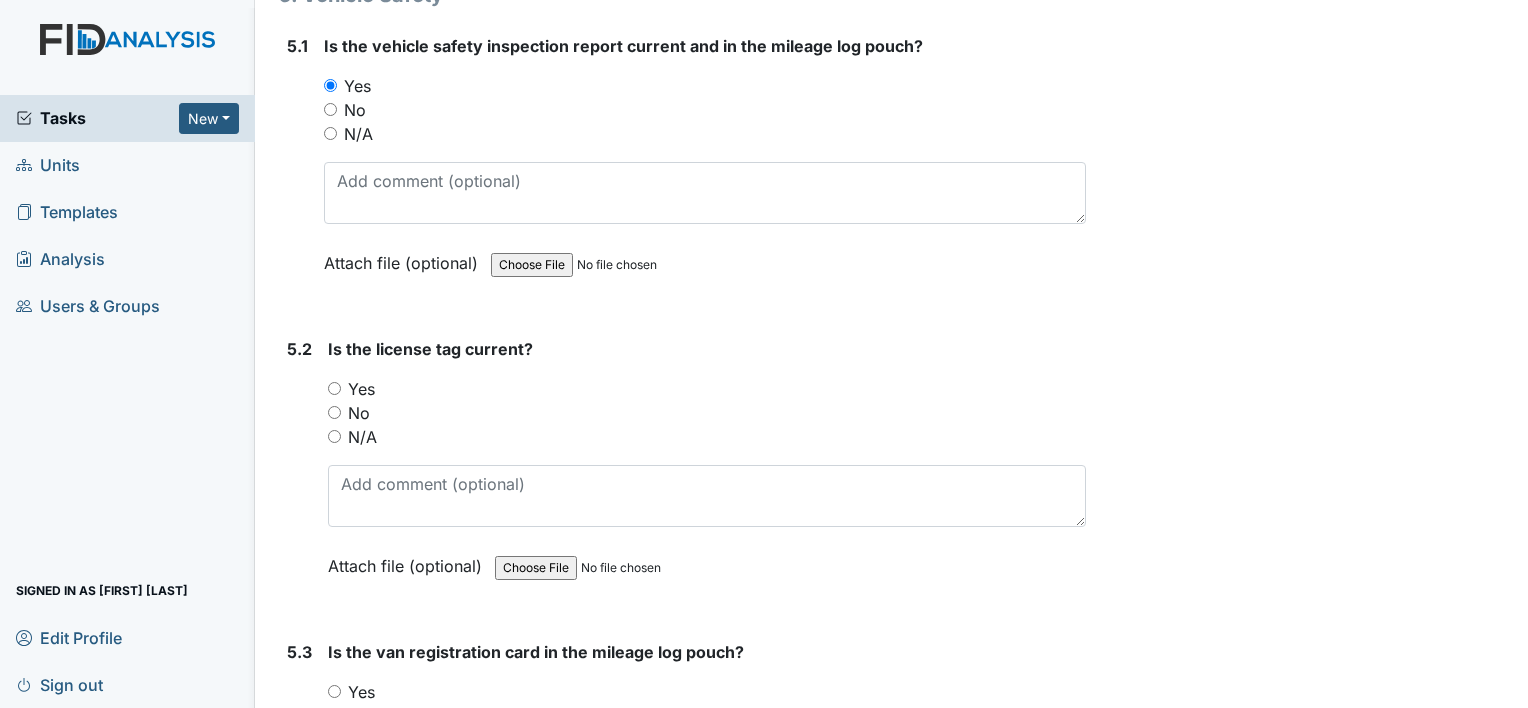 scroll, scrollTop: 14300, scrollLeft: 0, axis: vertical 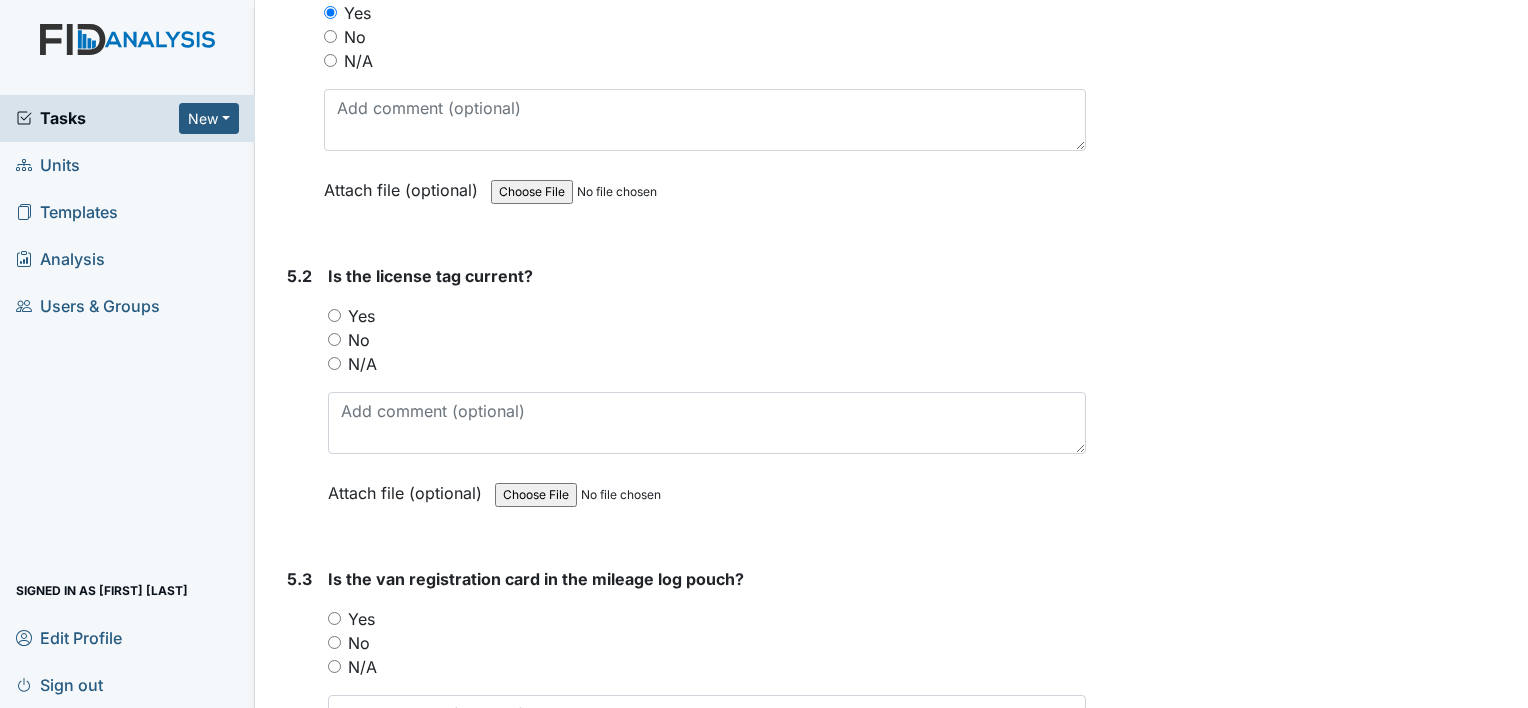 click on "Yes" at bounding box center (334, 315) 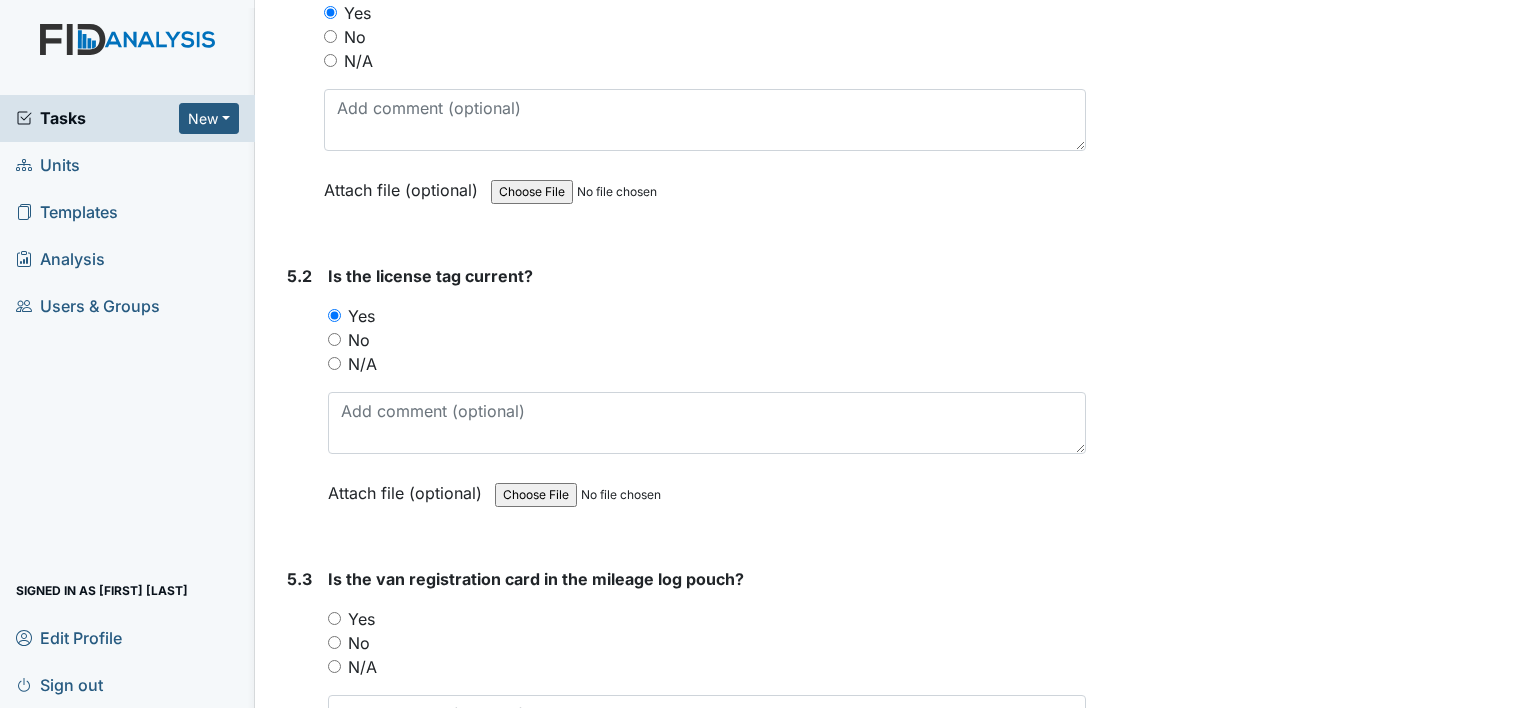 click on "Yes" at bounding box center (334, 618) 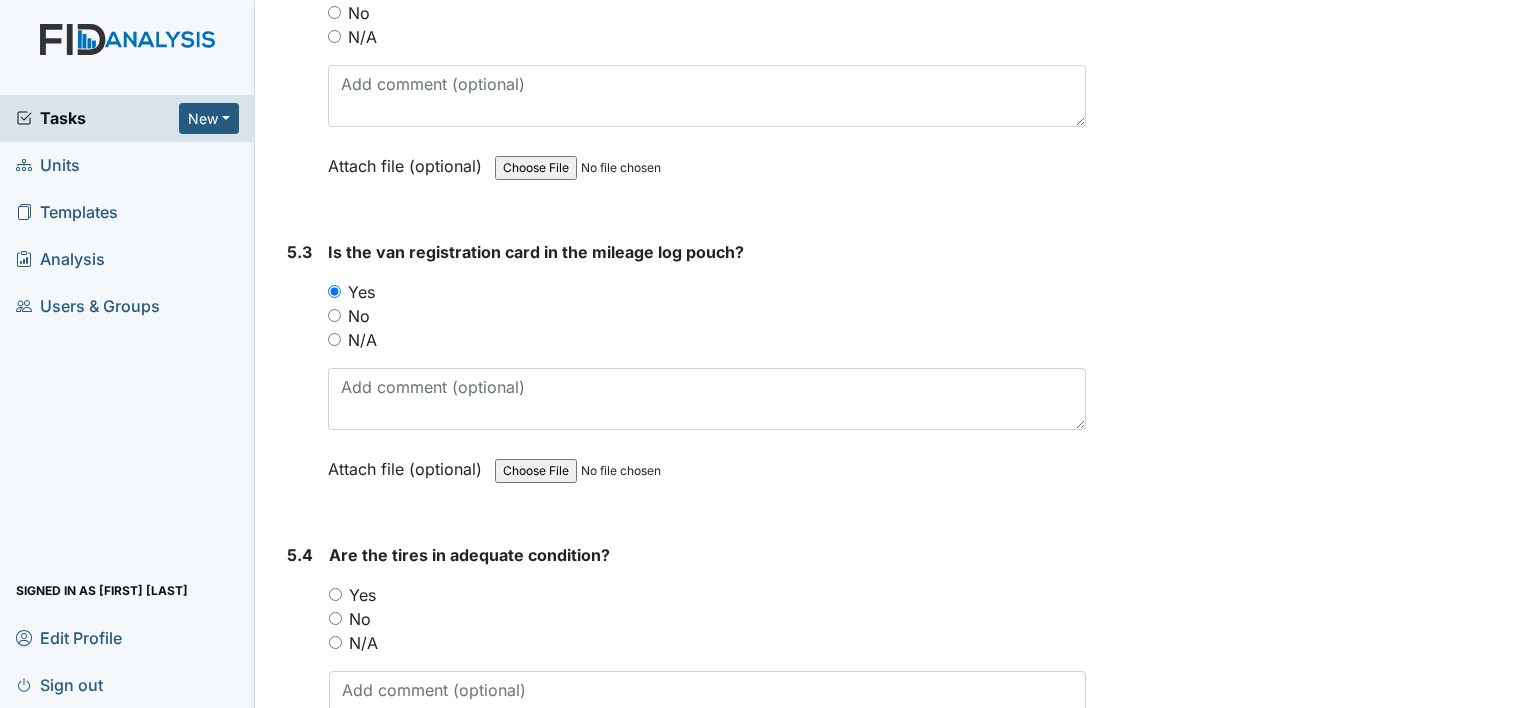 scroll, scrollTop: 14700, scrollLeft: 0, axis: vertical 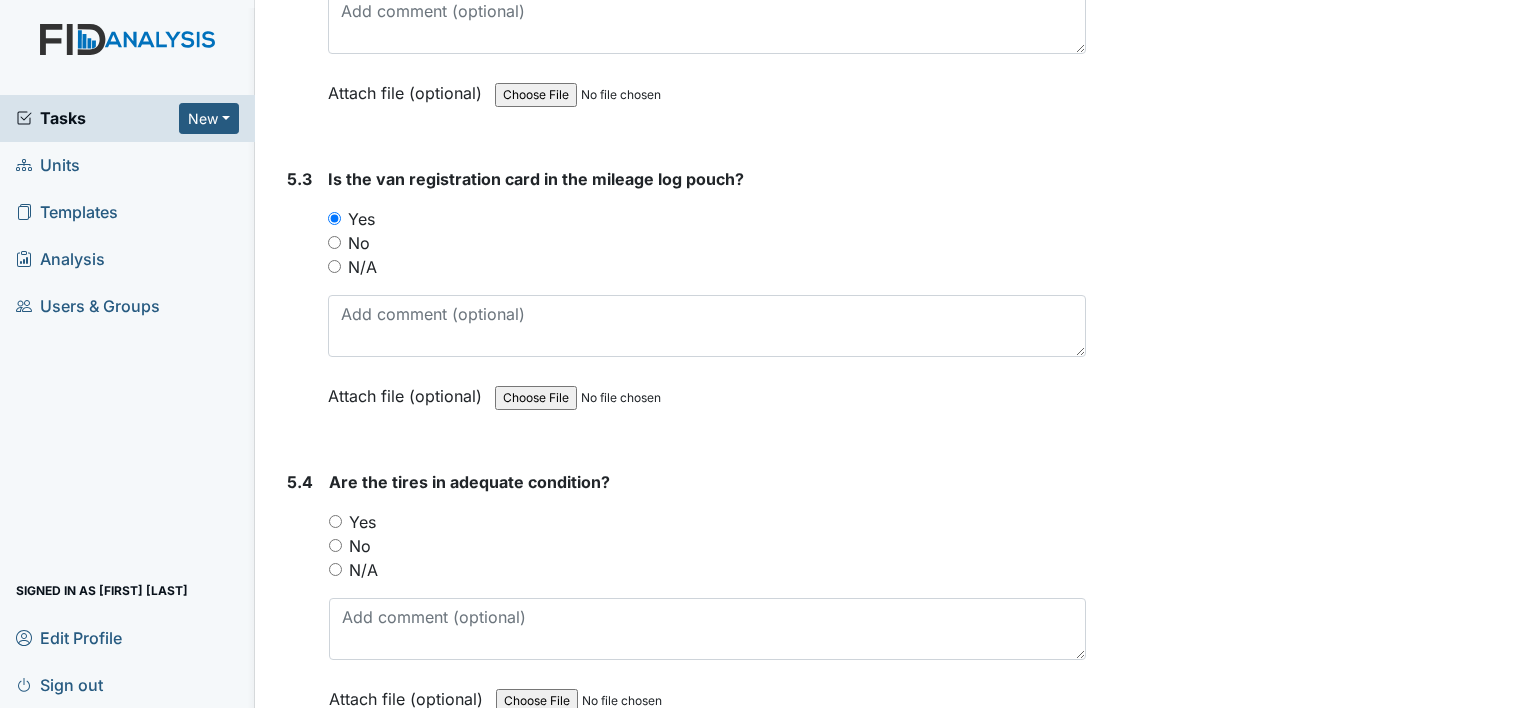 drag, startPoint x: 328, startPoint y: 473, endPoint x: 339, endPoint y: 472, distance: 11.045361 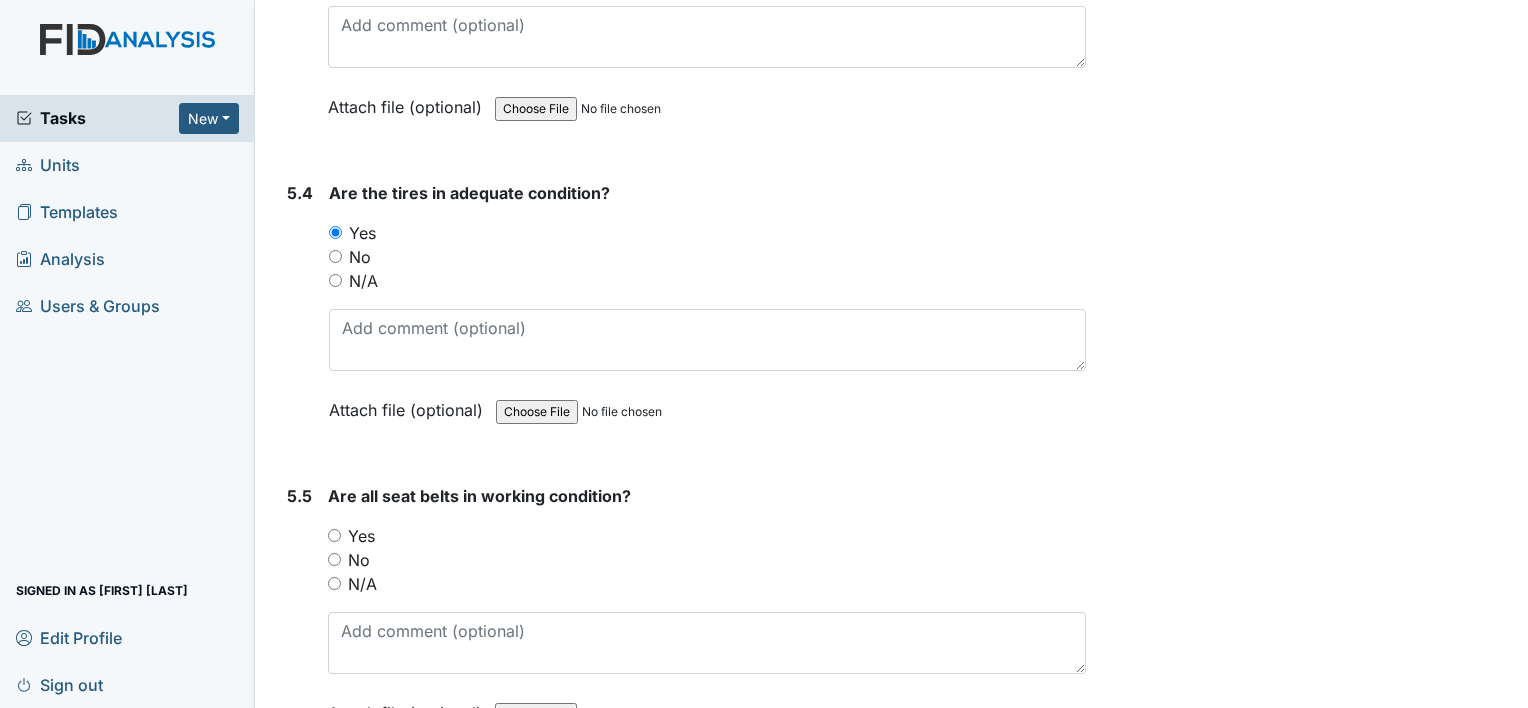 scroll, scrollTop: 15100, scrollLeft: 0, axis: vertical 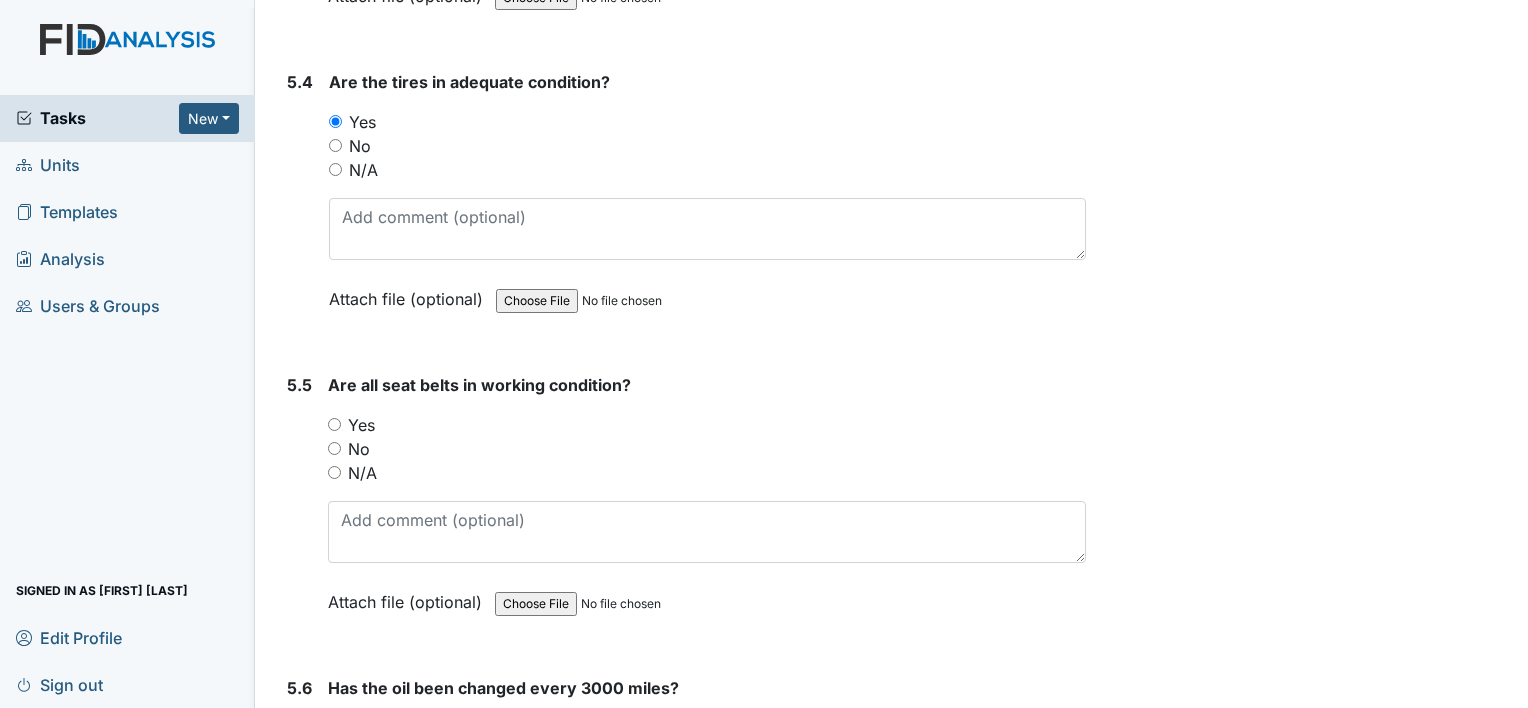 click on "Yes" at bounding box center [334, 424] 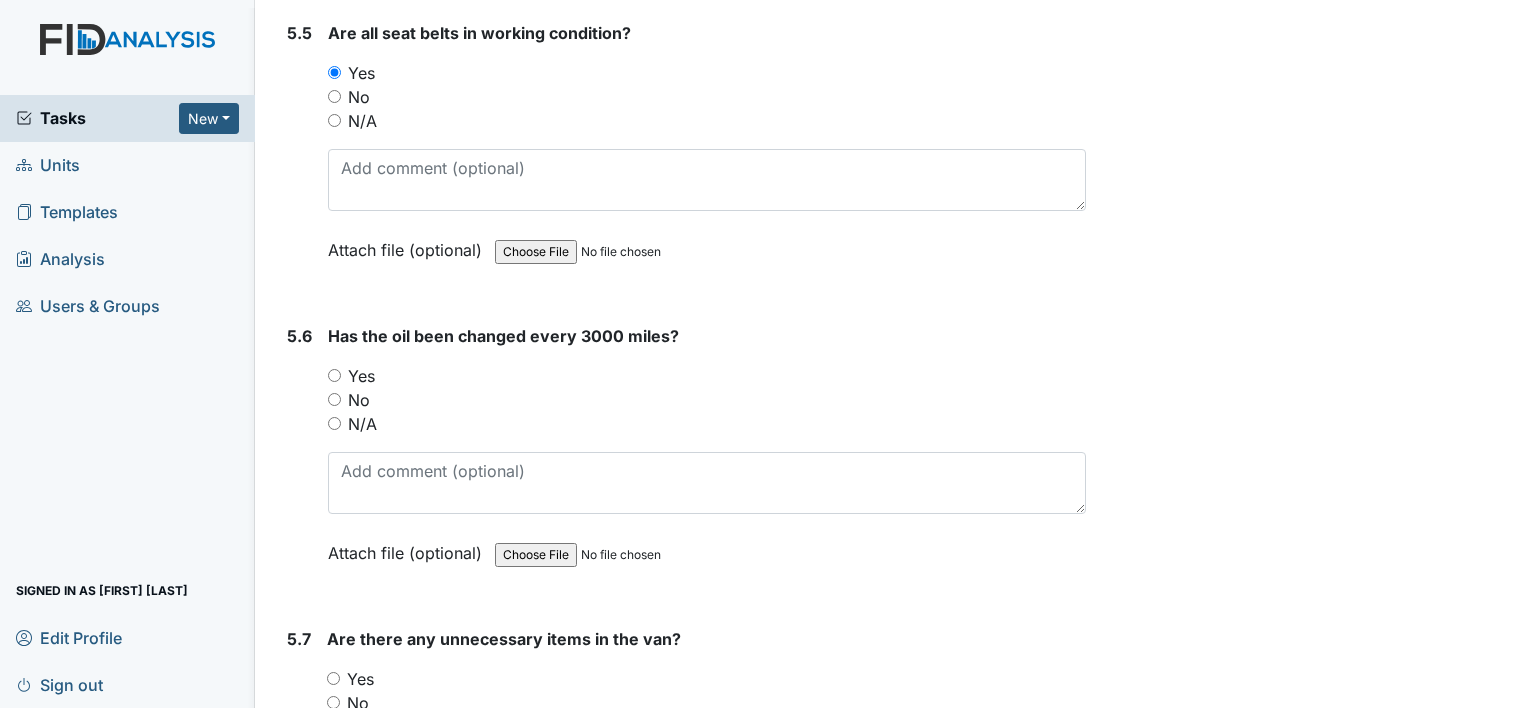 scroll, scrollTop: 15500, scrollLeft: 0, axis: vertical 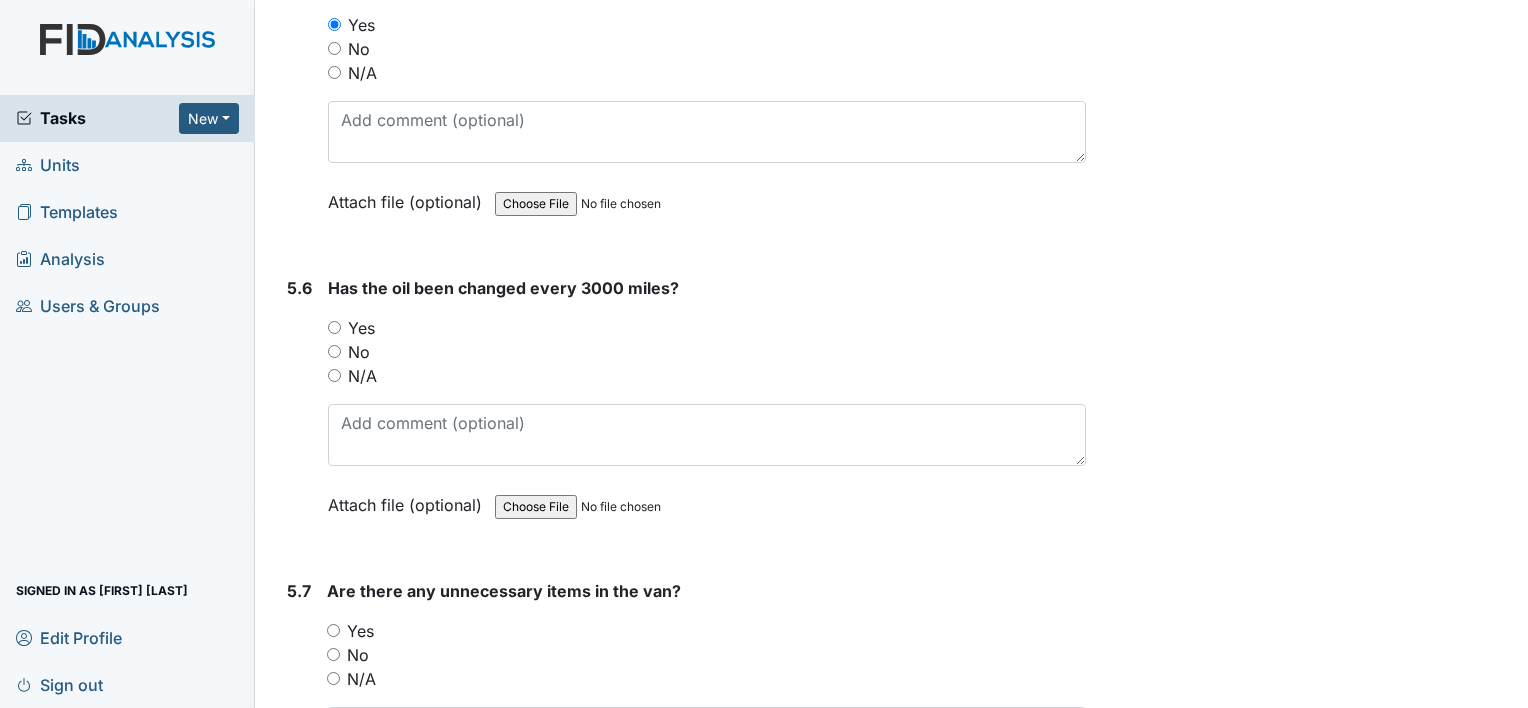 click on "Yes" at bounding box center (334, 327) 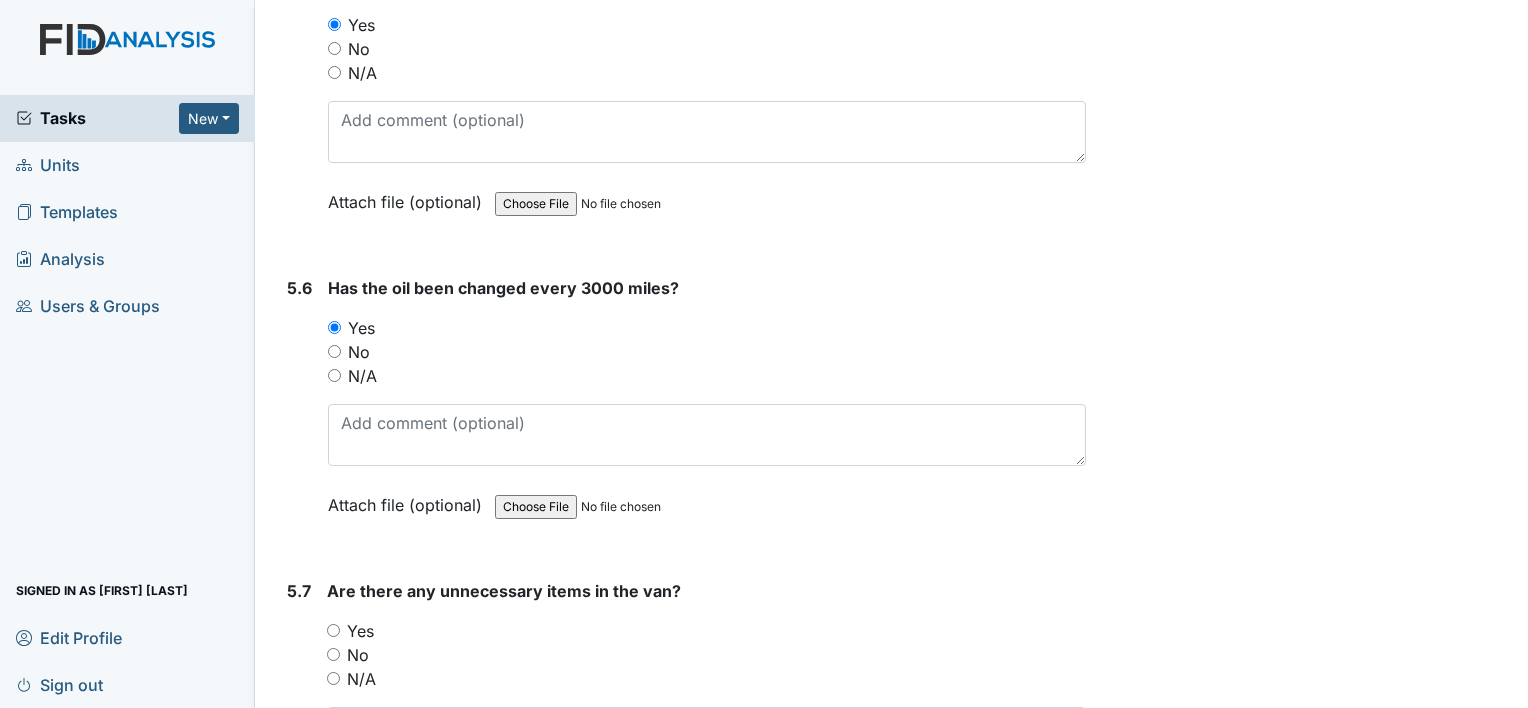 drag, startPoint x: 331, startPoint y: 600, endPoint x: 356, endPoint y: 631, distance: 39.824615 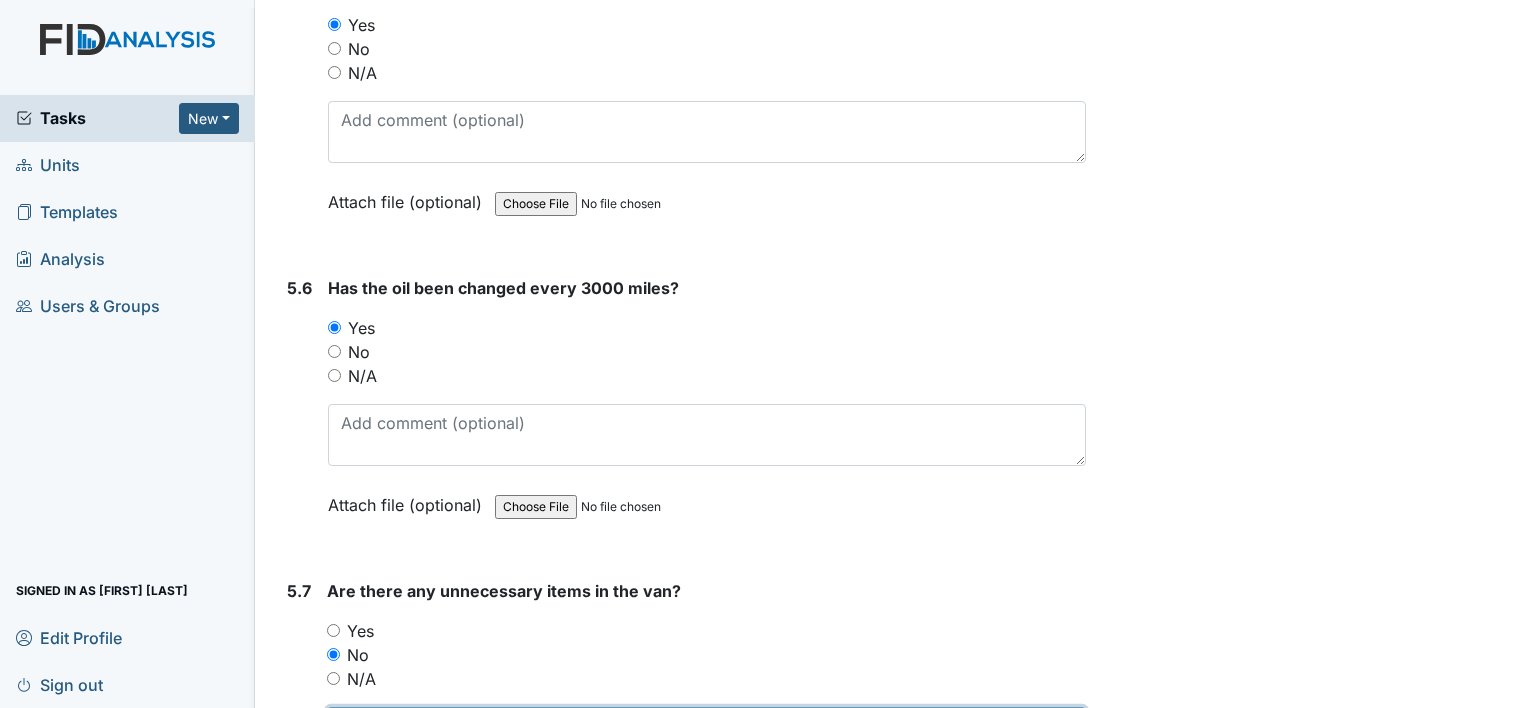 click at bounding box center (706, 738) 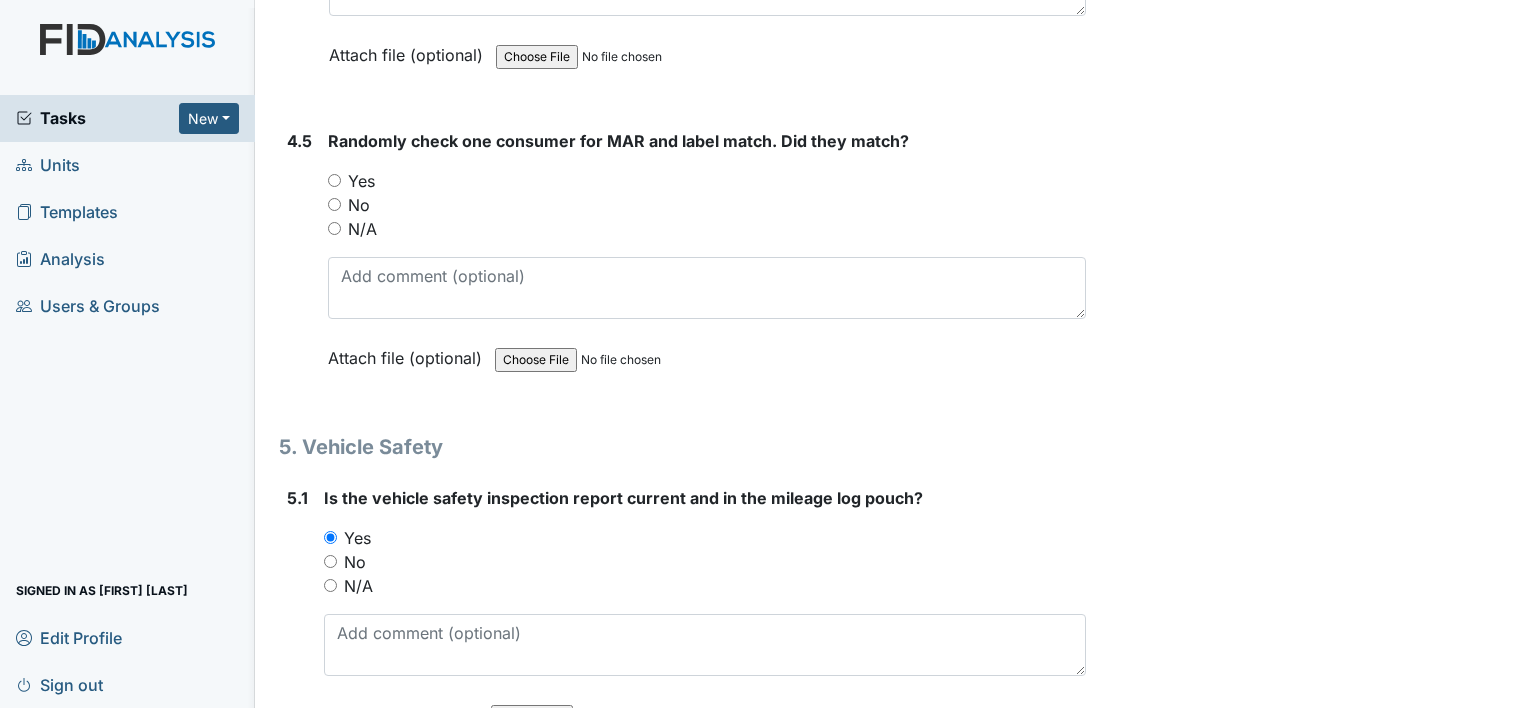 scroll, scrollTop: 13675, scrollLeft: 0, axis: vertical 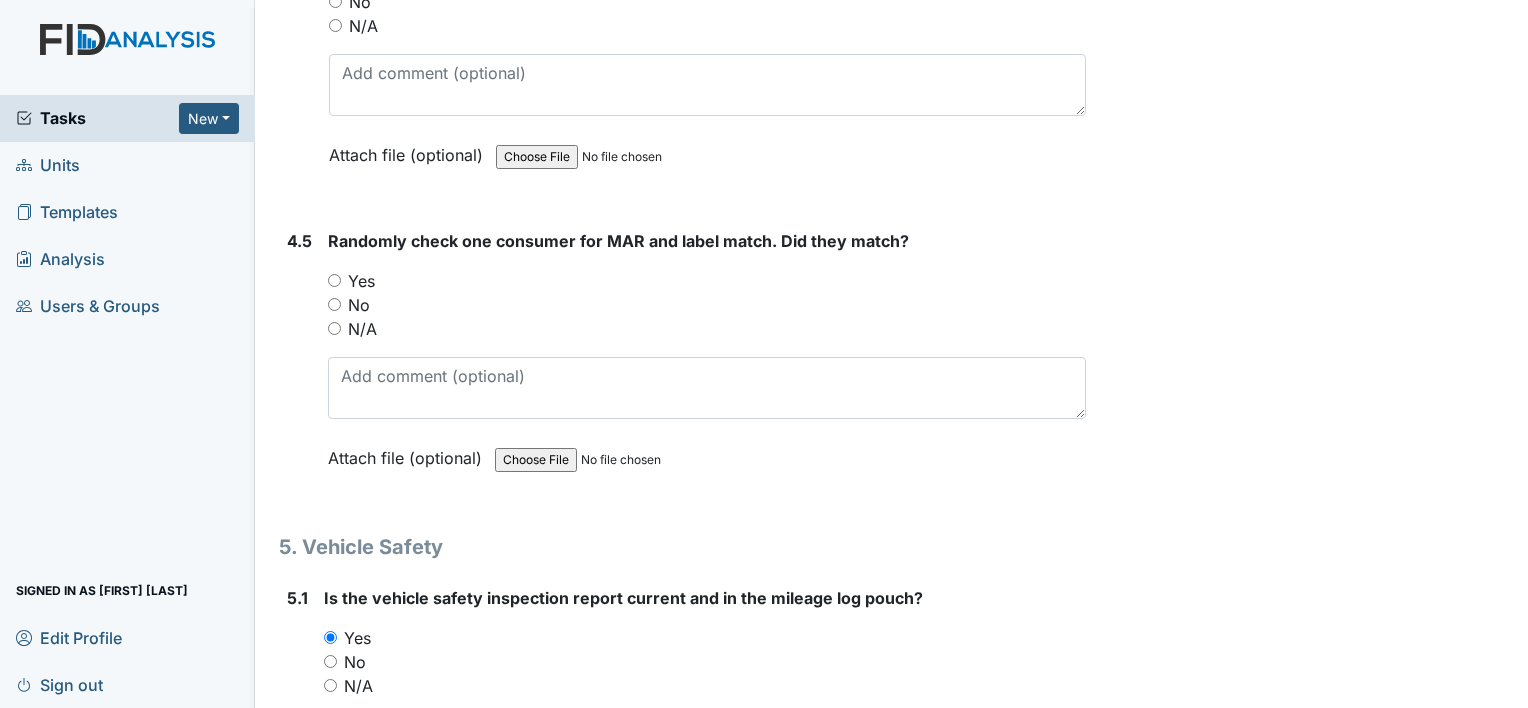 type on "Let's get van cleaned." 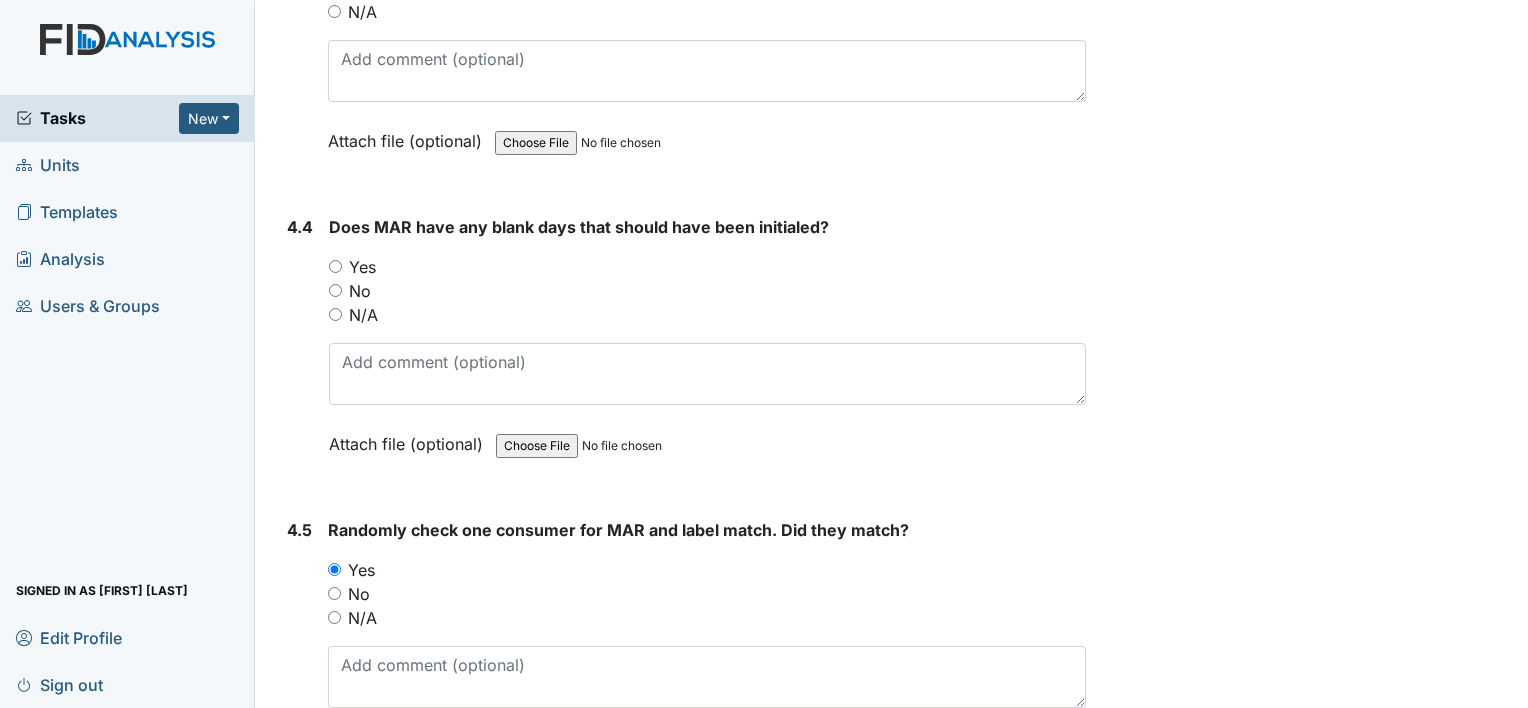 scroll, scrollTop: 13375, scrollLeft: 0, axis: vertical 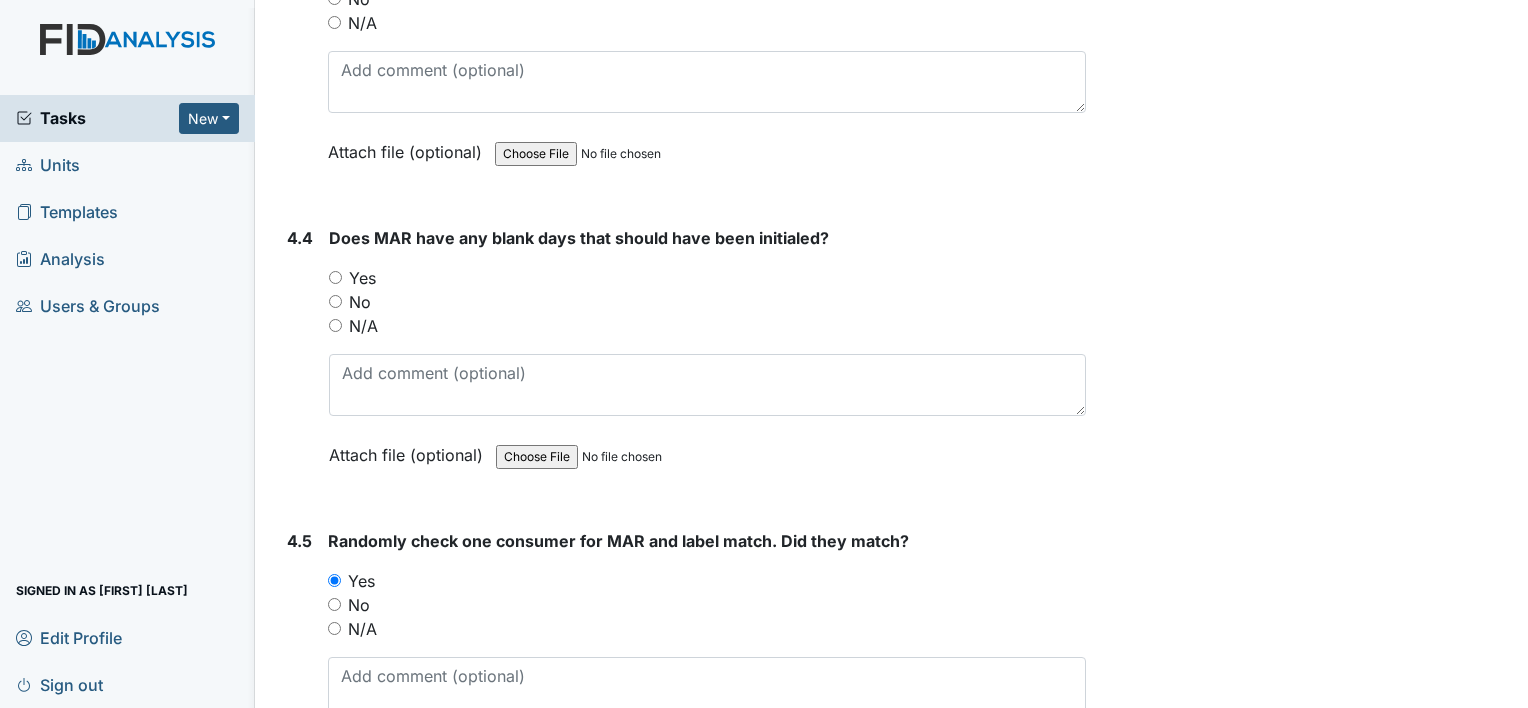 click on "Yes" at bounding box center [335, 277] 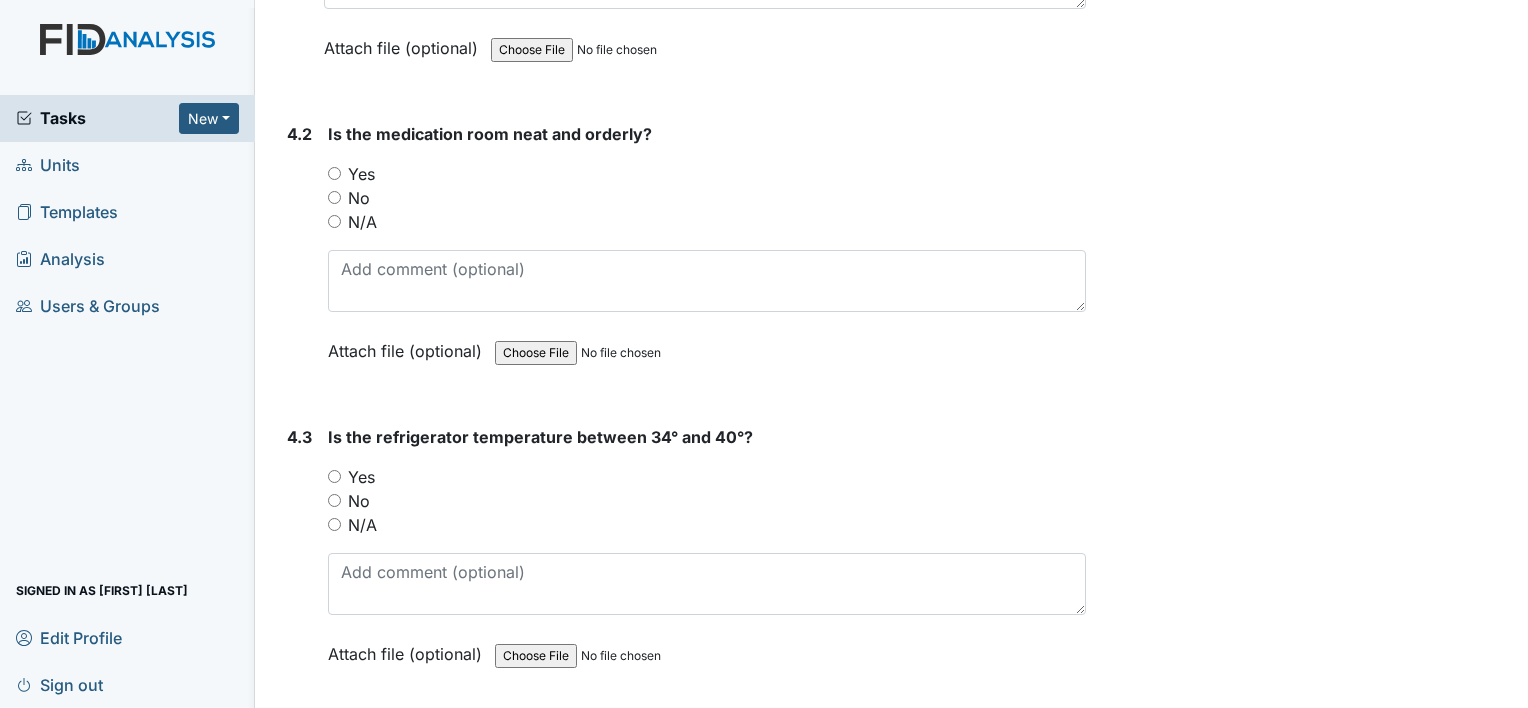 scroll, scrollTop: 12775, scrollLeft: 0, axis: vertical 